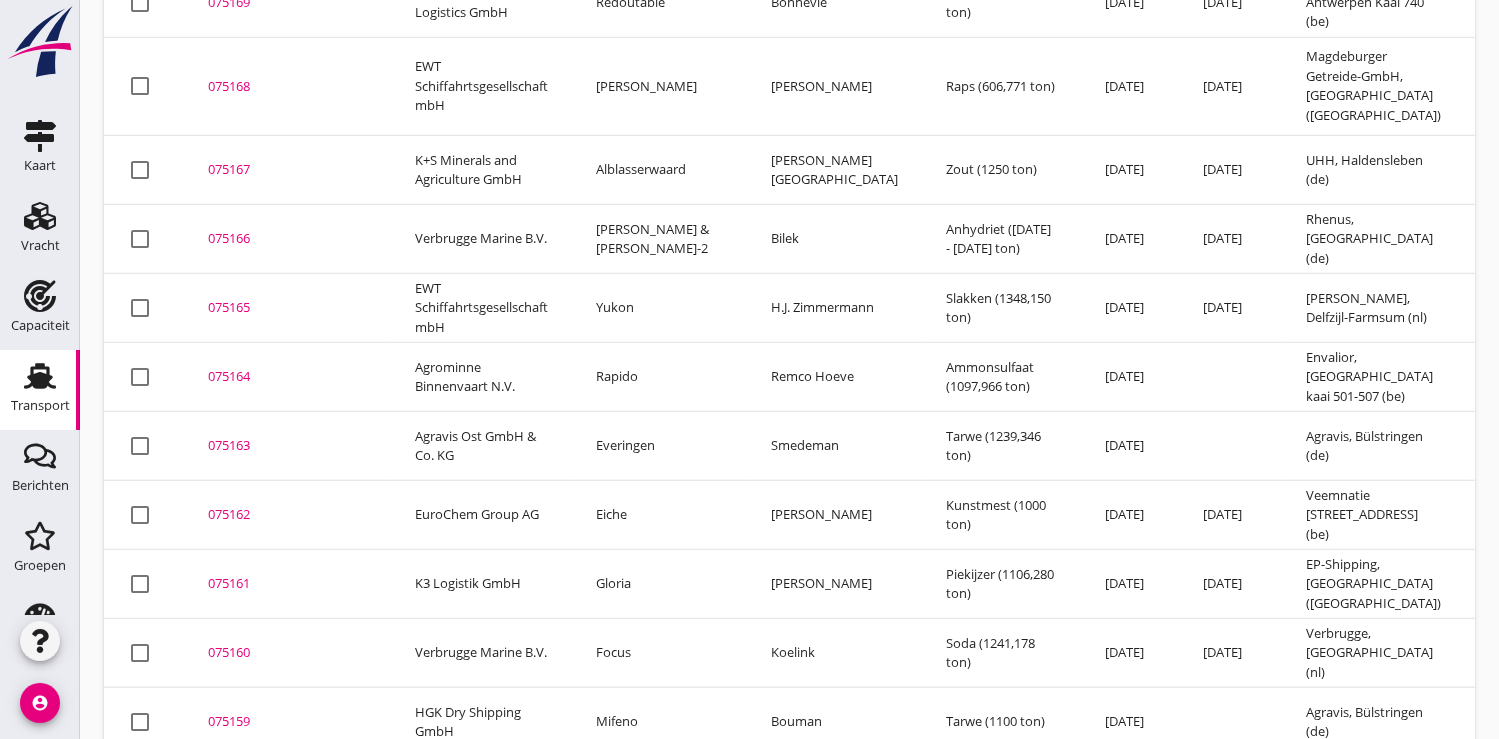 scroll, scrollTop: 1578, scrollLeft: 0, axis: vertical 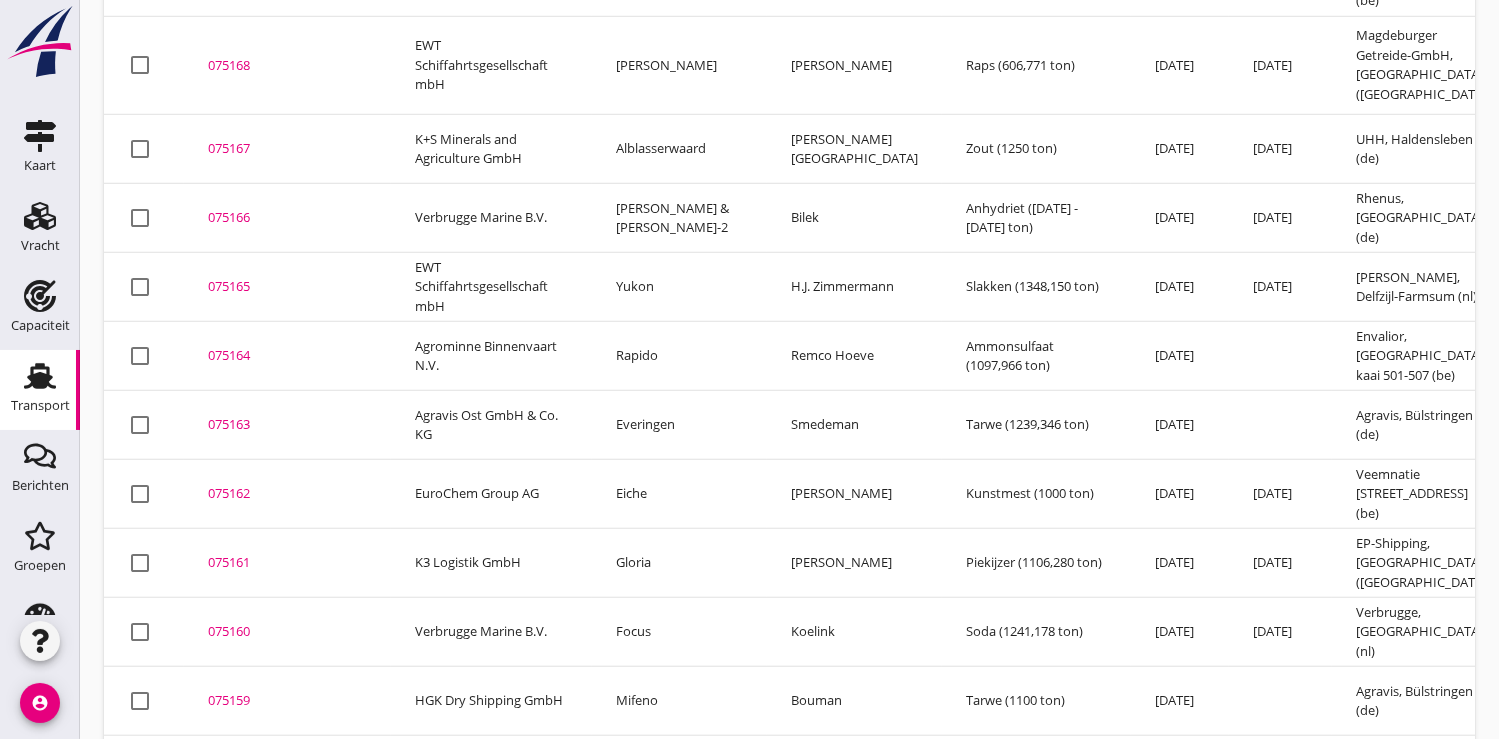 click on "075162" at bounding box center [287, 494] 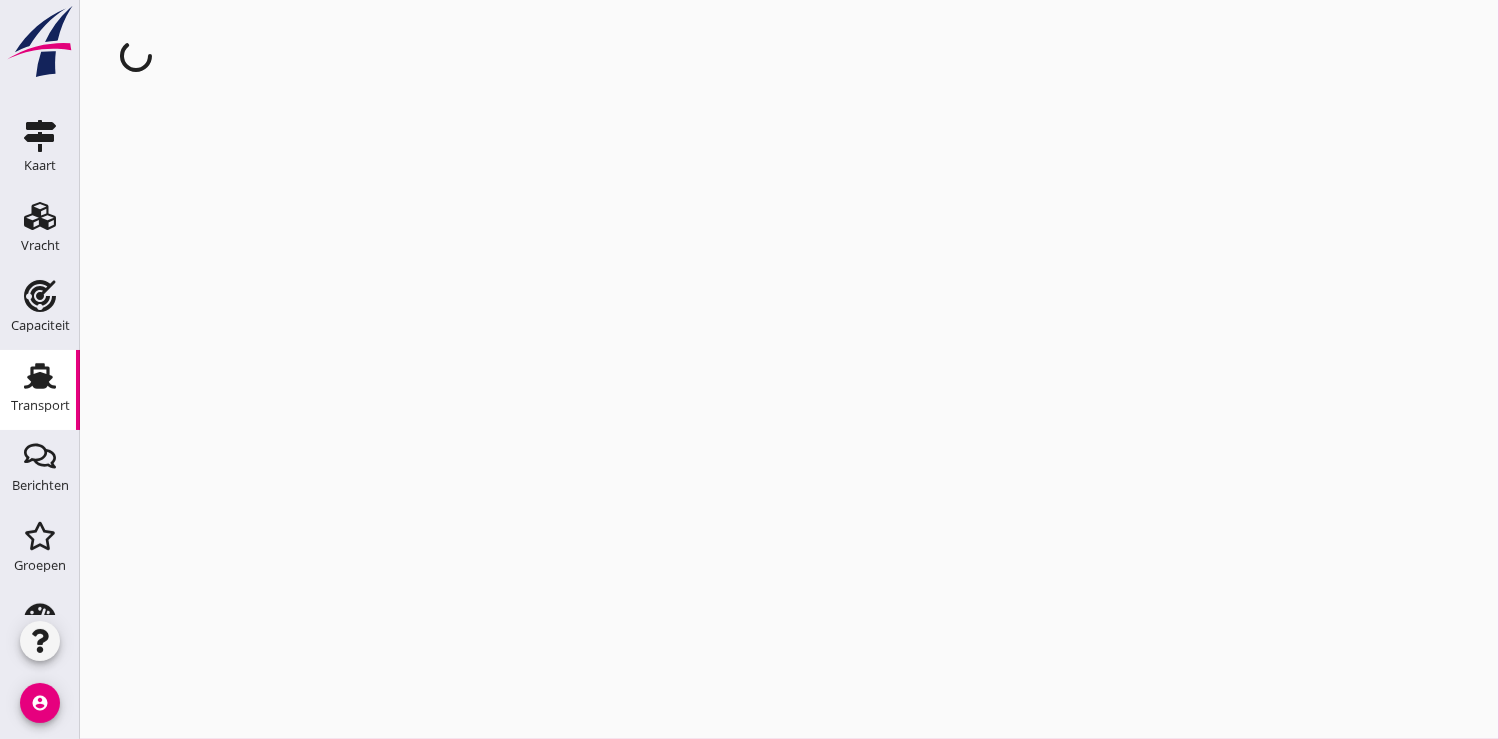 scroll, scrollTop: 0, scrollLeft: 0, axis: both 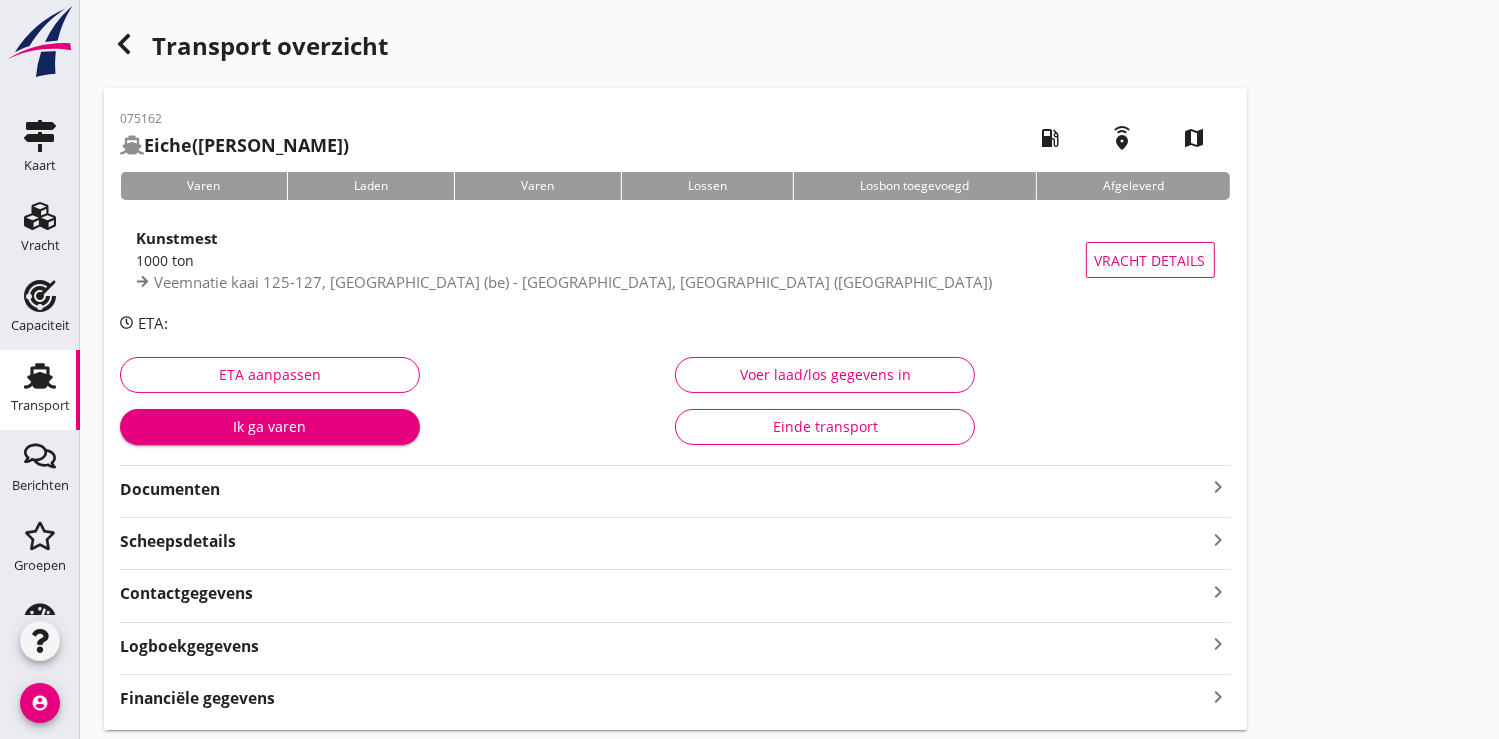 click on "Ik ga varen" at bounding box center (270, 426) 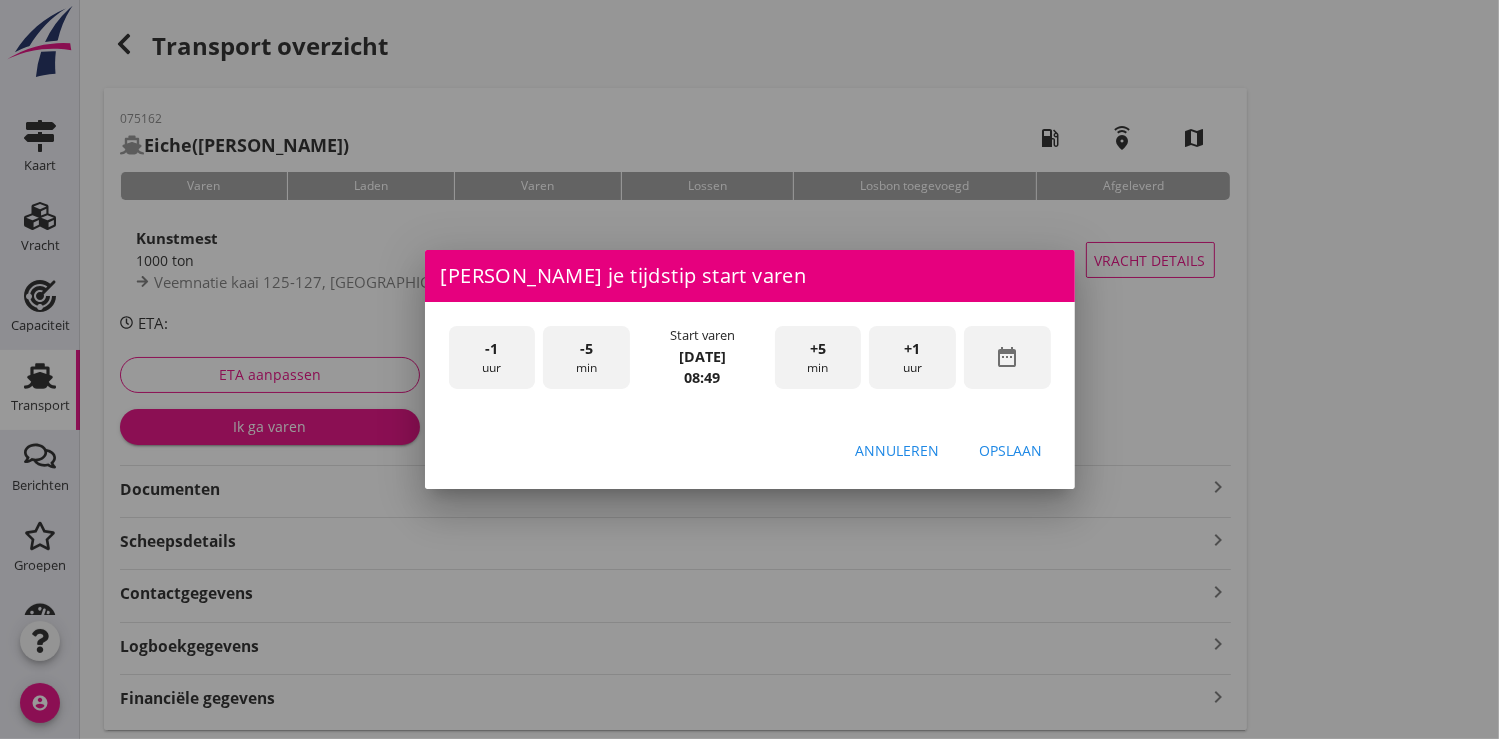 click on "date_range" at bounding box center [1007, 357] 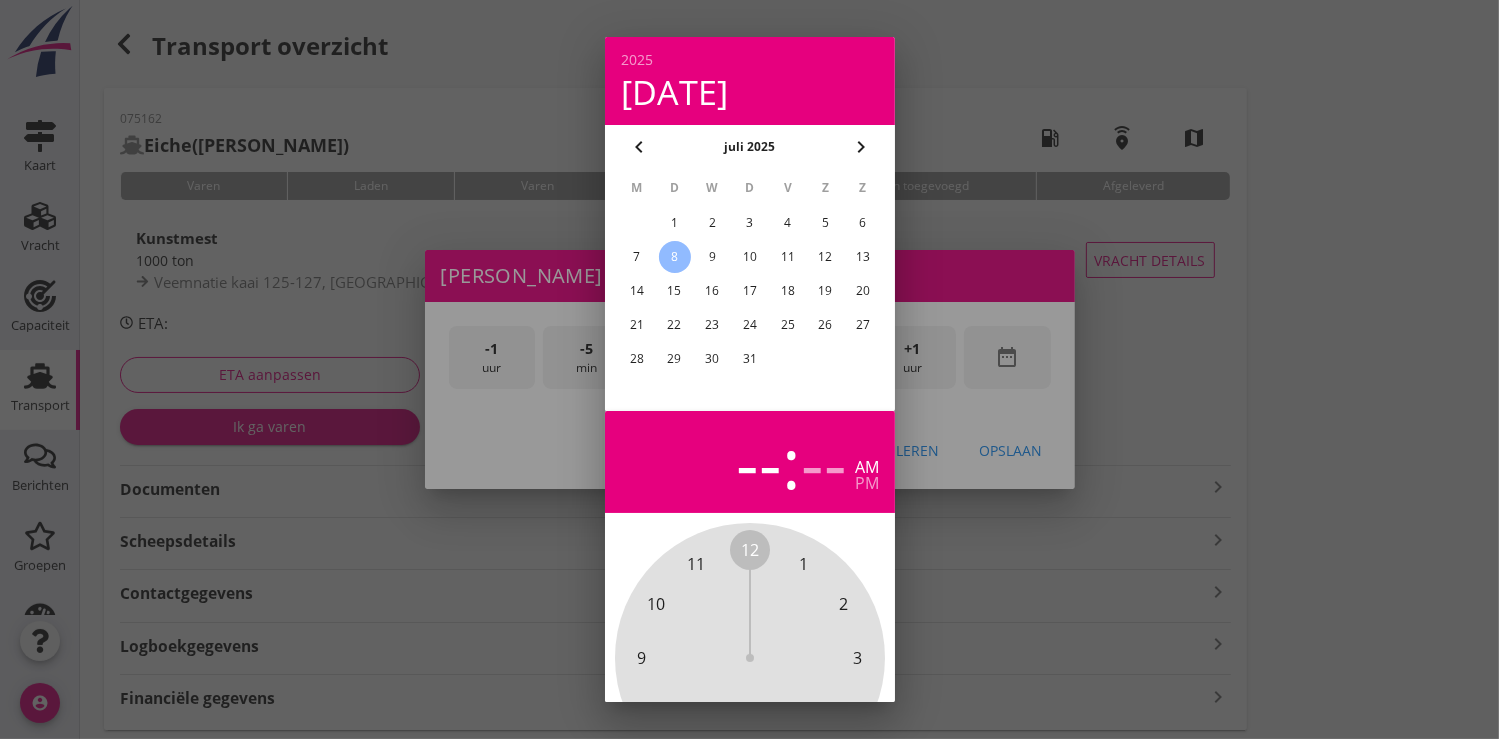 click on "3" at bounding box center [749, 223] 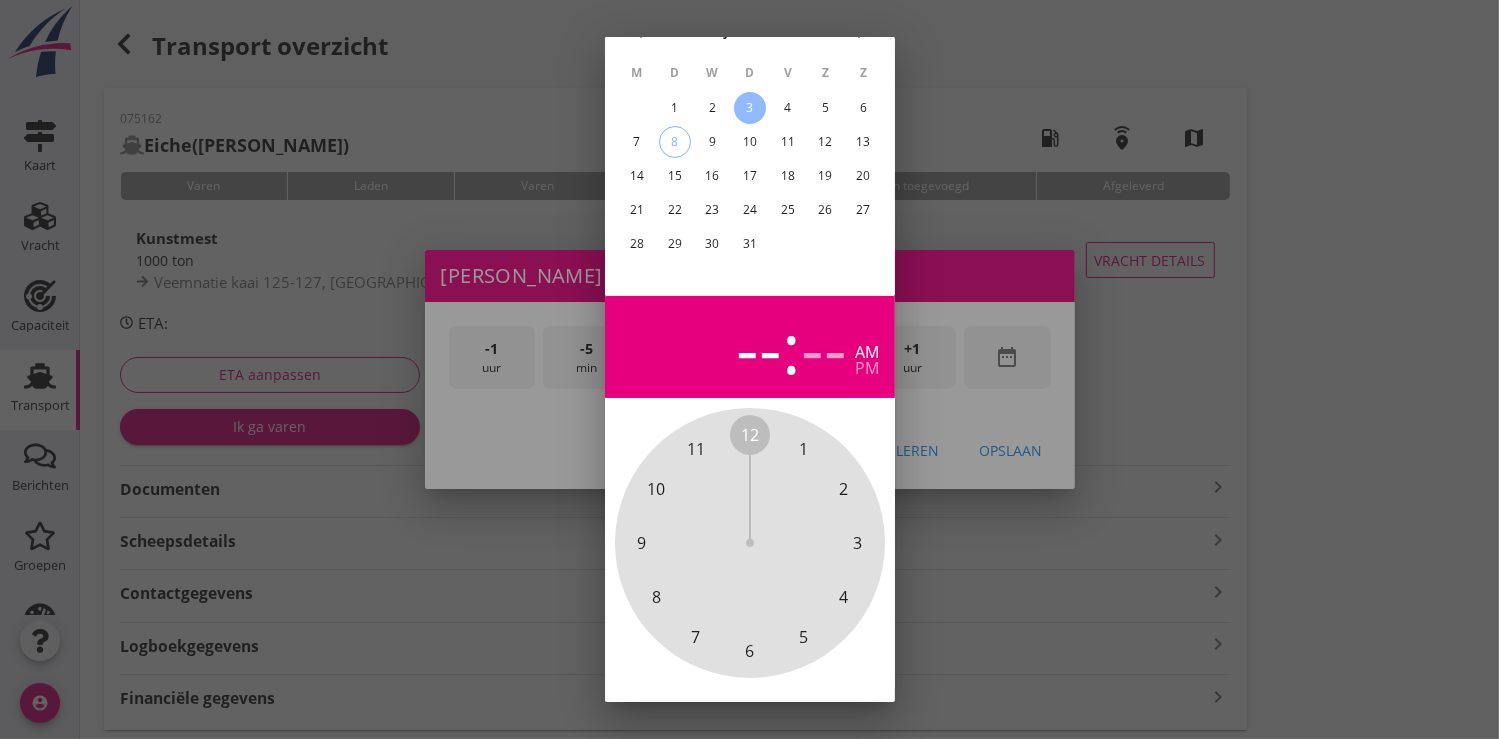scroll, scrollTop: 185, scrollLeft: 0, axis: vertical 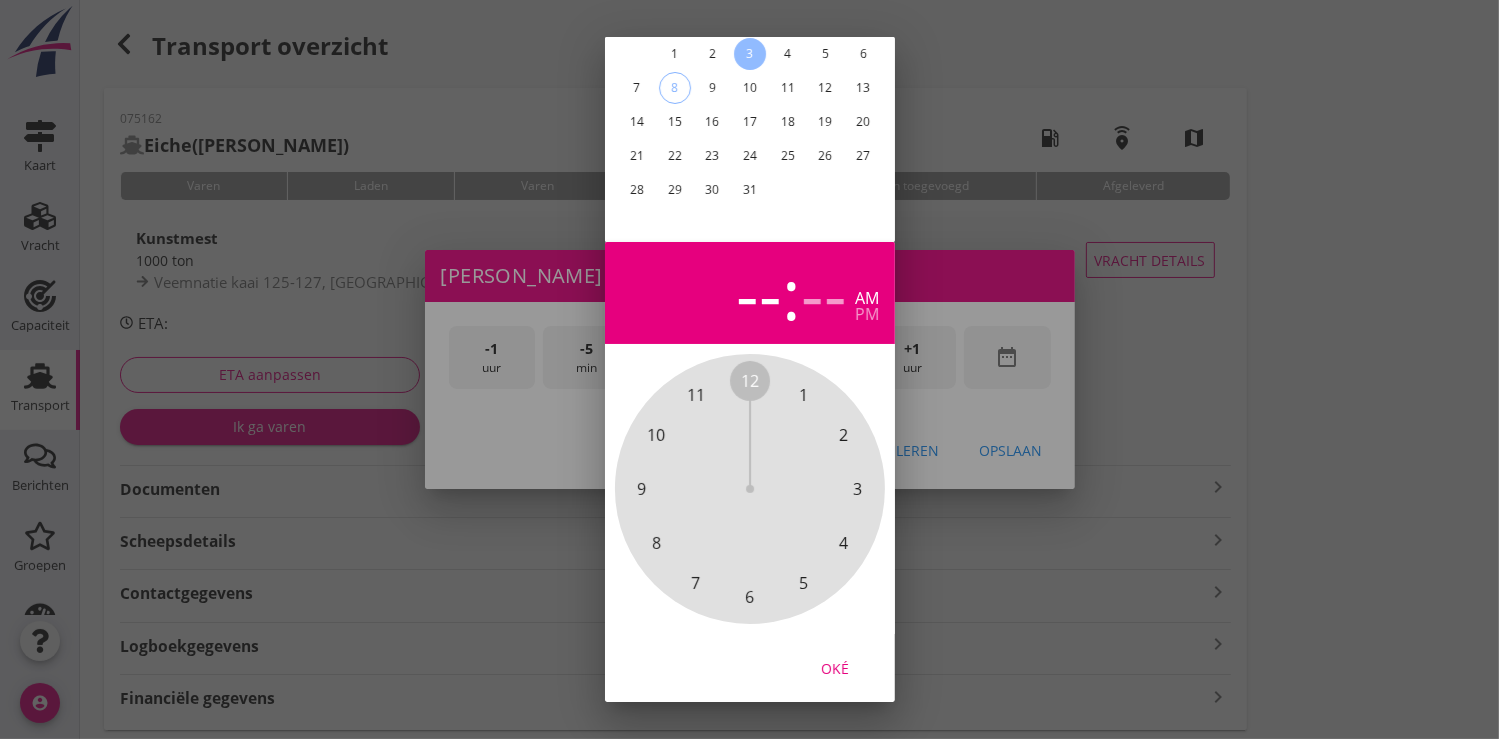 click on "Oké" at bounding box center [835, 667] 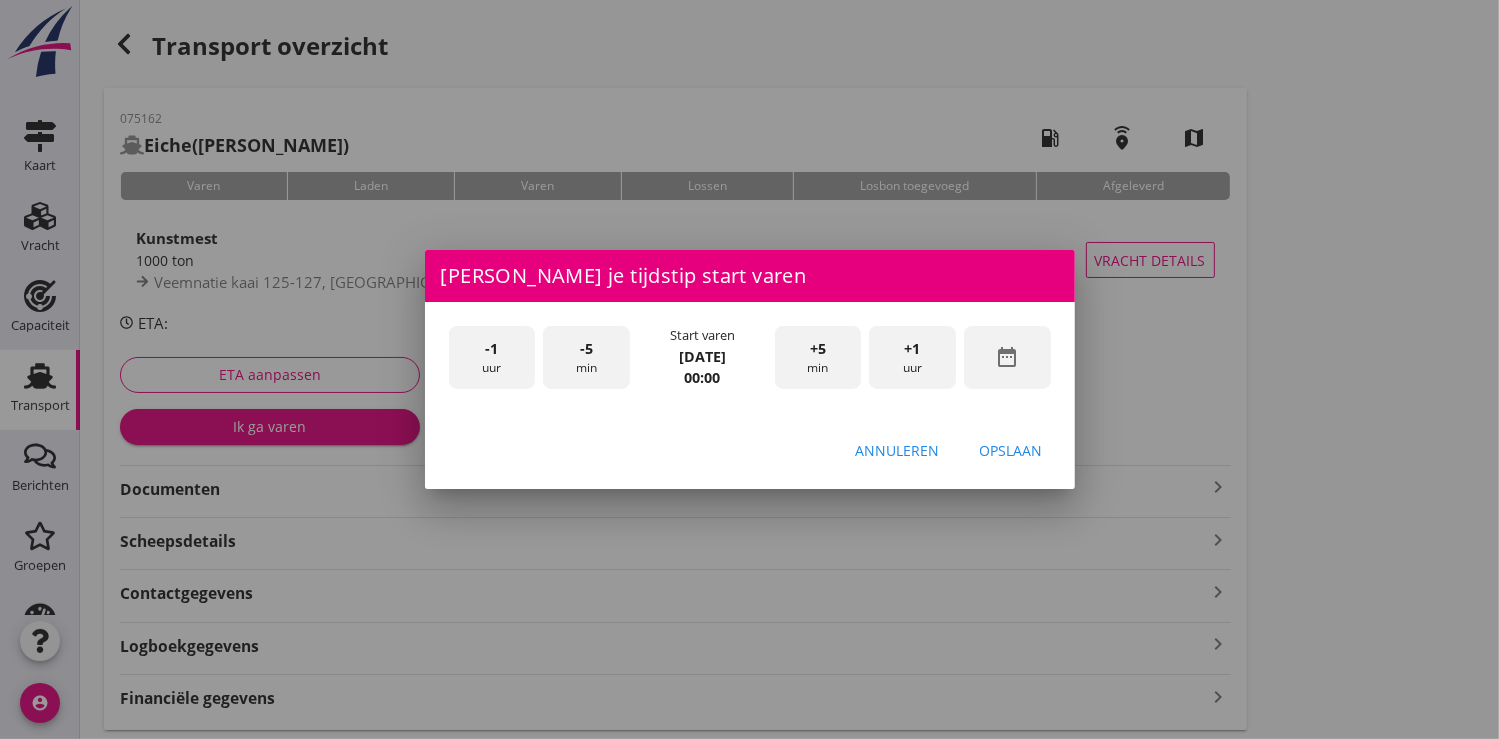 click on "+1  uur" at bounding box center (912, 357) 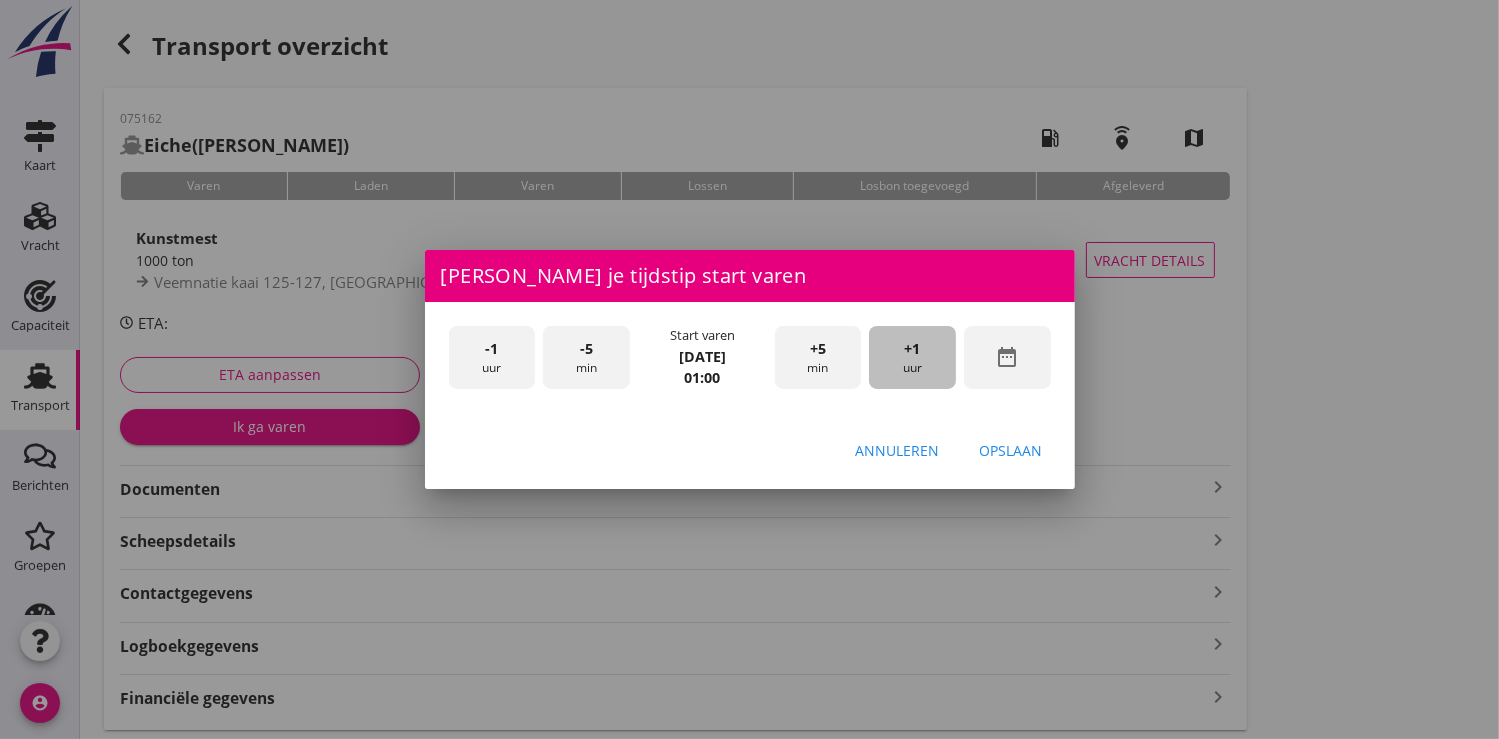 click on "+1  uur" at bounding box center (912, 357) 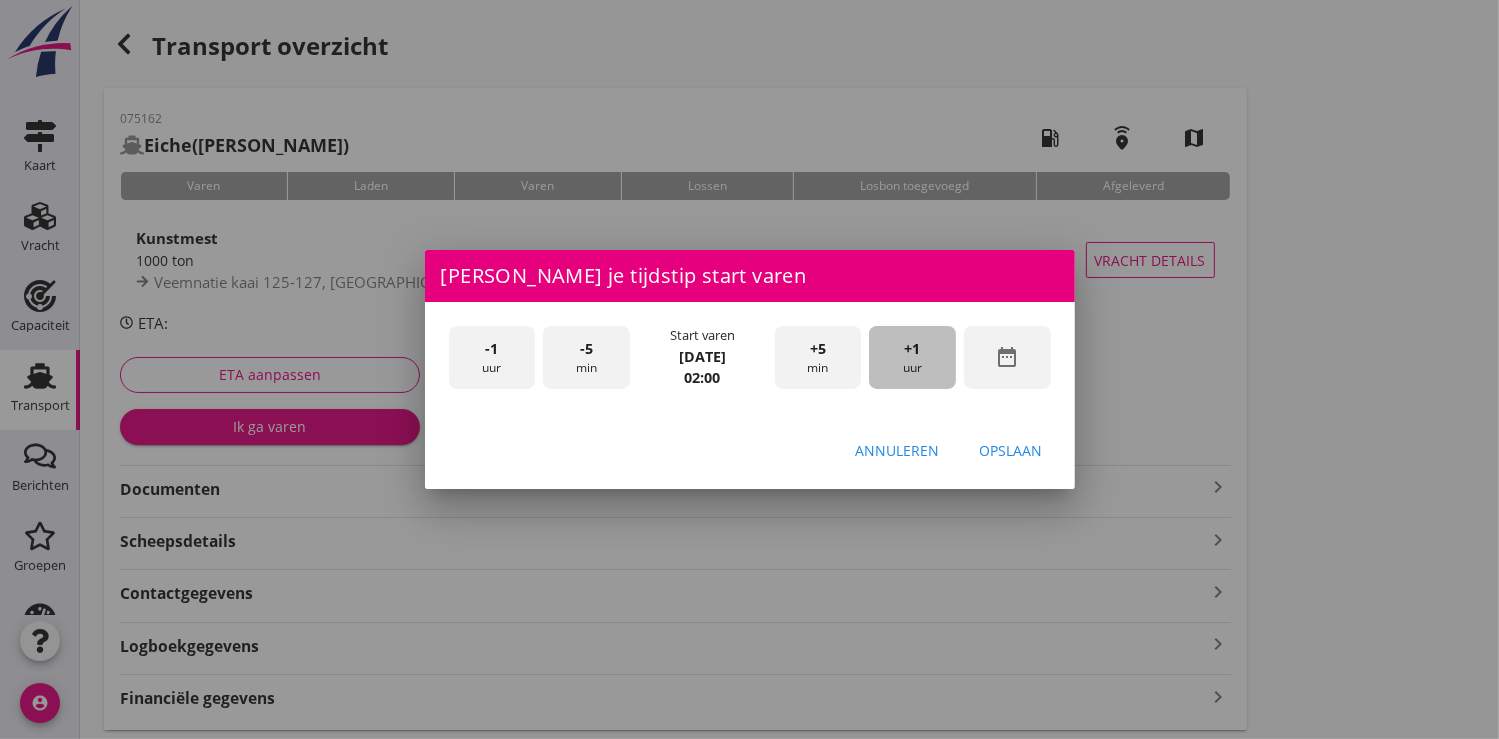 click on "+1  uur" at bounding box center (912, 357) 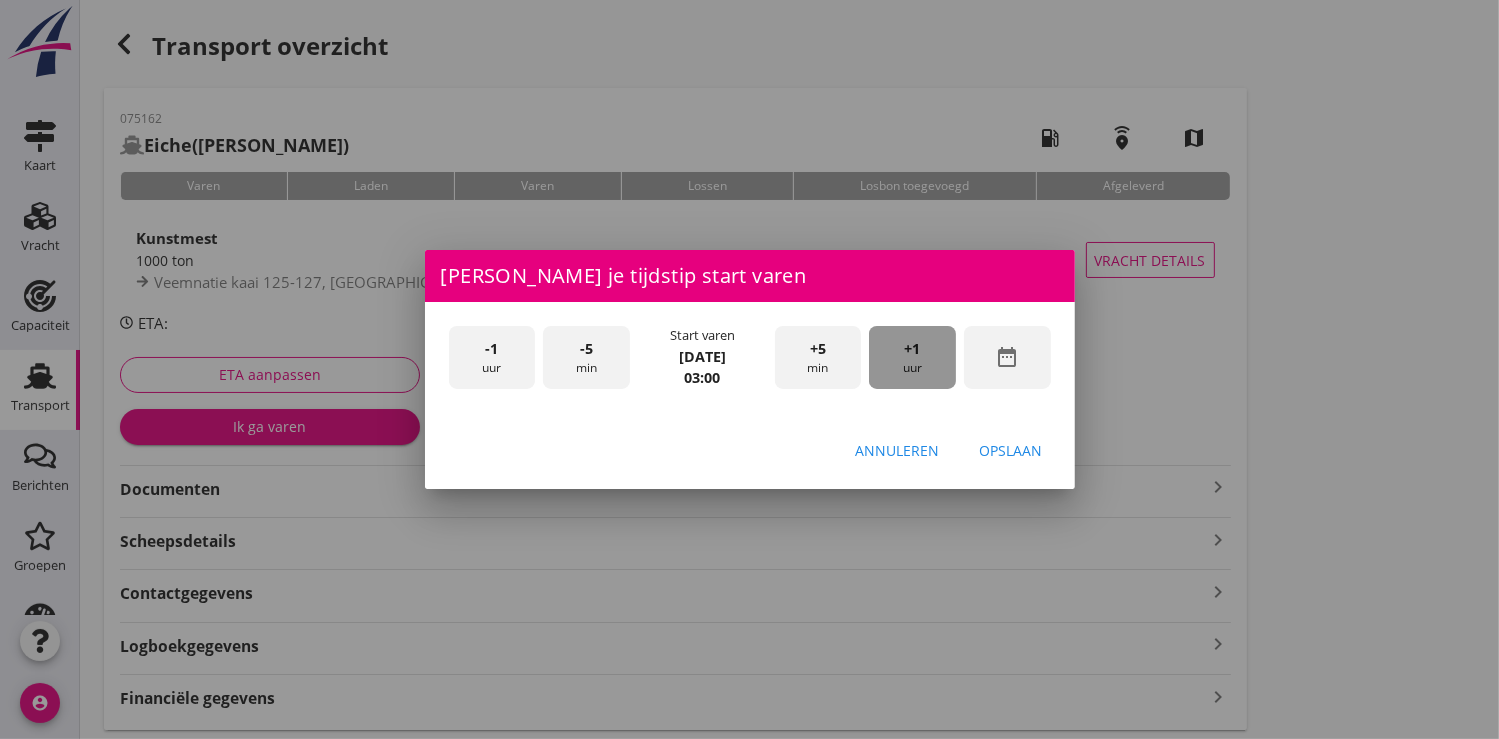 click on "+1  uur" at bounding box center (912, 357) 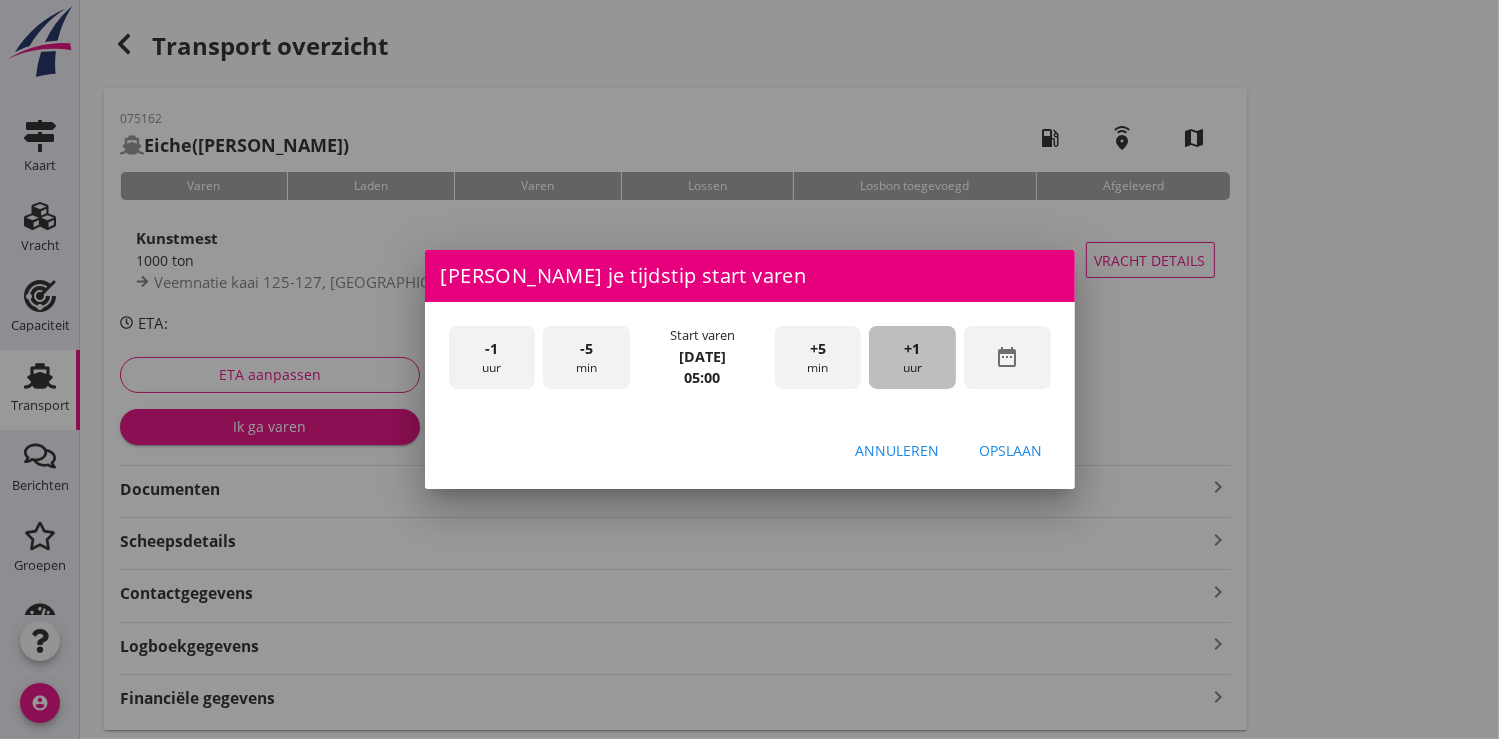 click on "+1  uur" at bounding box center [912, 357] 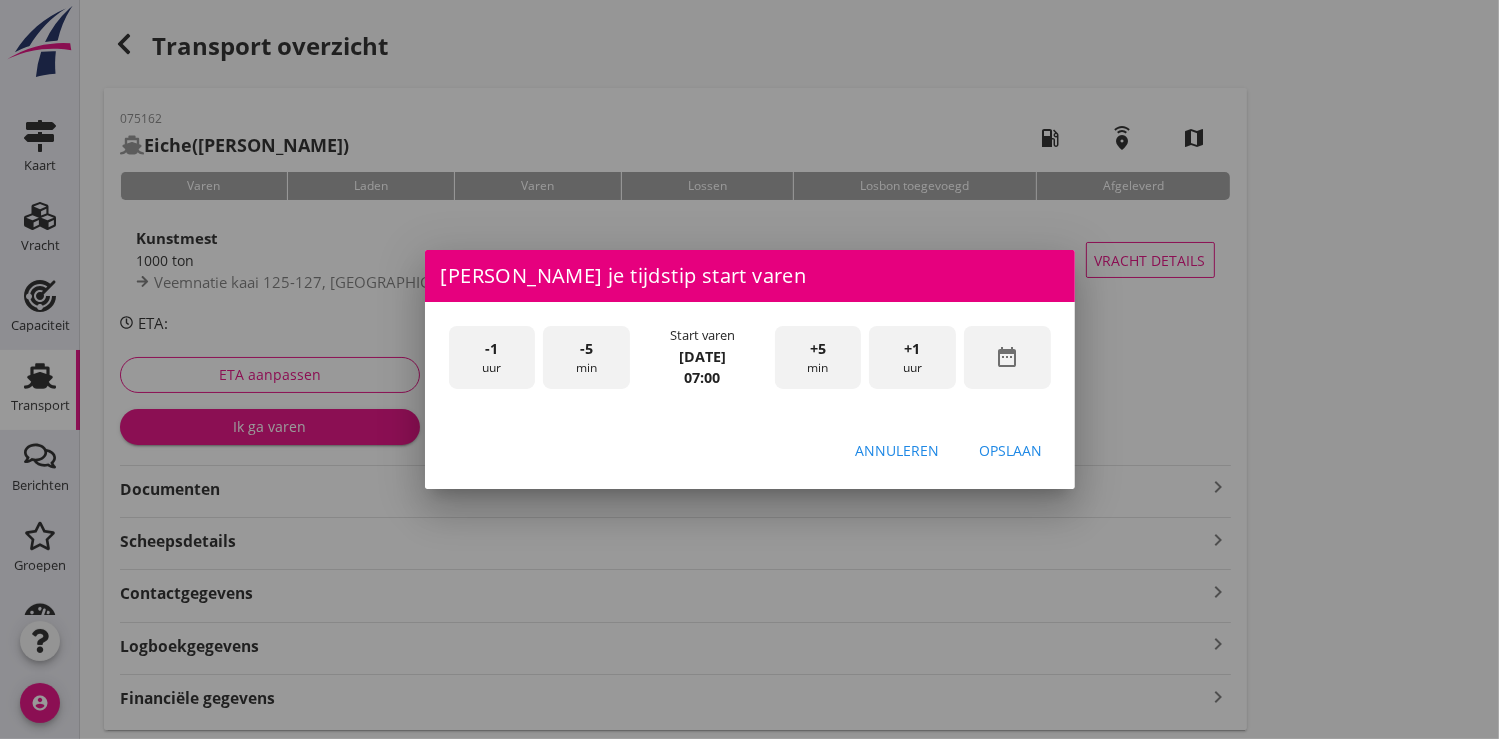 click on "Opslaan" at bounding box center (1011, 450) 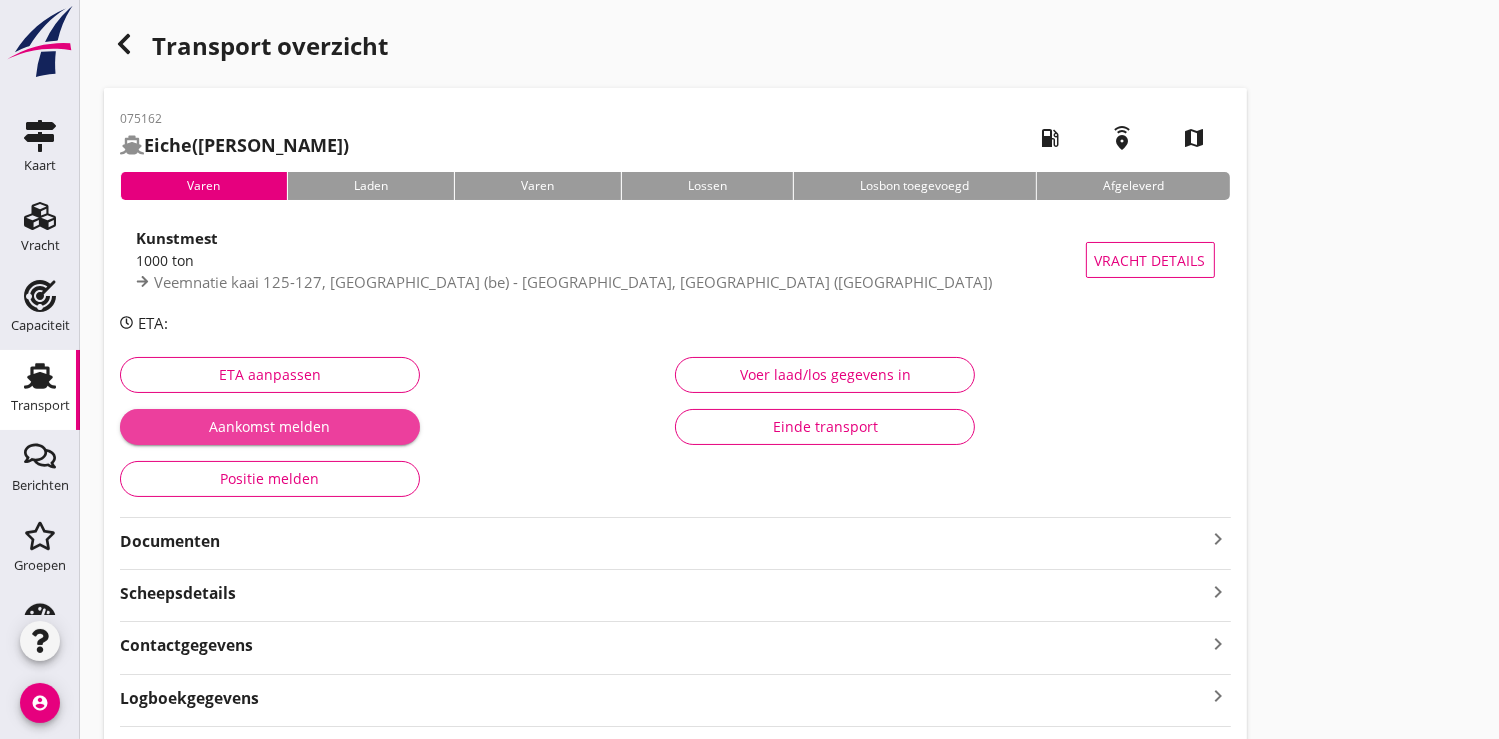 click on "Aankomst melden" at bounding box center [270, 426] 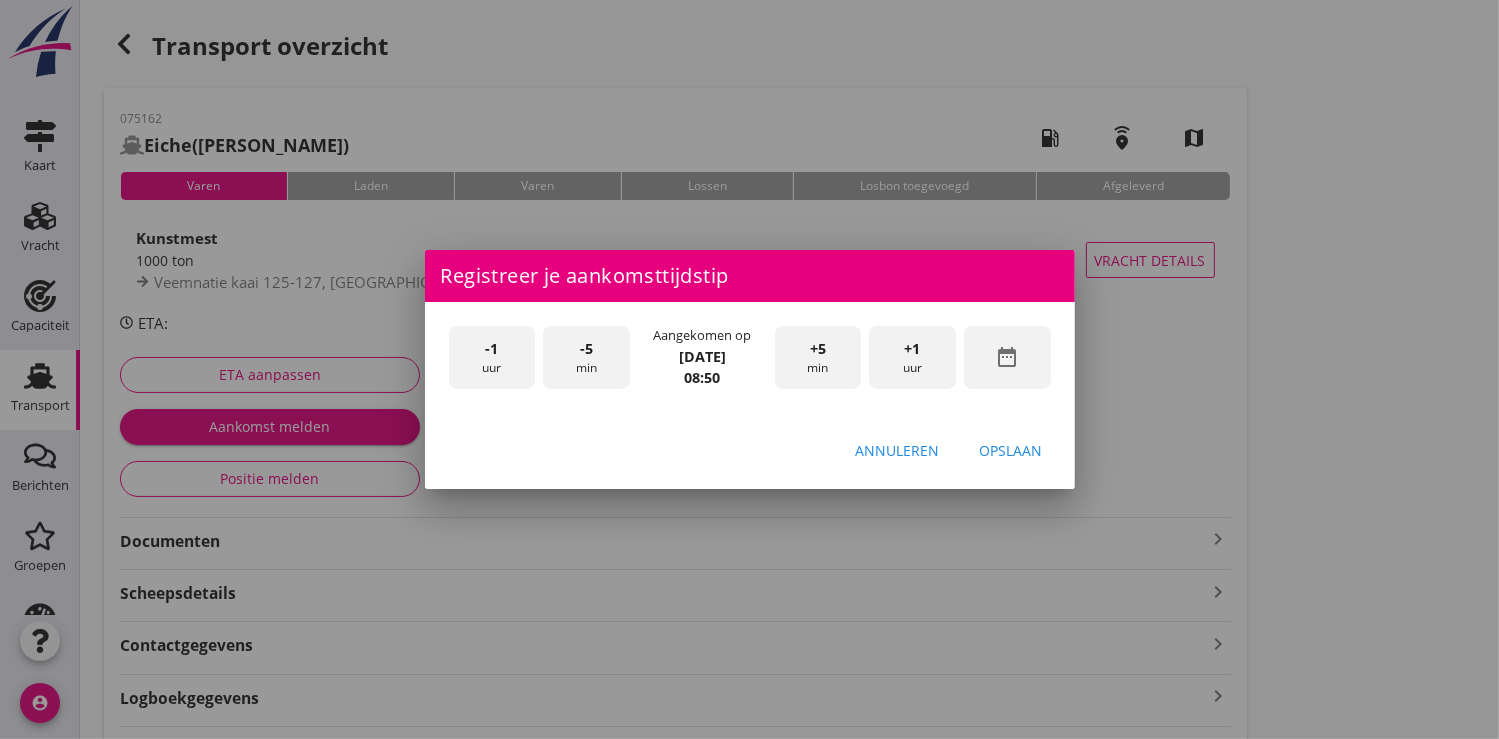 click on "date_range" at bounding box center [1007, 357] 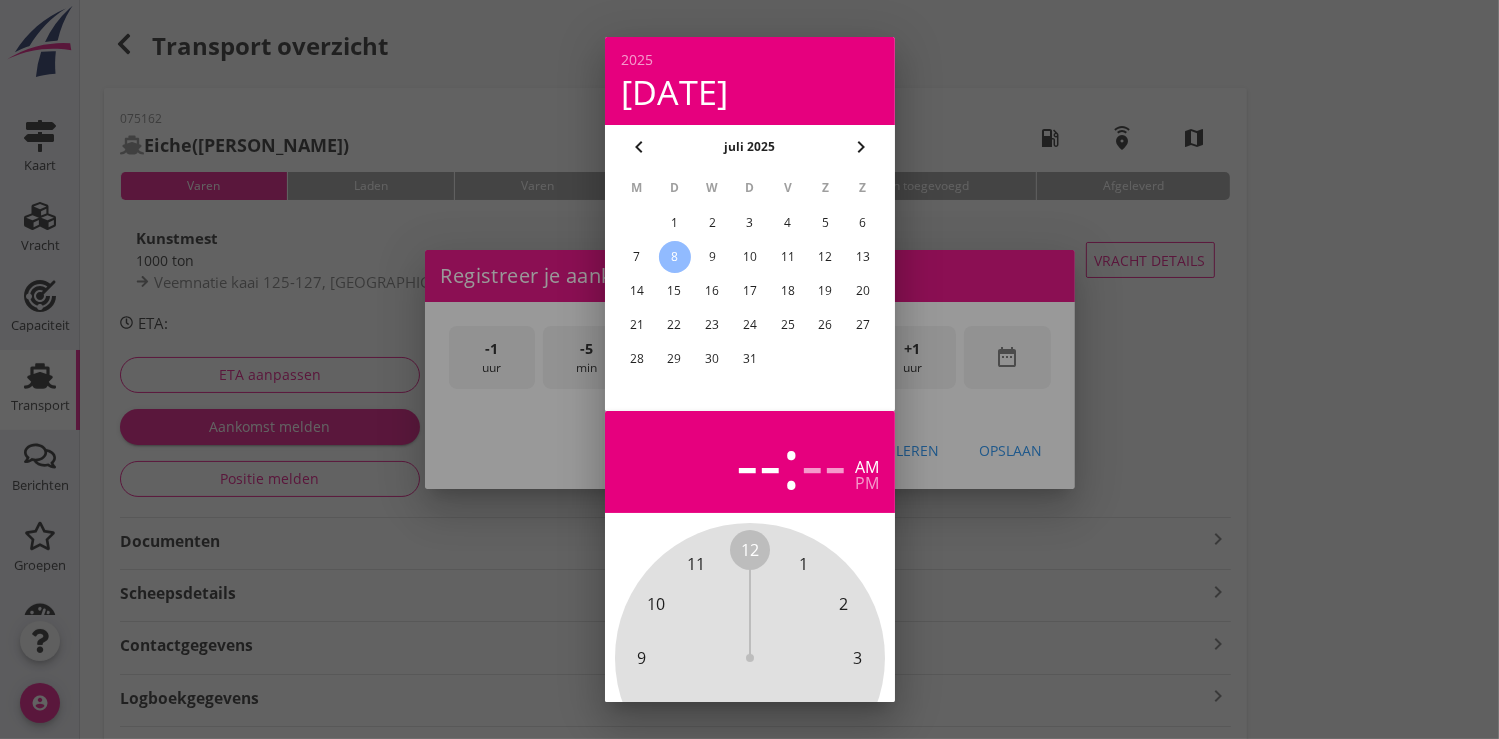 click on "3" at bounding box center [749, 223] 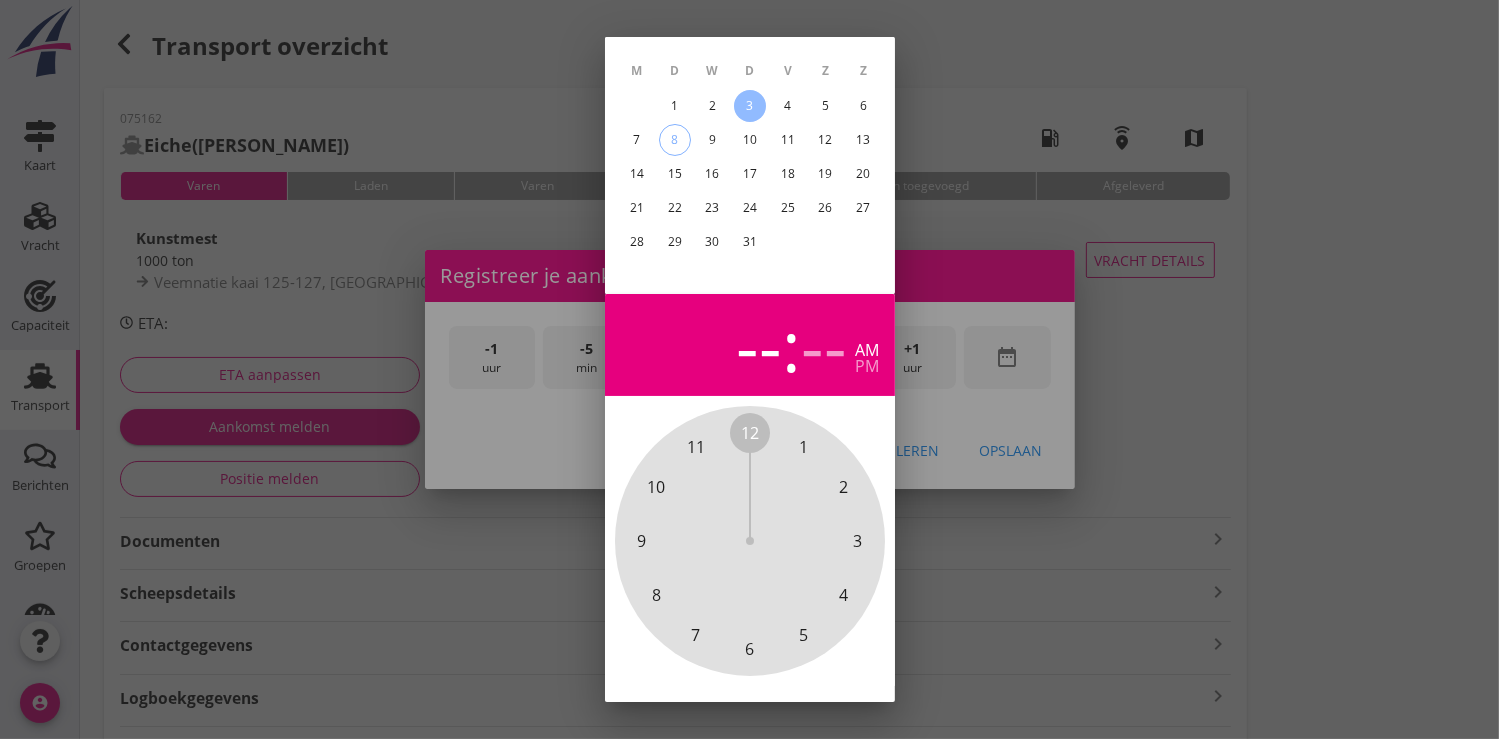 scroll, scrollTop: 185, scrollLeft: 0, axis: vertical 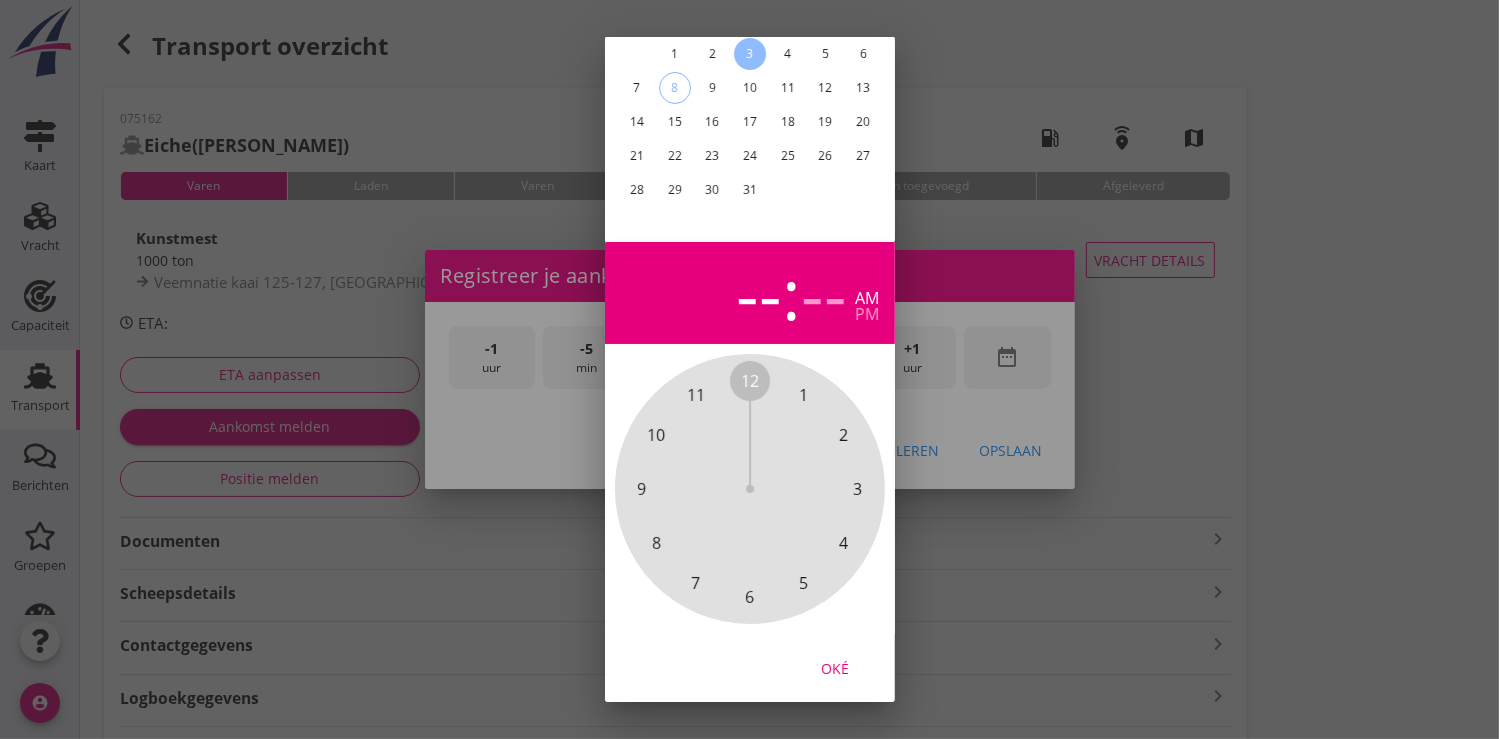 click on "Oké" at bounding box center (835, 667) 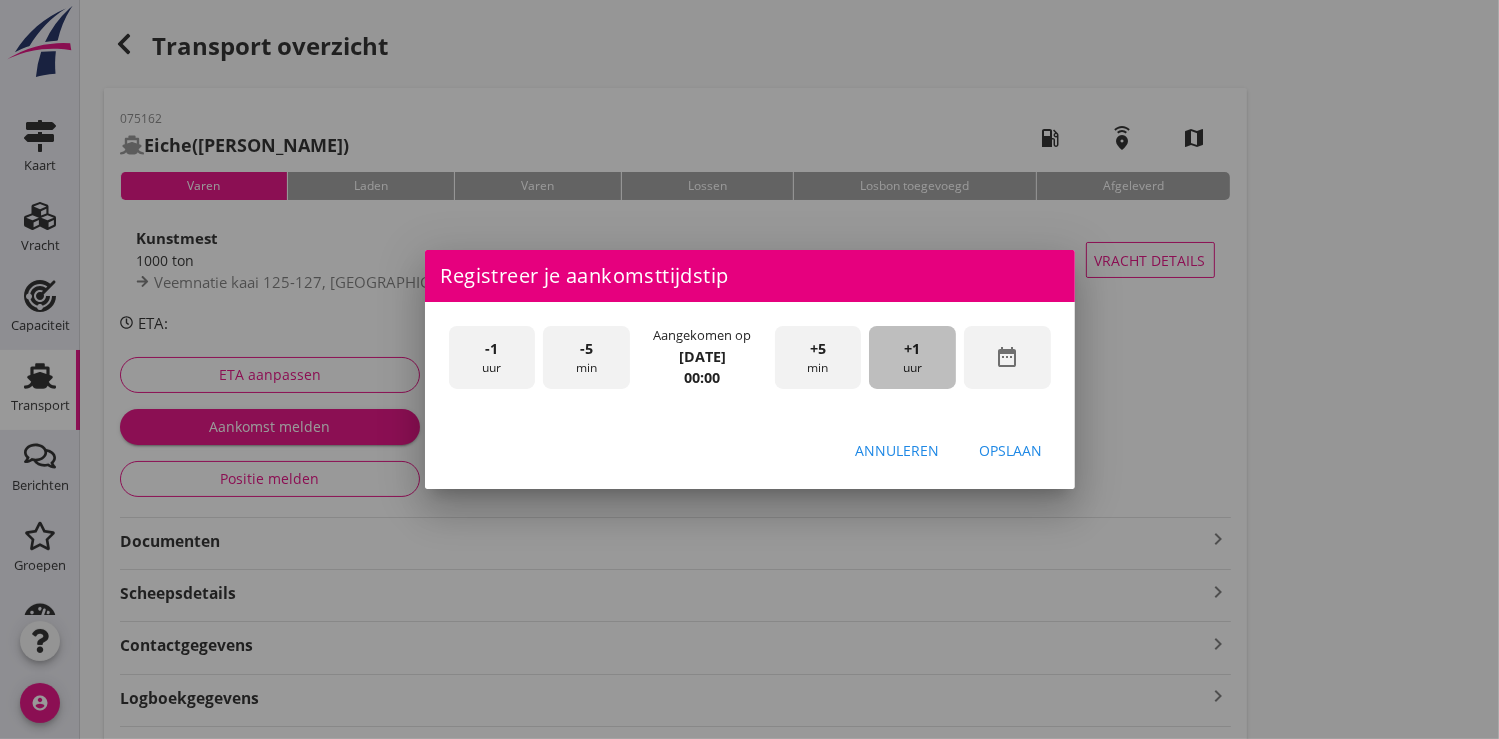 click on "+1  uur" at bounding box center [912, 357] 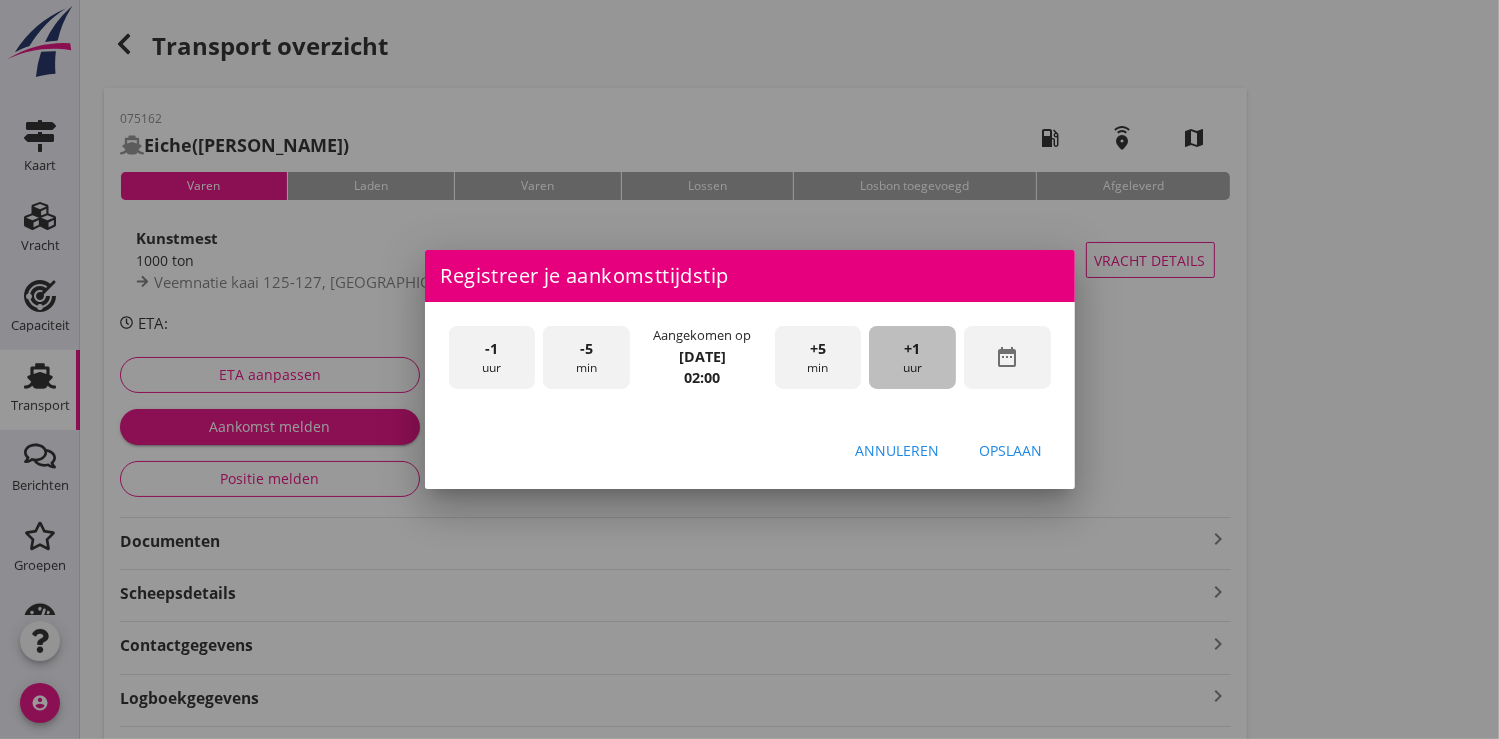 click on "+1  uur" at bounding box center (912, 357) 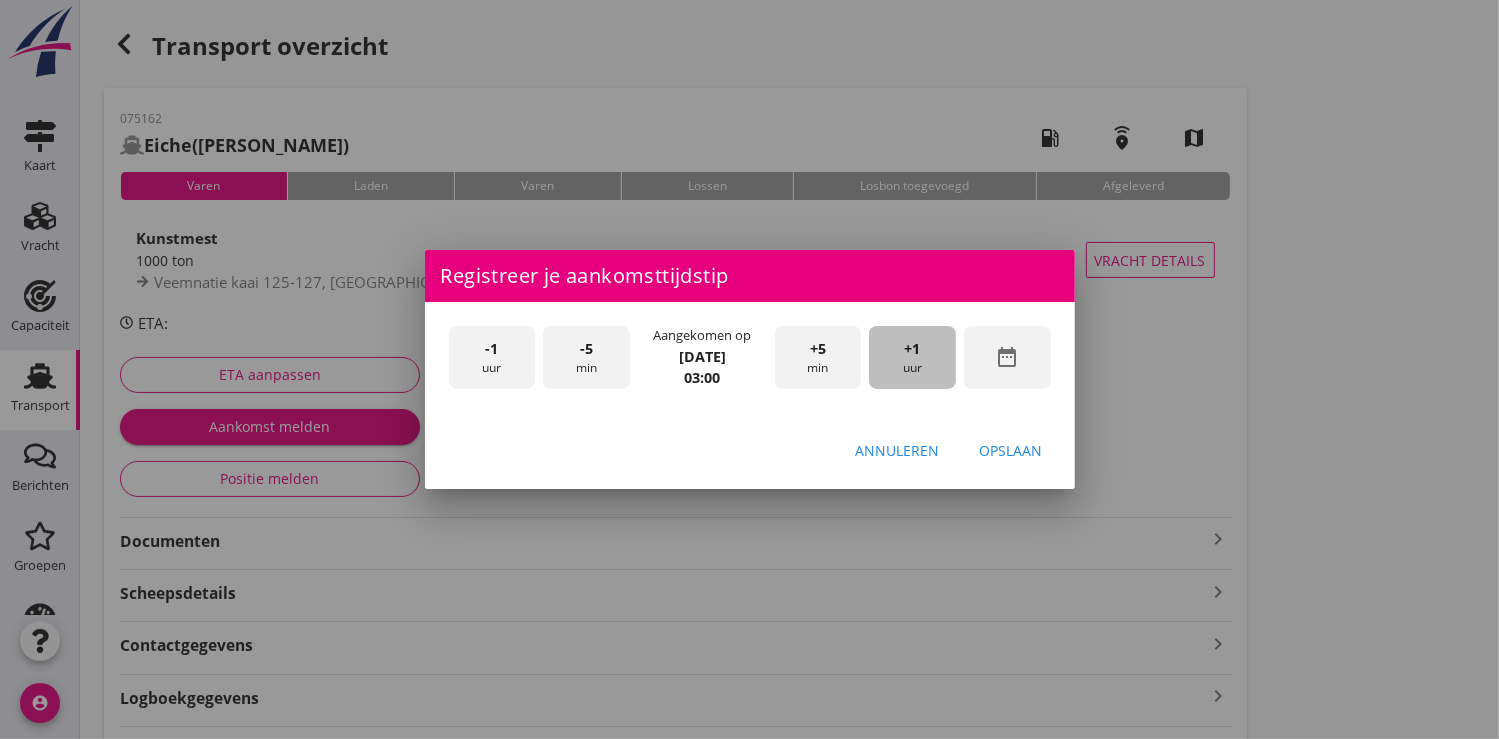 click on "+1  uur" at bounding box center (912, 357) 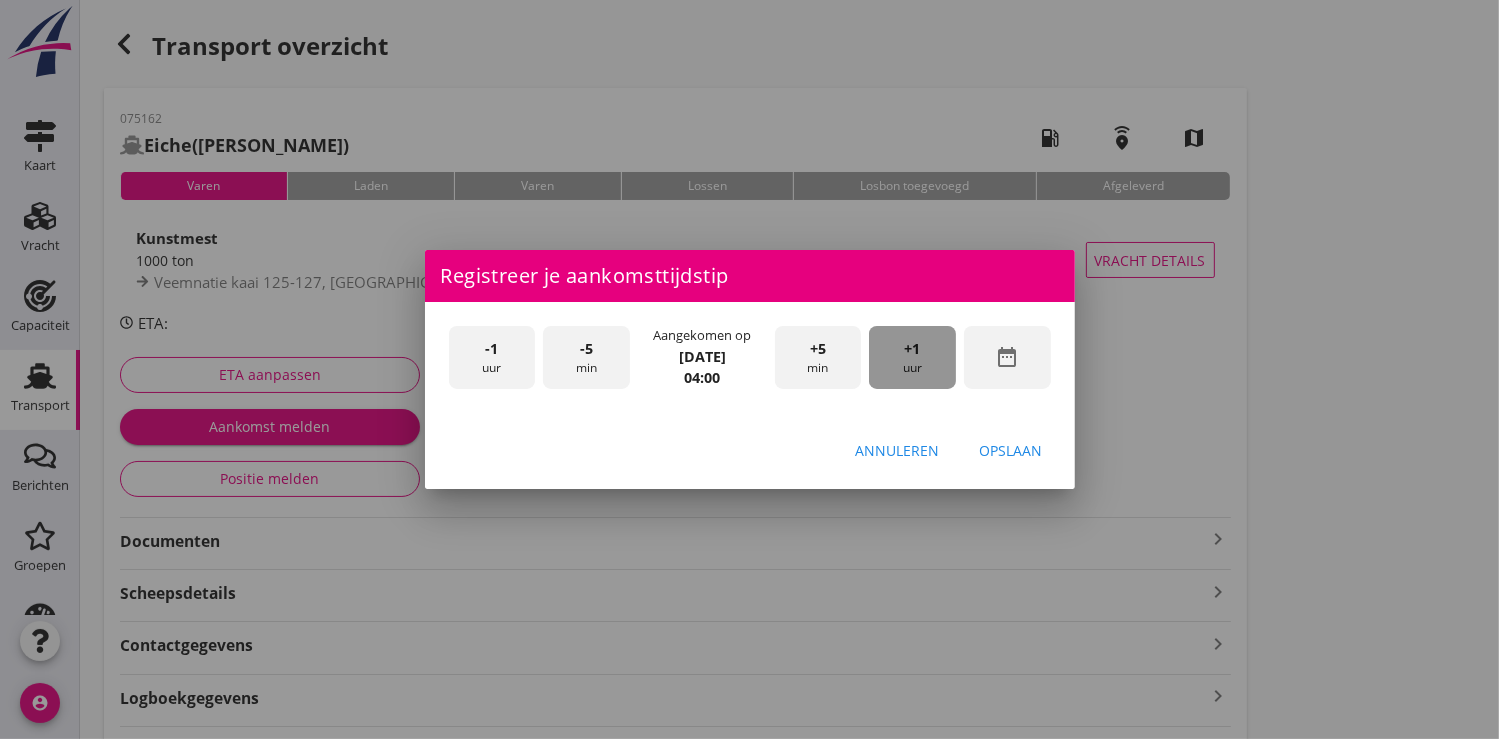 click on "+1  uur" at bounding box center [912, 357] 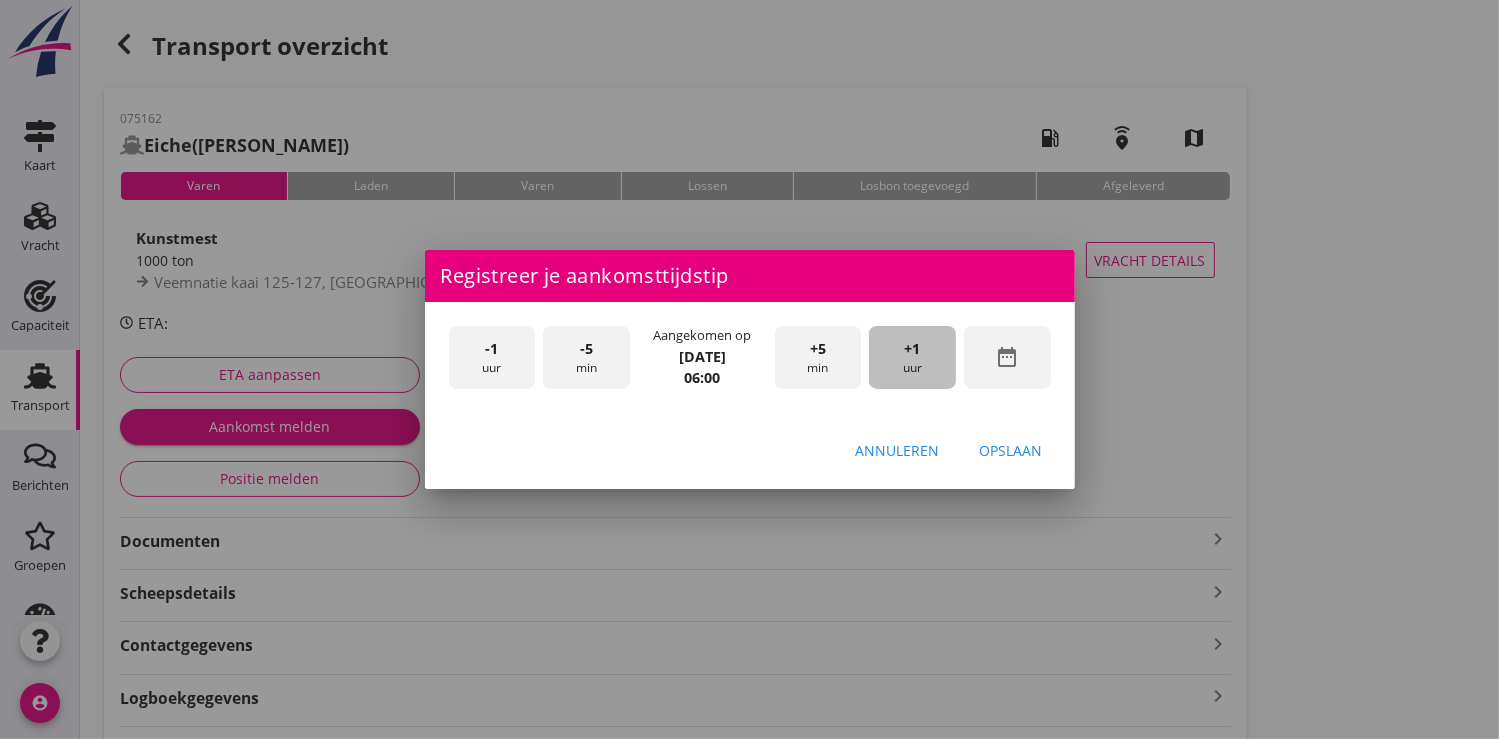 click on "+1  uur" at bounding box center [912, 357] 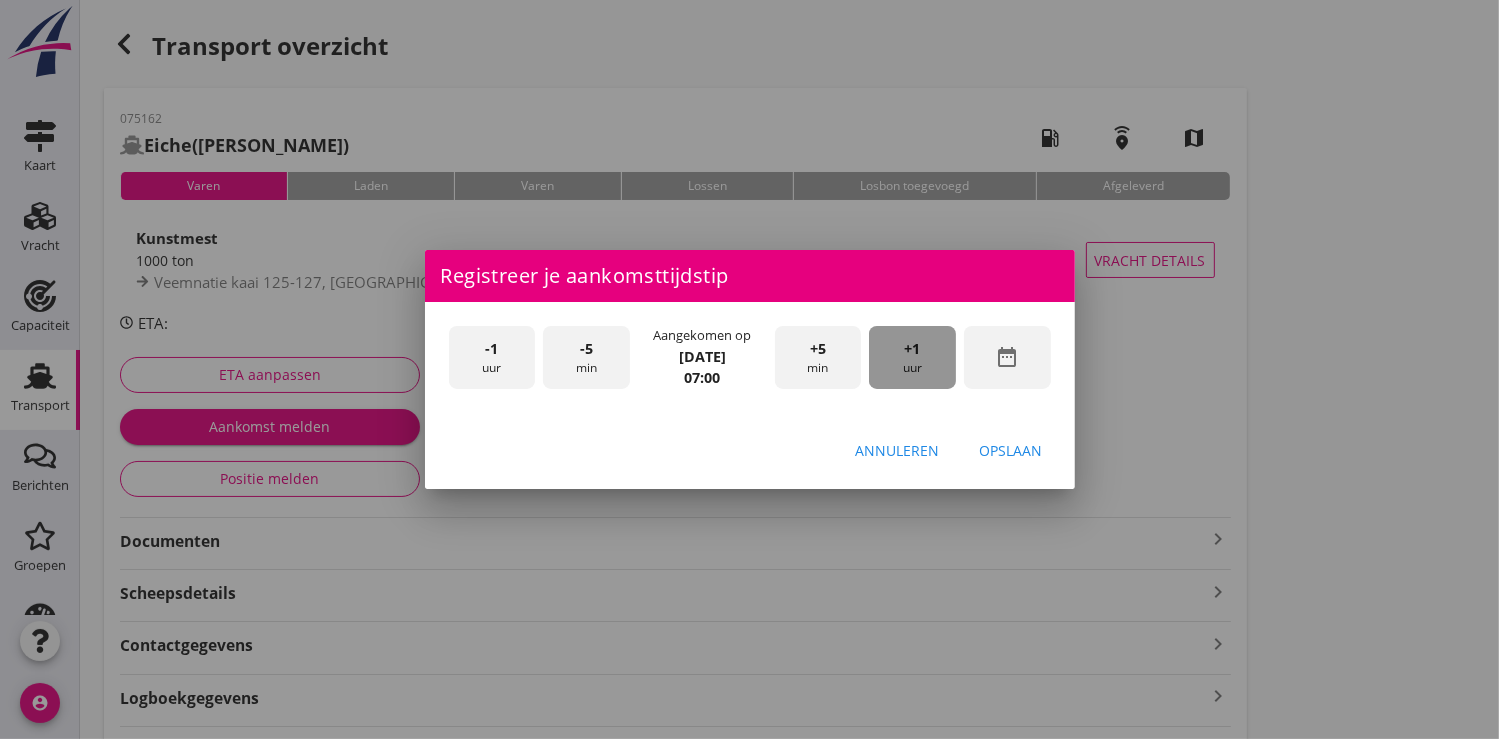 click on "+1  uur" at bounding box center [912, 357] 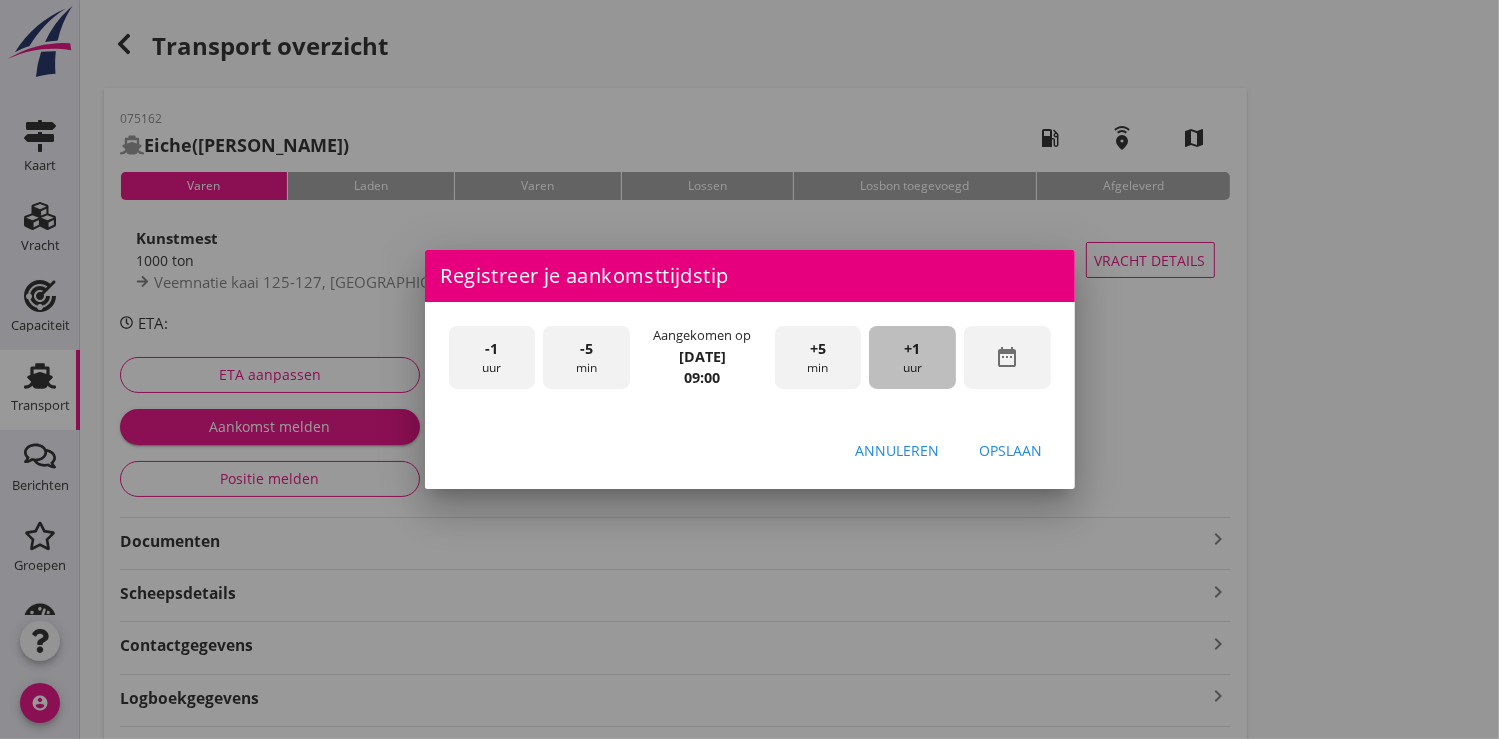click on "+1  uur" at bounding box center (912, 357) 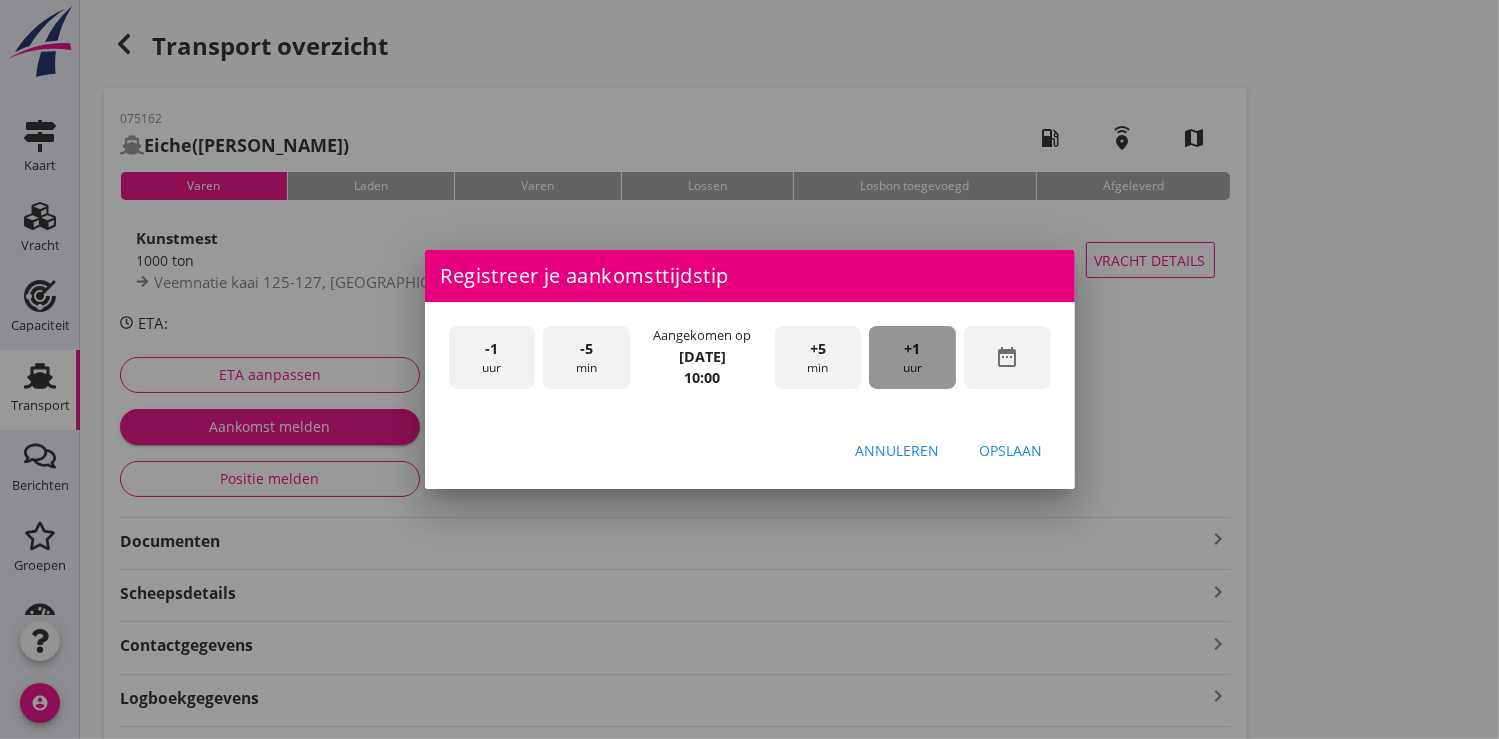 click on "+1  uur" at bounding box center (912, 357) 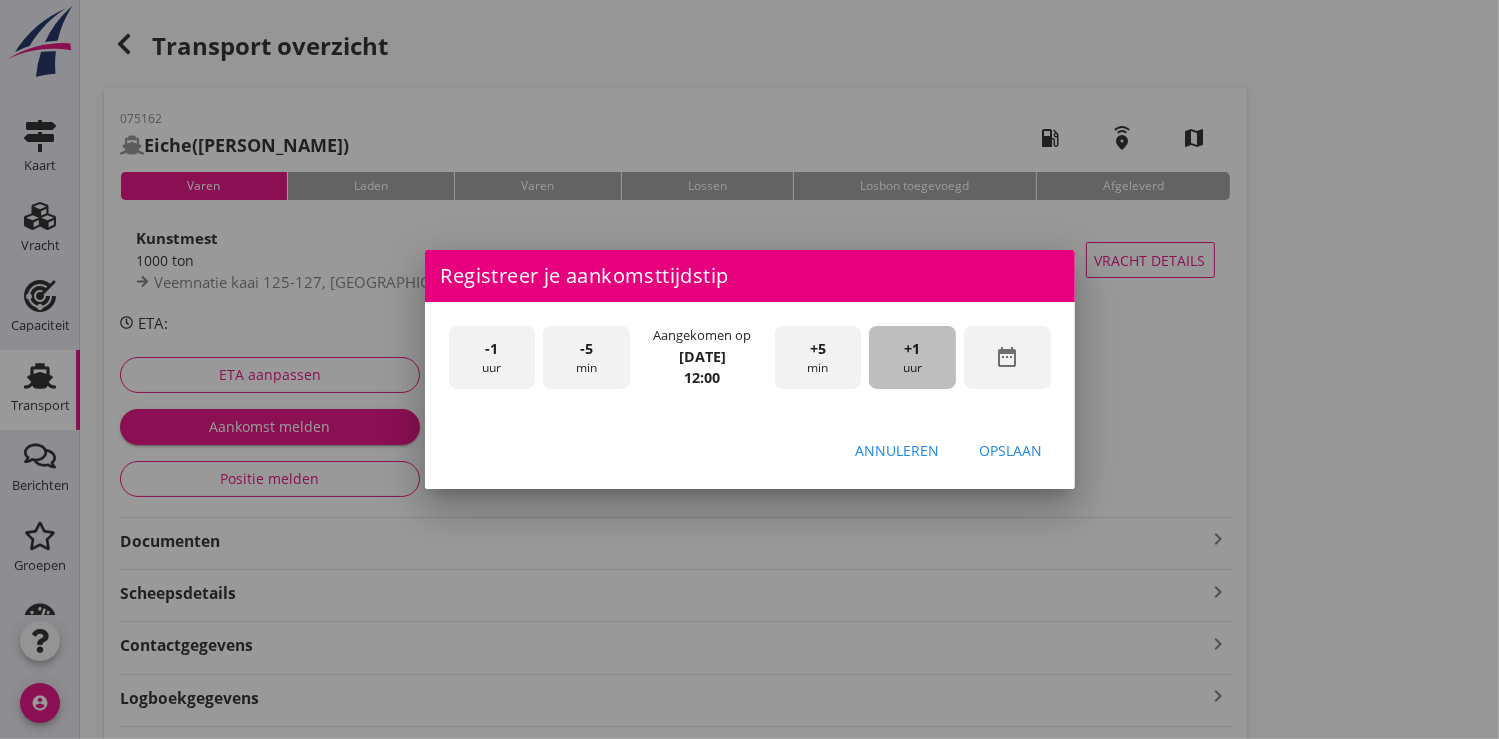 click on "+1  uur" at bounding box center (912, 357) 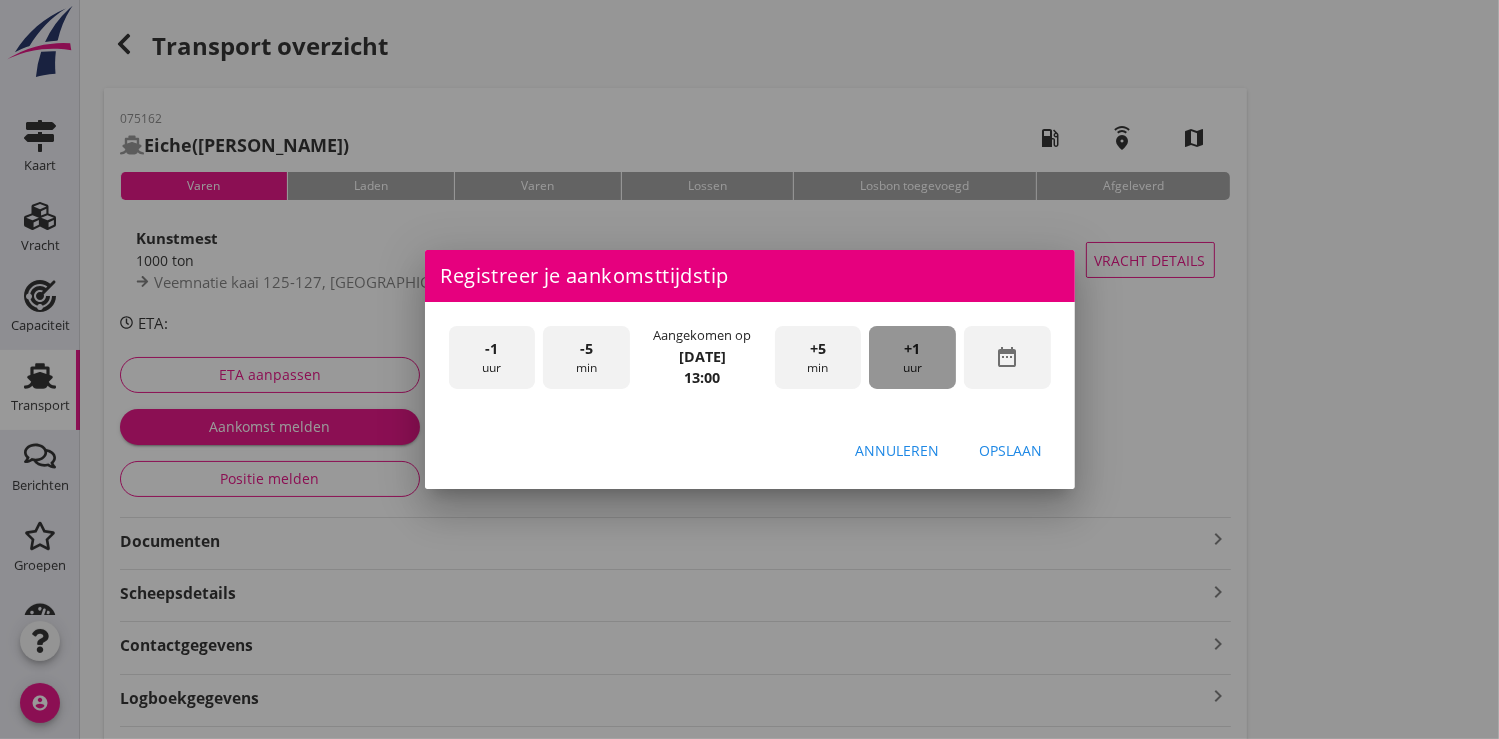 click on "+1  uur" at bounding box center (912, 357) 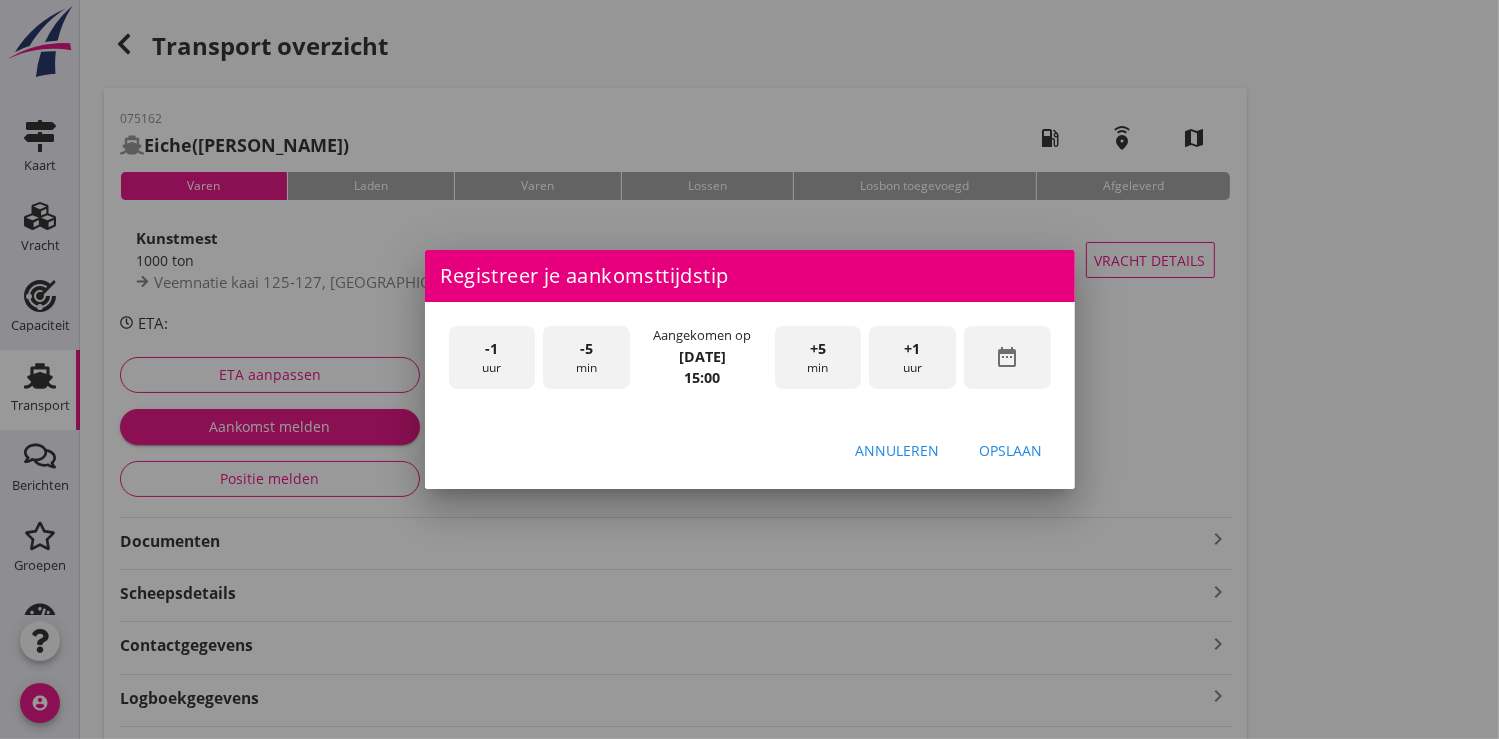 click on "Opslaan" at bounding box center (1011, 450) 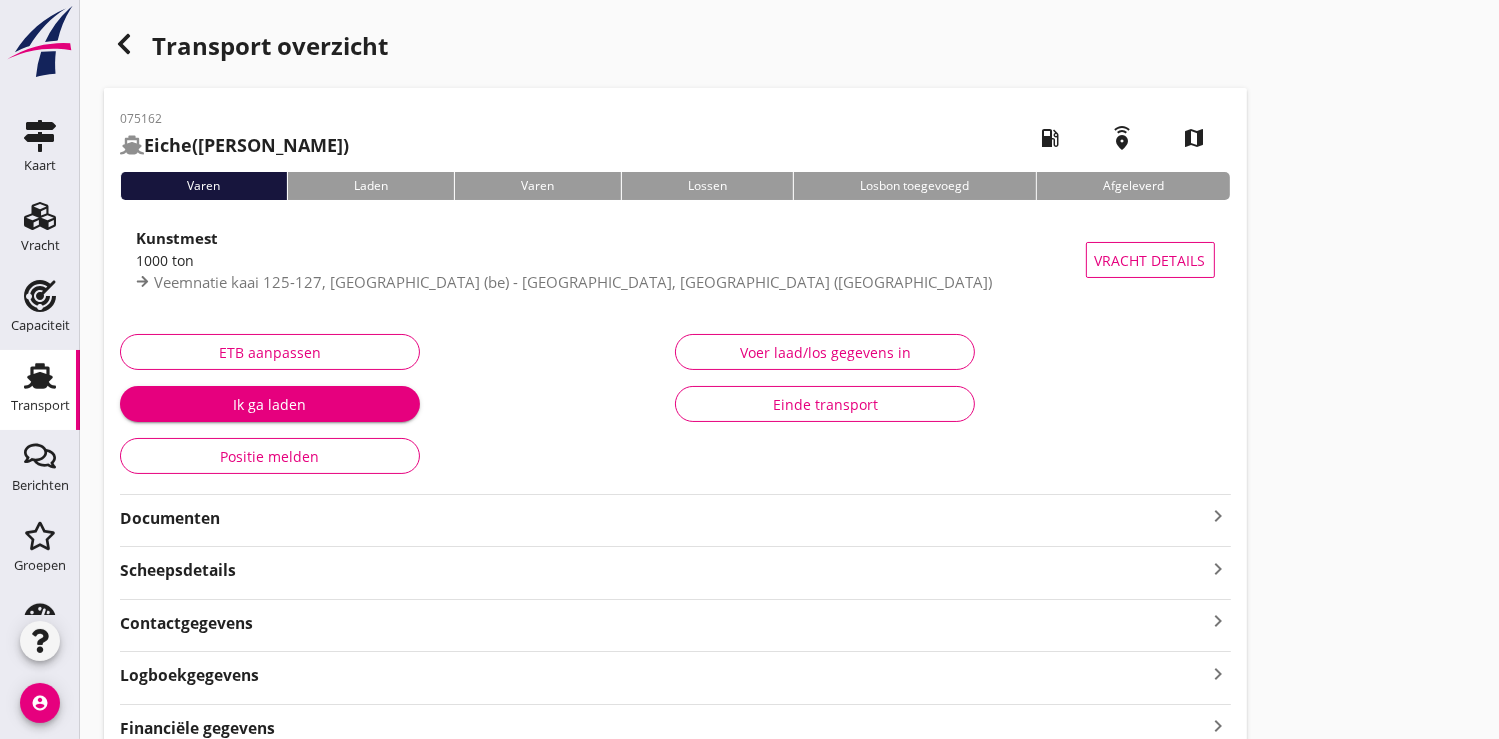 click on "Ik ga laden" at bounding box center (270, 404) 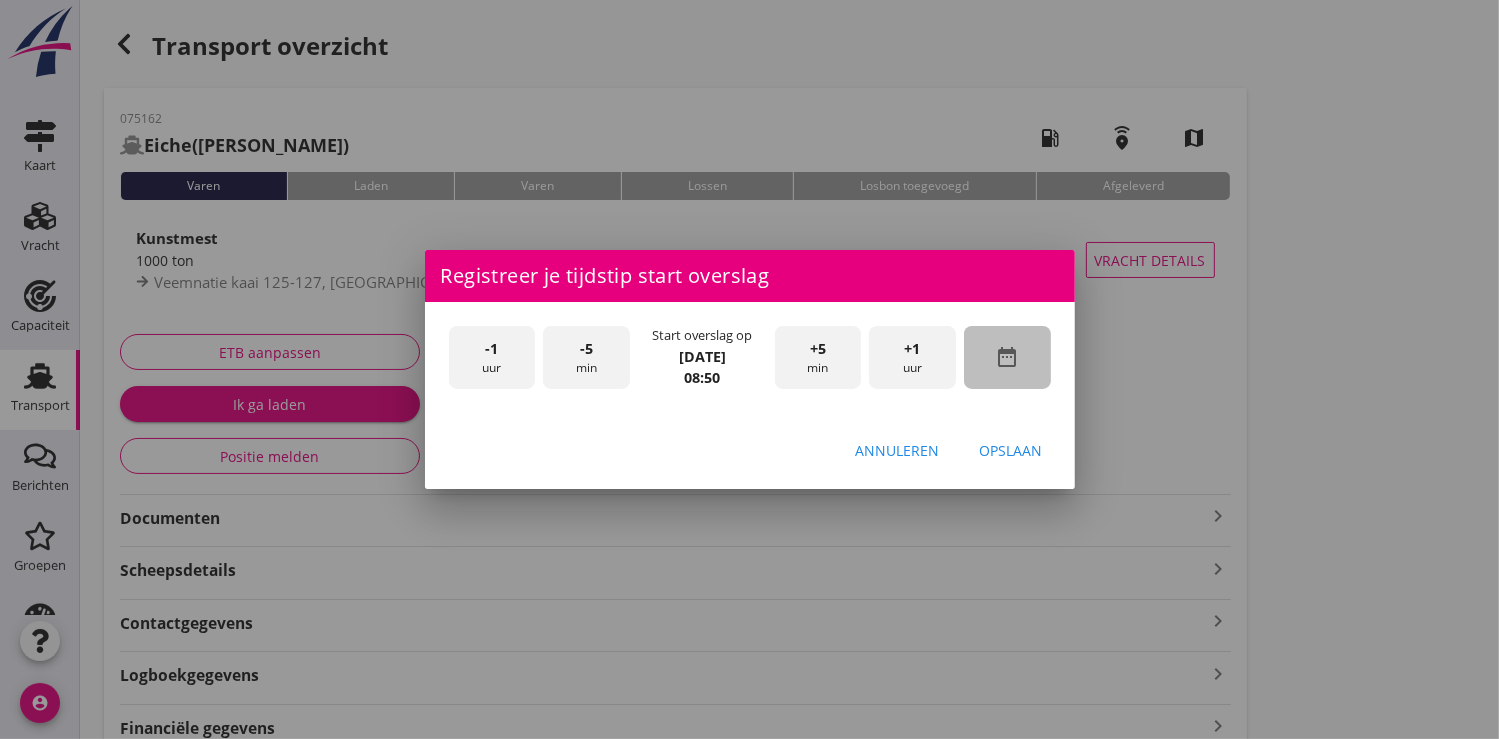 click on "date_range" at bounding box center [1007, 357] 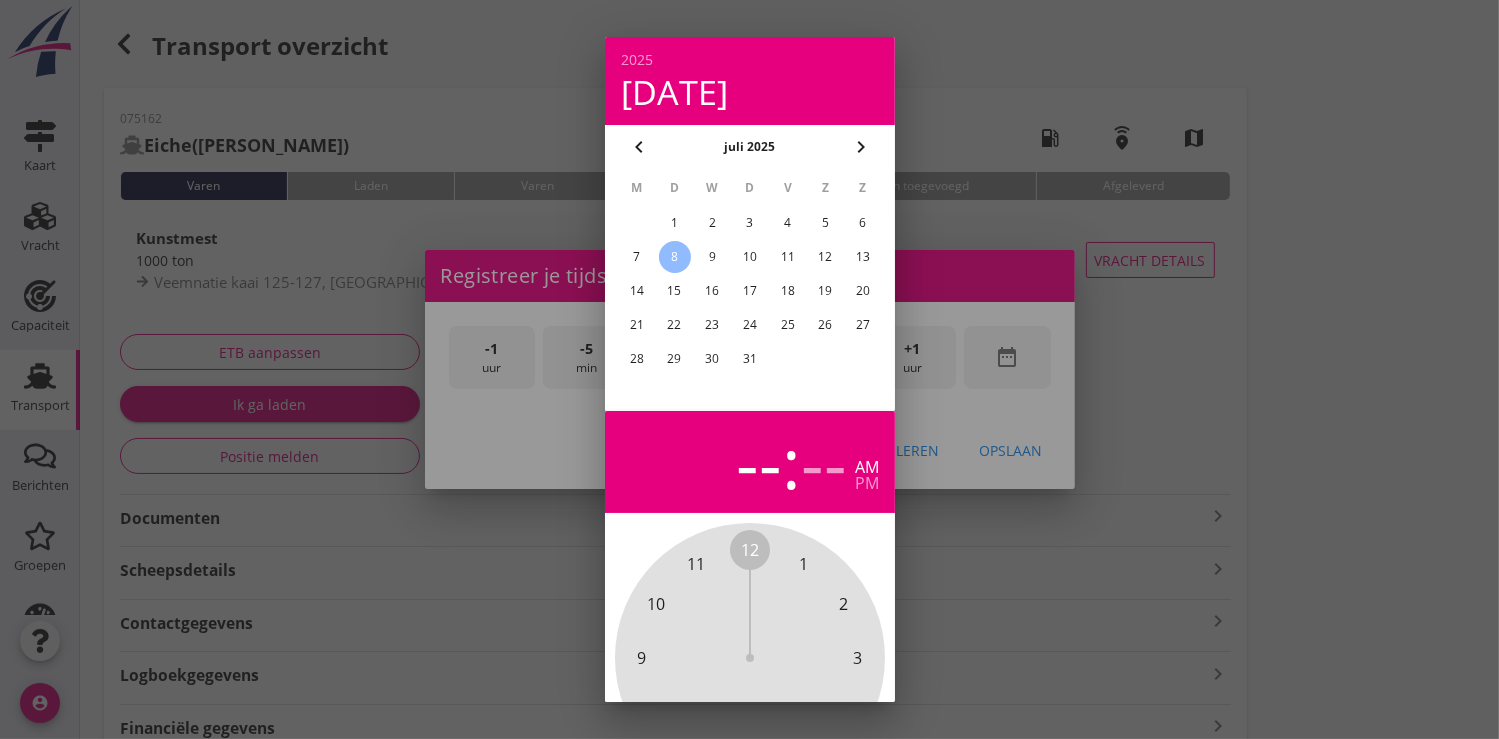 click on "4" at bounding box center (787, 223) 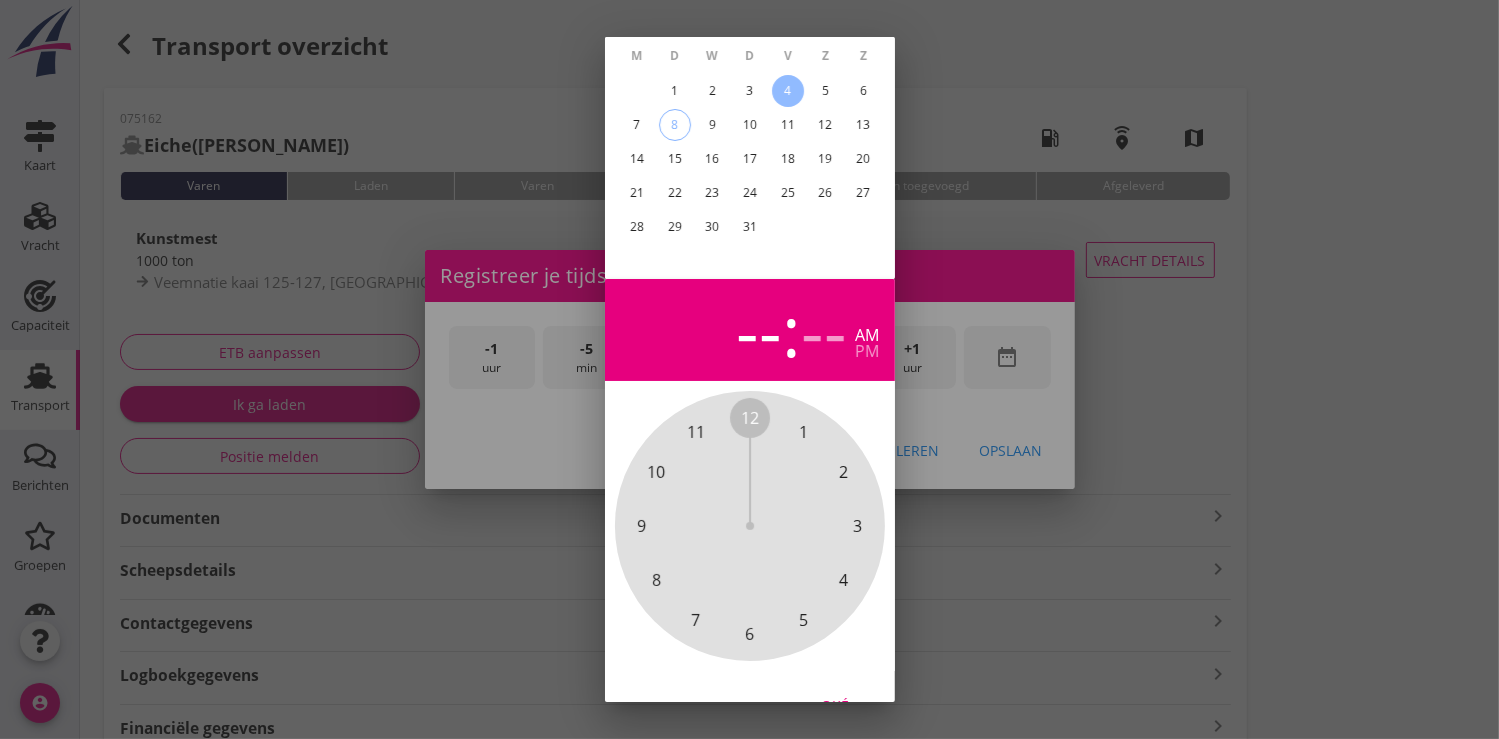 scroll, scrollTop: 185, scrollLeft: 0, axis: vertical 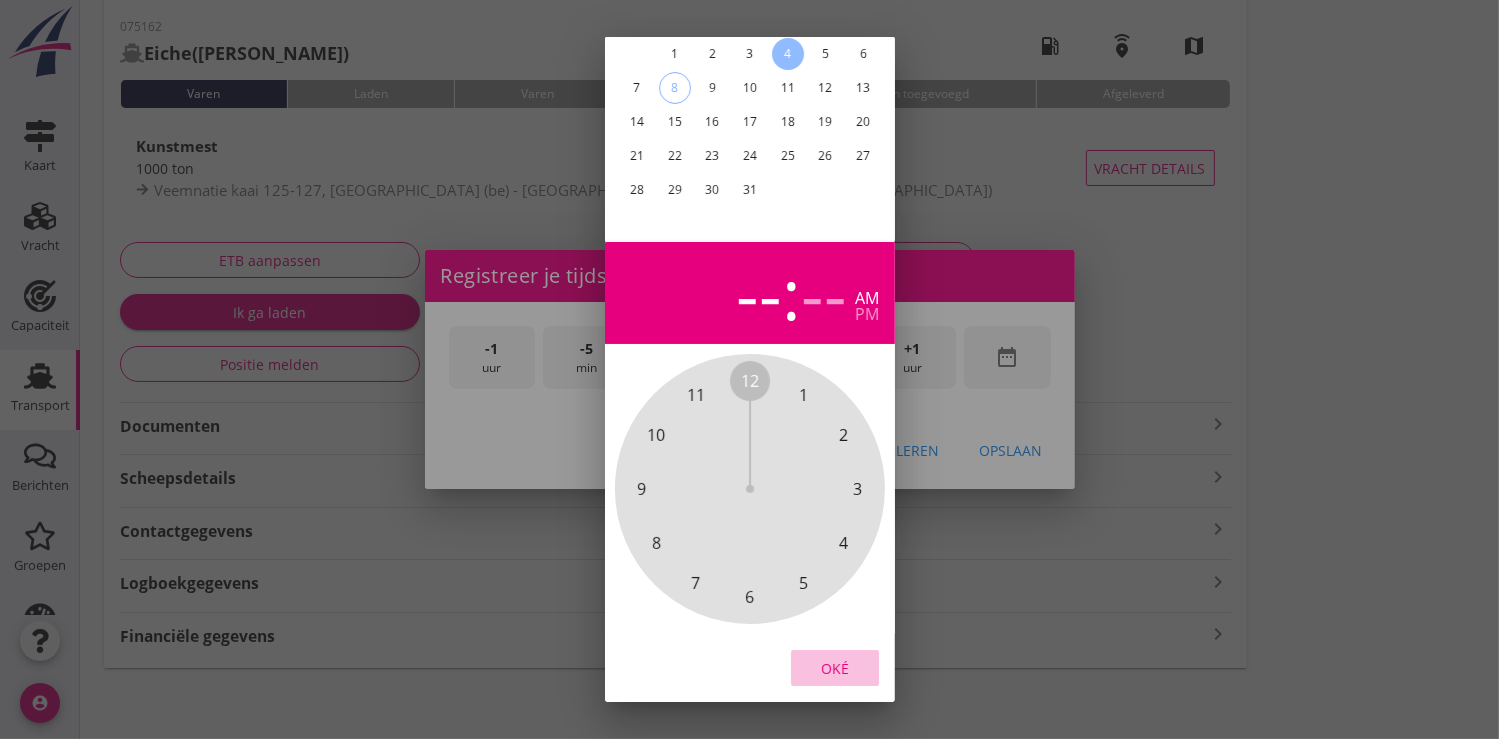 drag, startPoint x: 843, startPoint y: 656, endPoint x: 843, endPoint y: 612, distance: 44 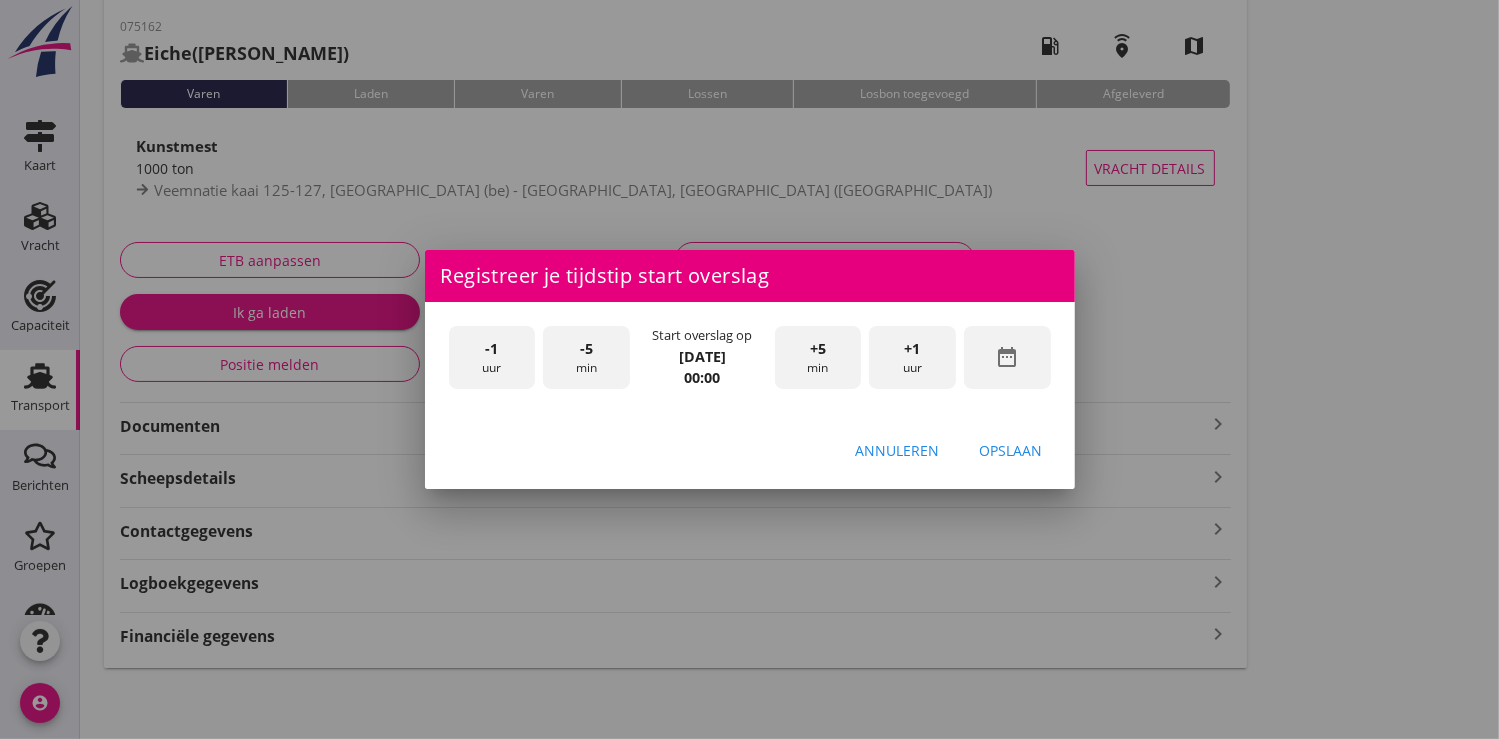 click on "+1" at bounding box center (913, 349) 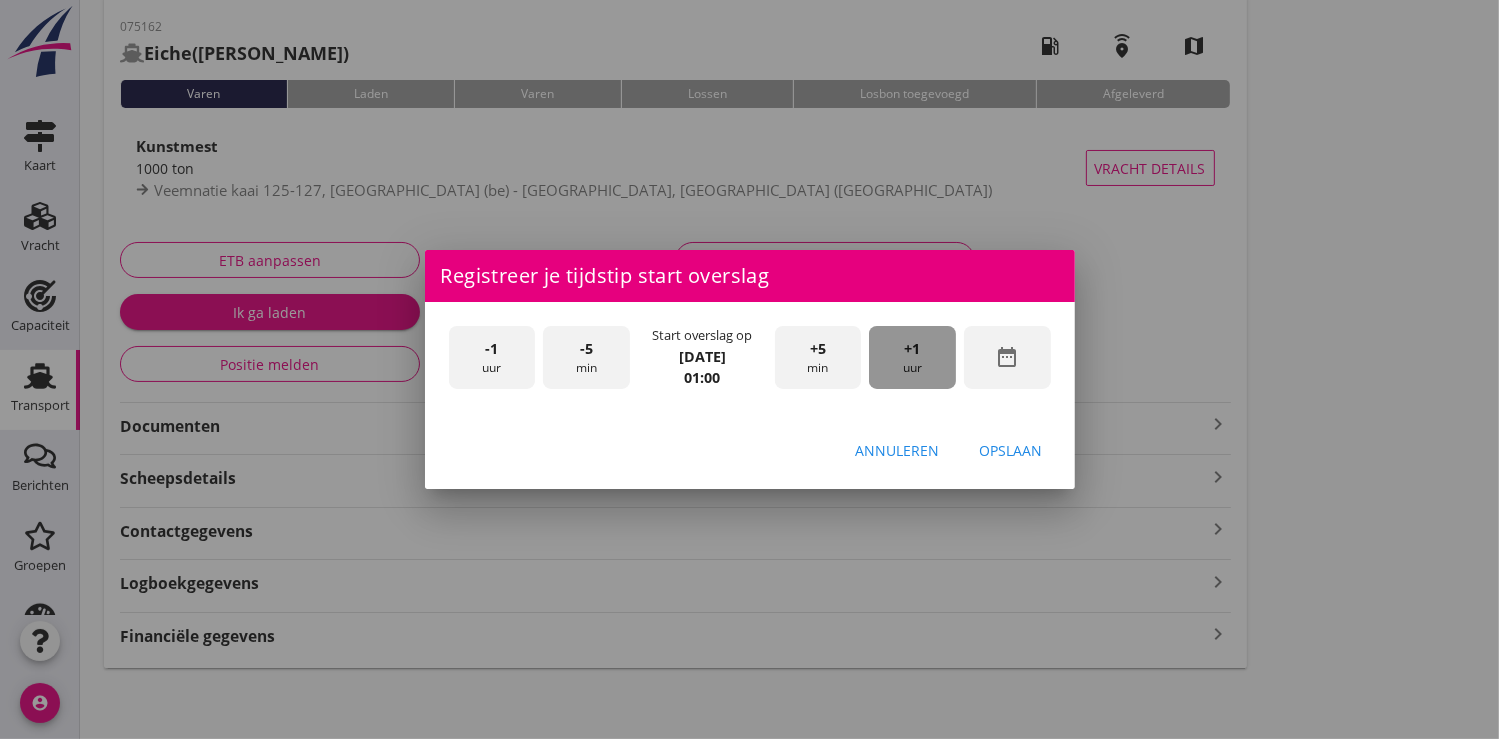 click on "+1" at bounding box center [913, 349] 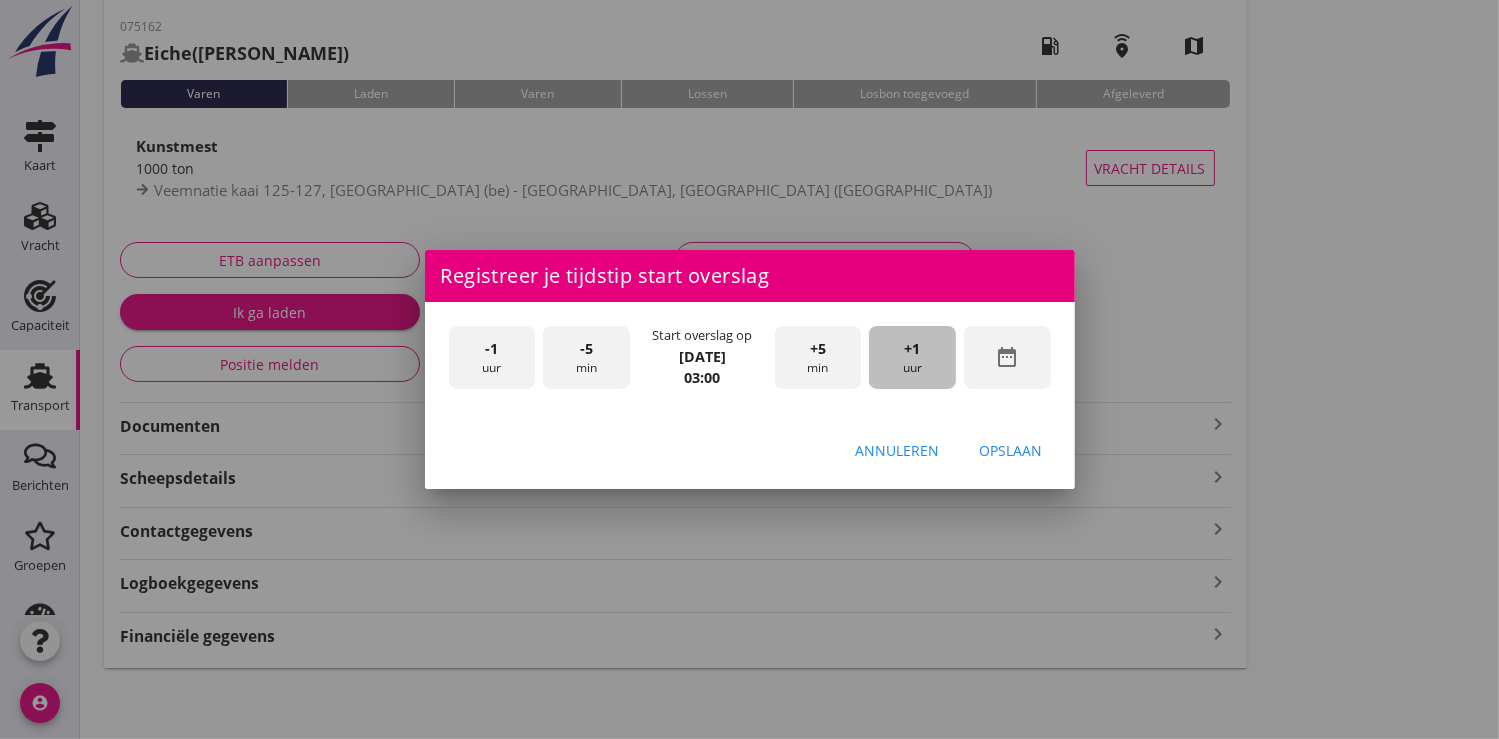 click on "+1" at bounding box center (913, 349) 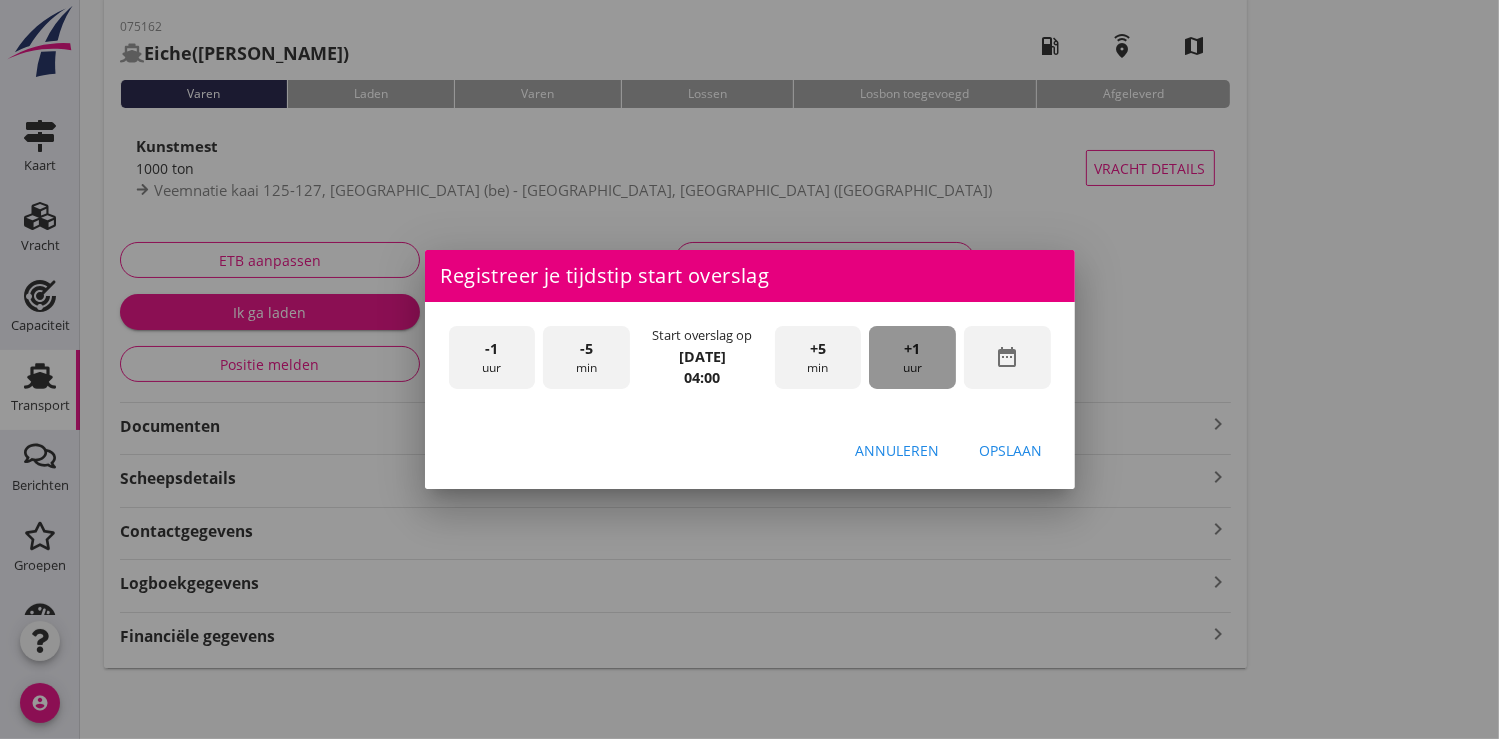click on "+1" at bounding box center [913, 349] 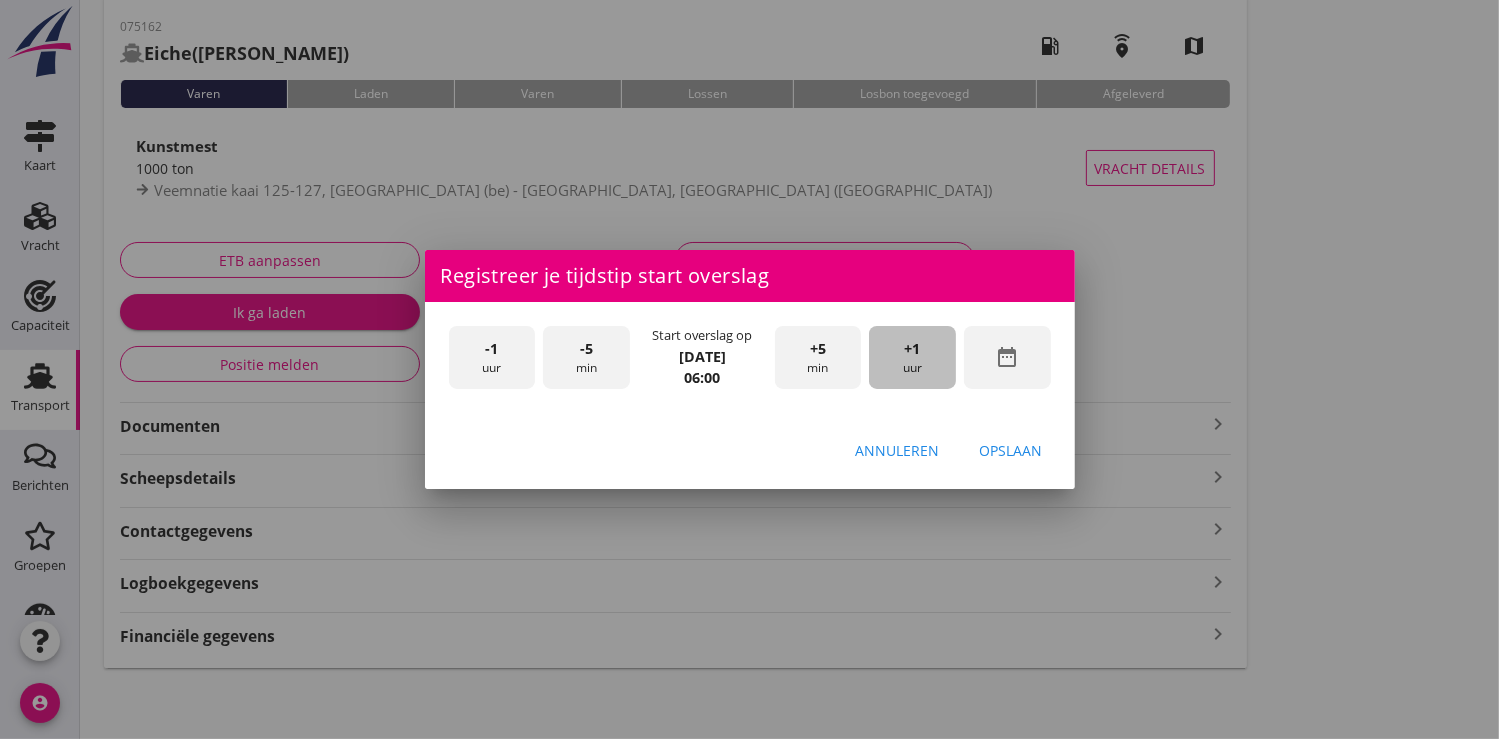 click on "+1" at bounding box center (913, 349) 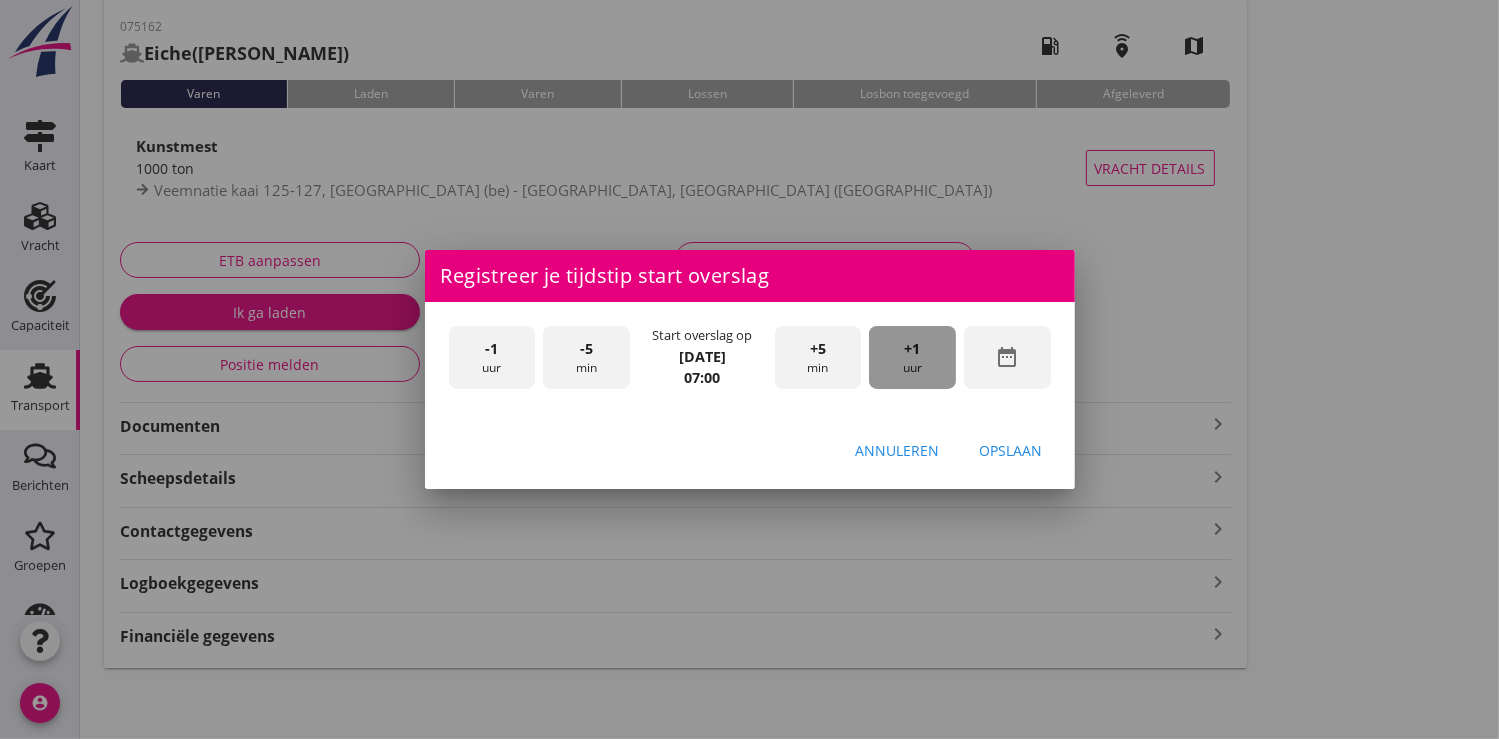 click on "+1" at bounding box center [913, 349] 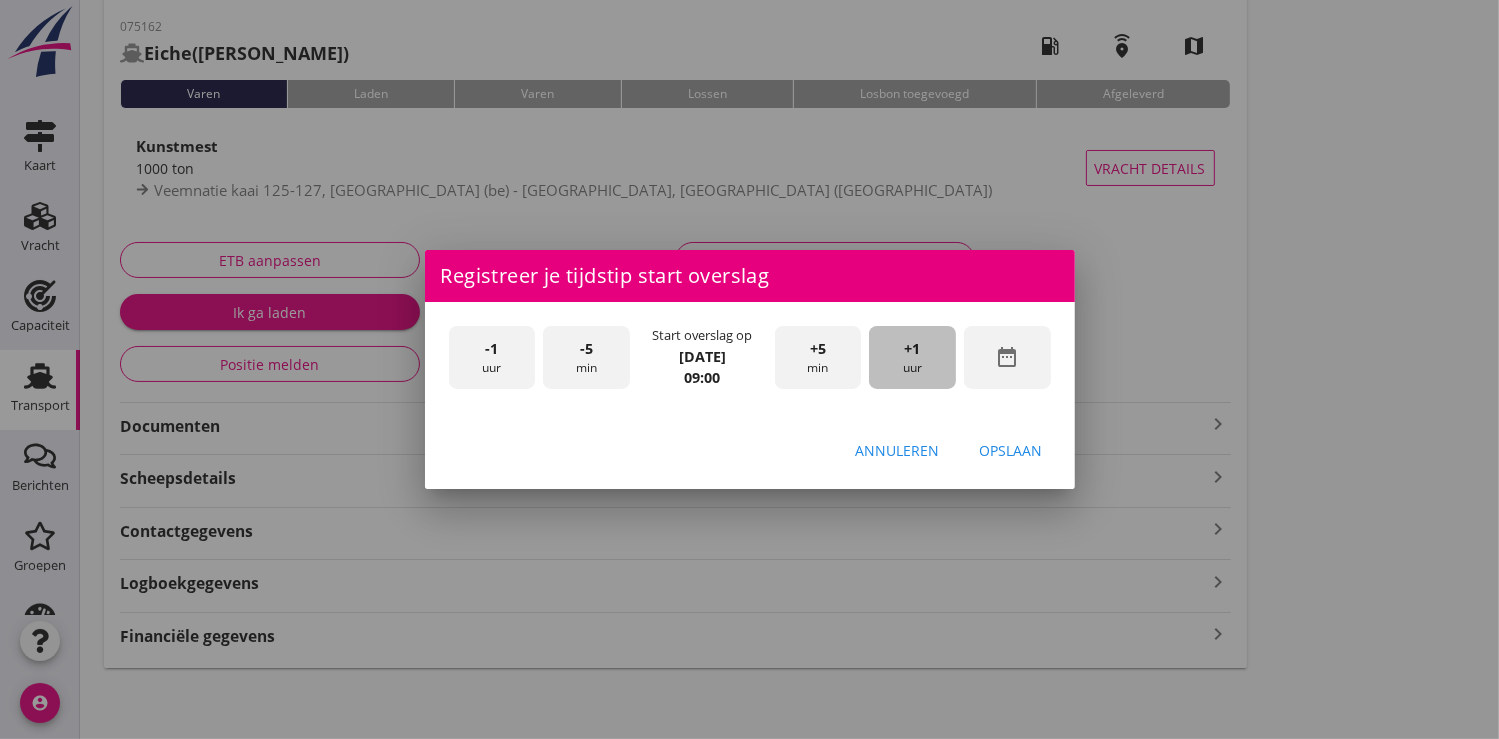click on "+1" at bounding box center [913, 349] 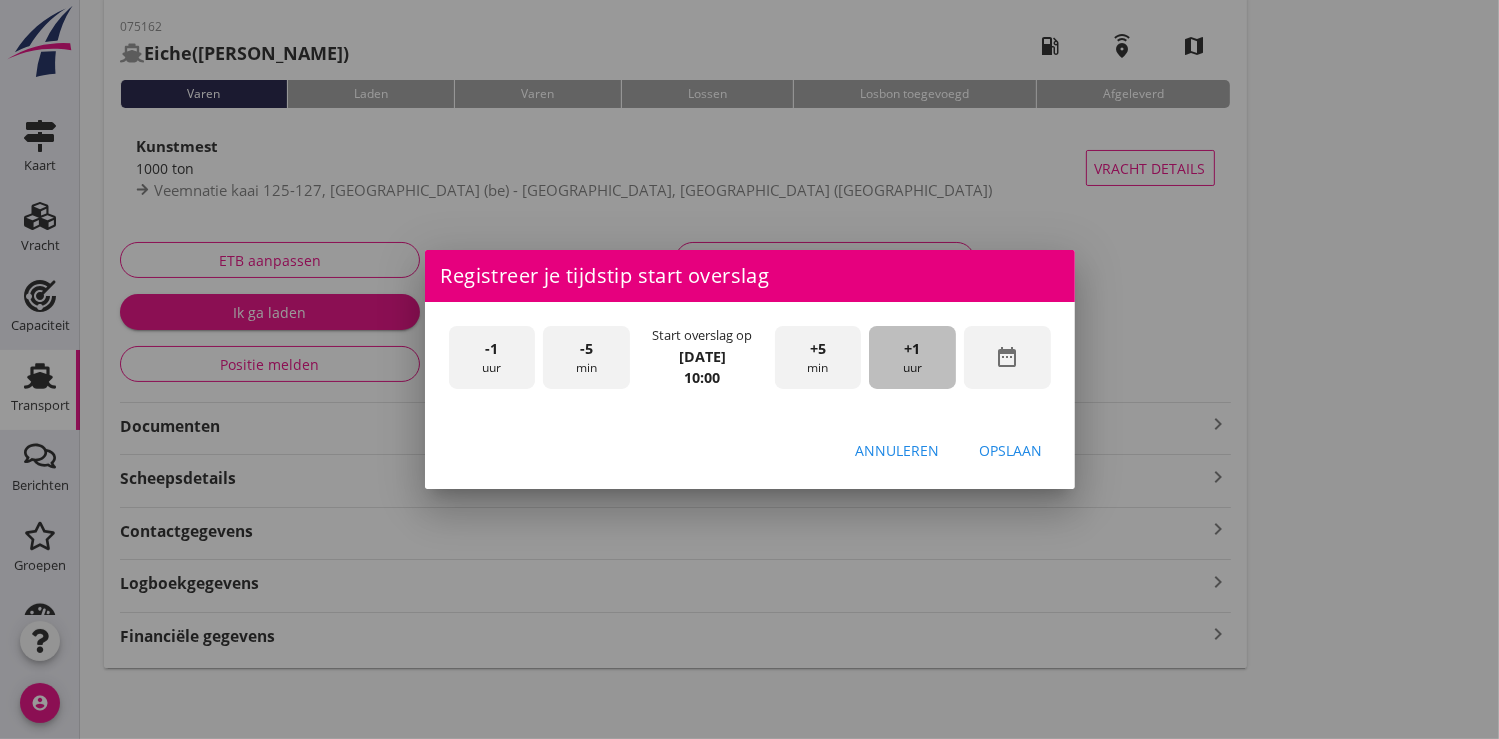 click on "+1" at bounding box center [913, 349] 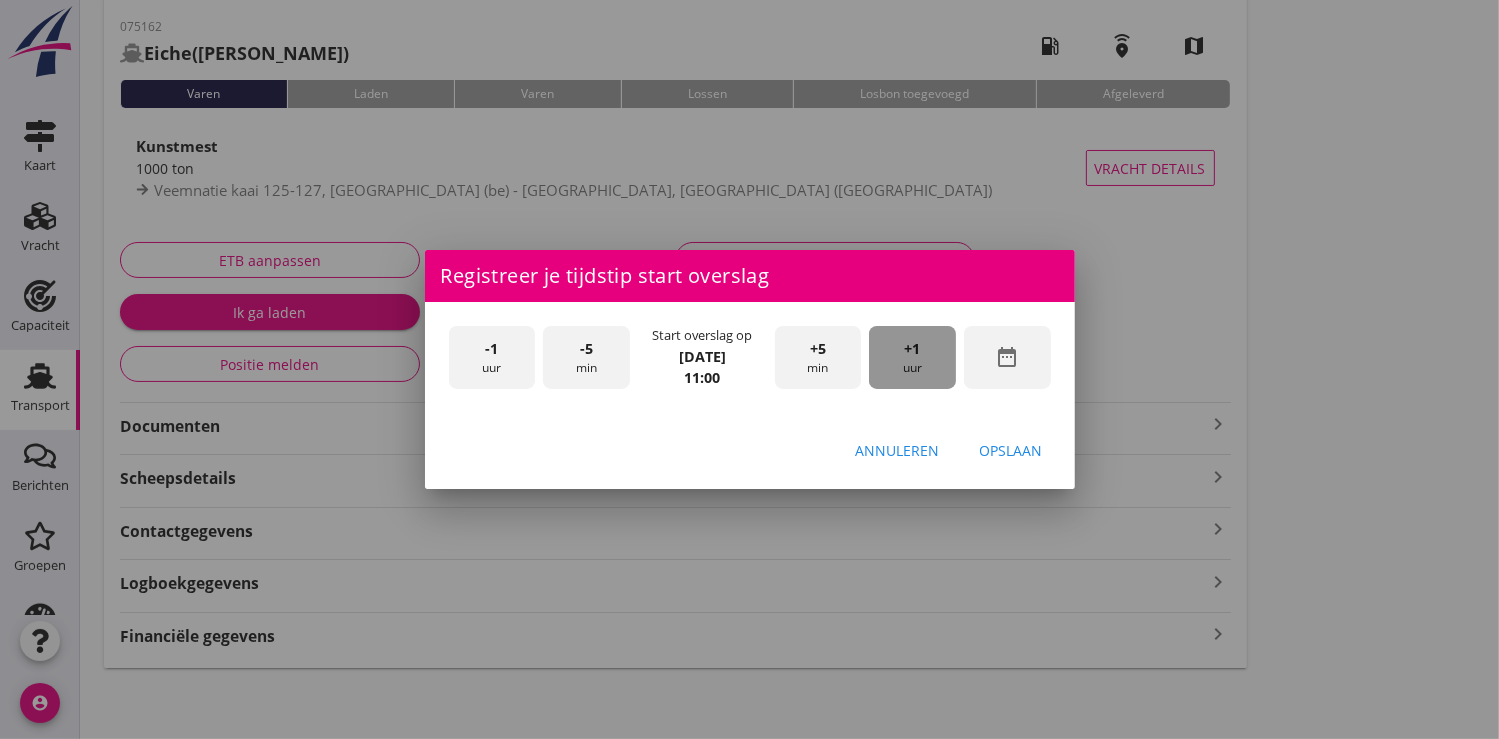 click on "+1" at bounding box center (913, 349) 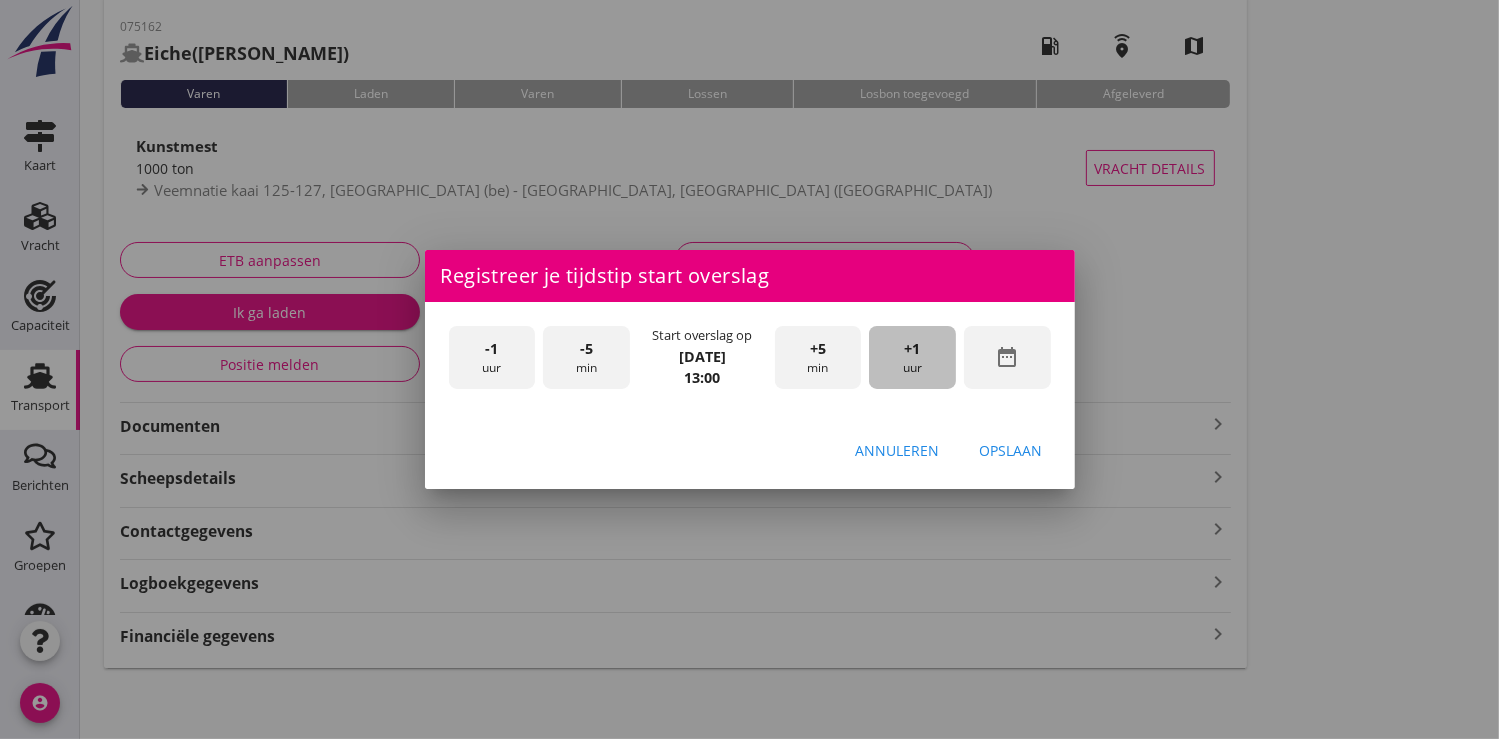 click on "+1" at bounding box center (913, 349) 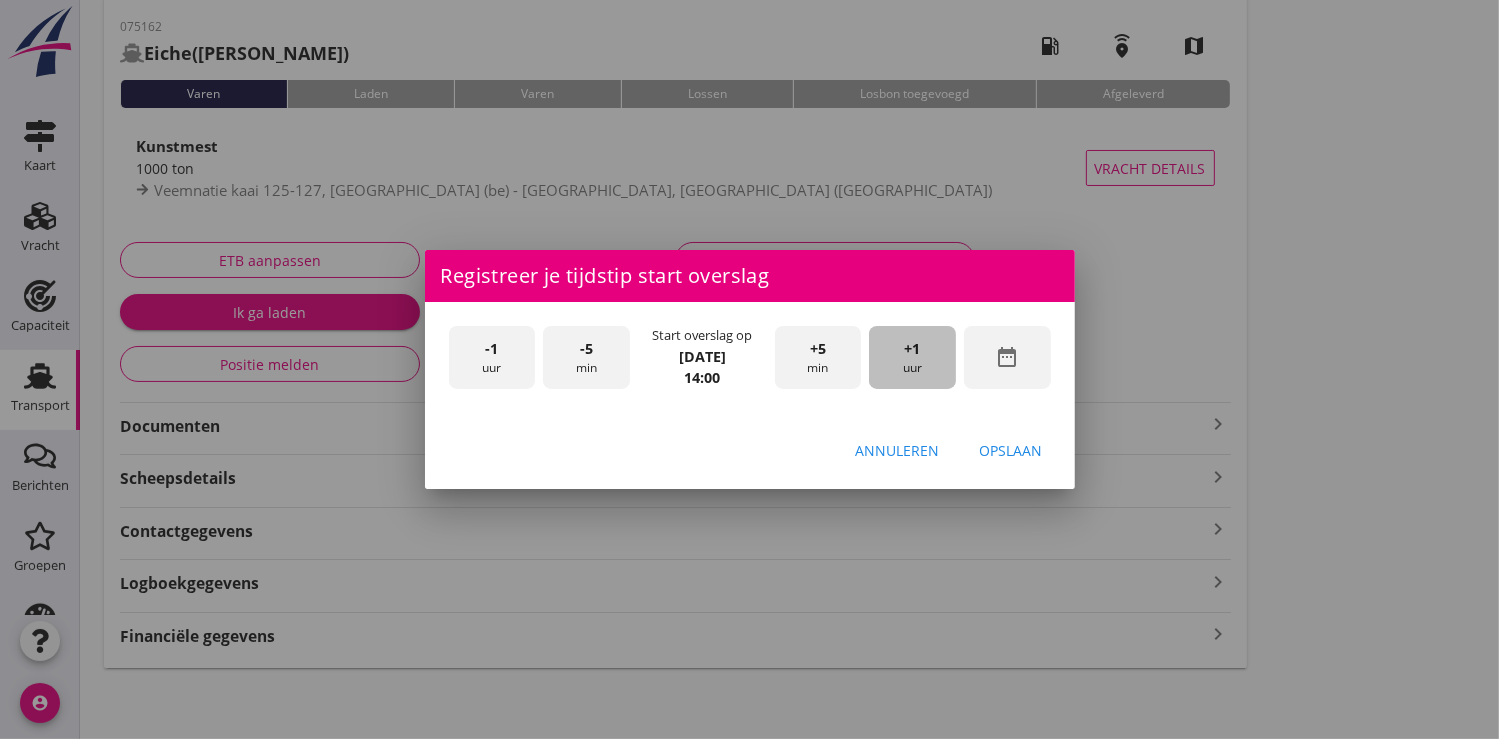 click on "+1" at bounding box center [913, 349] 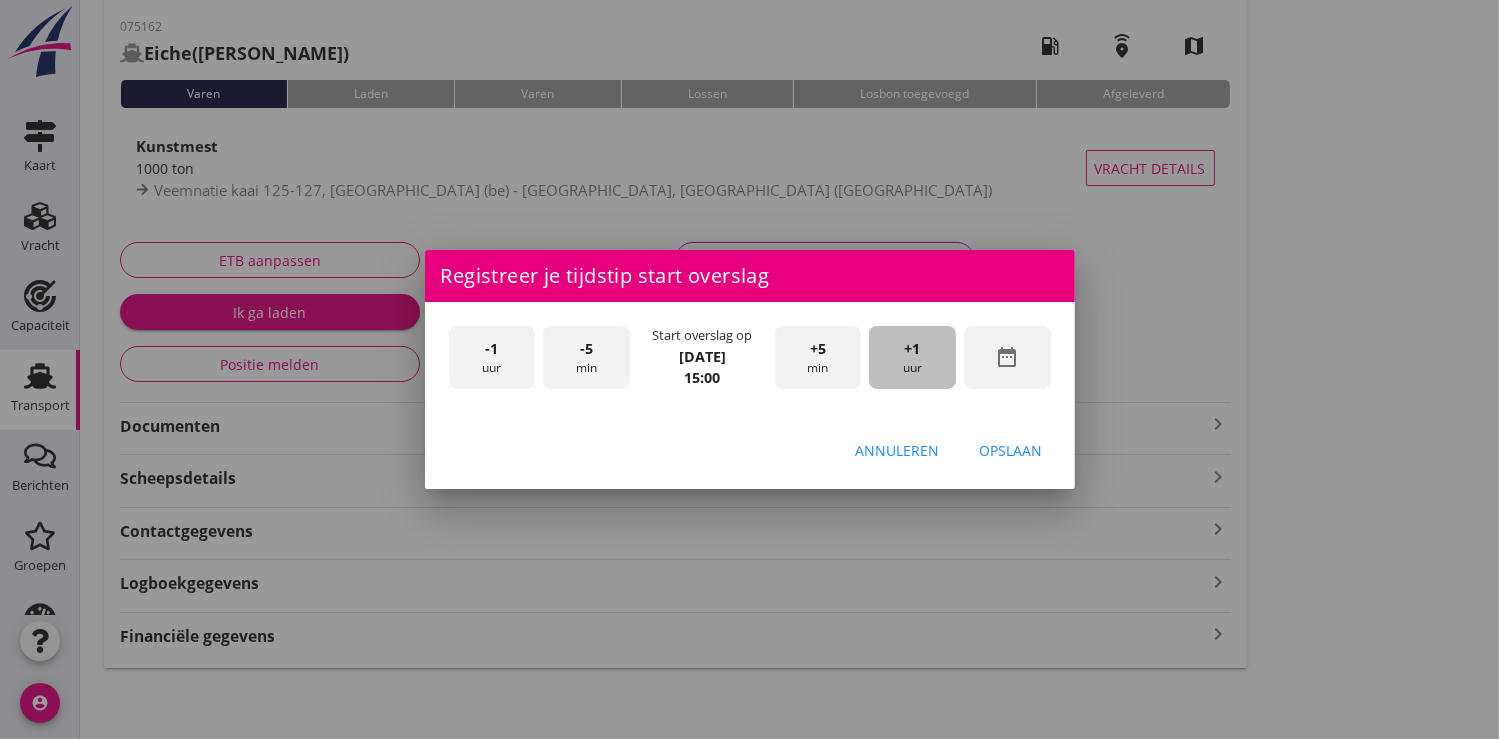 click on "+1" at bounding box center [913, 349] 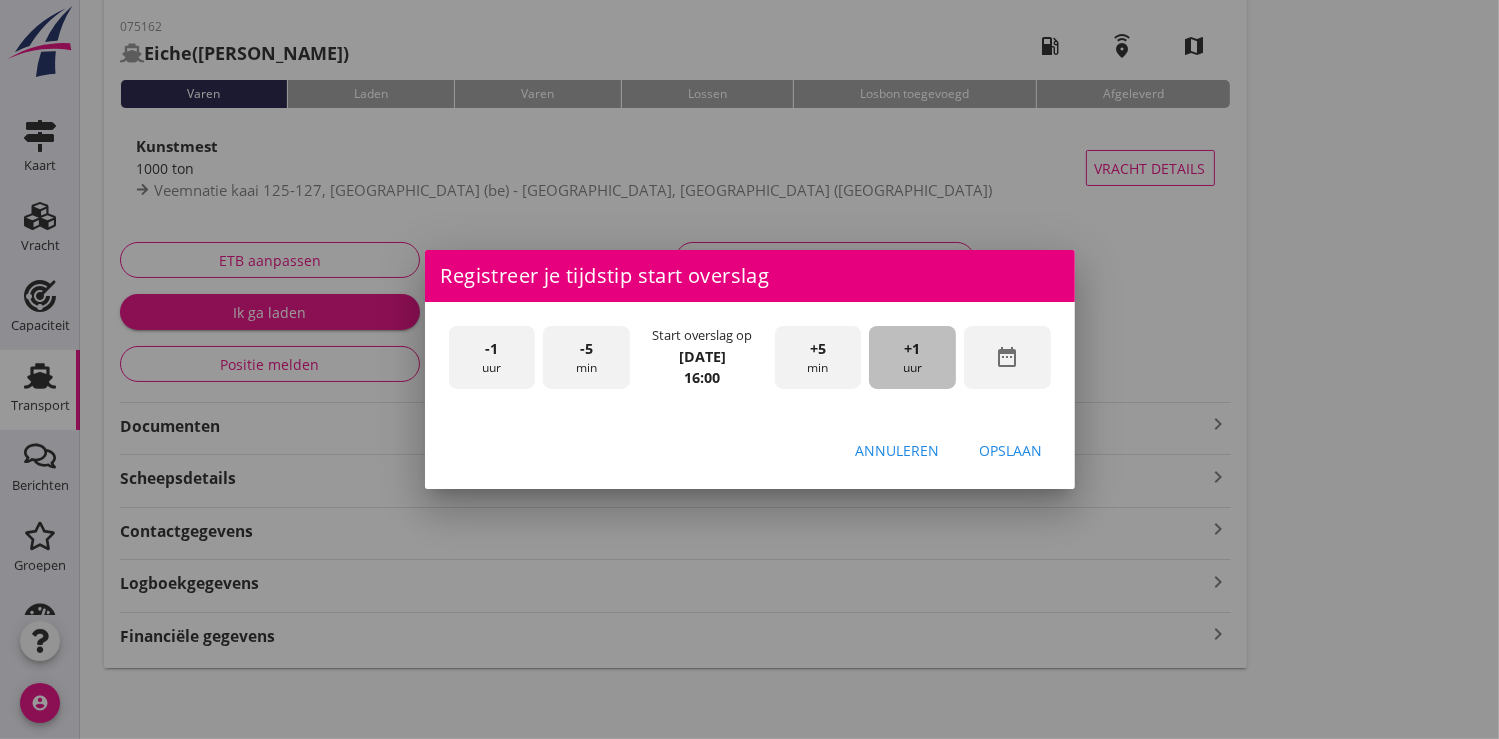 click on "+1" at bounding box center (913, 349) 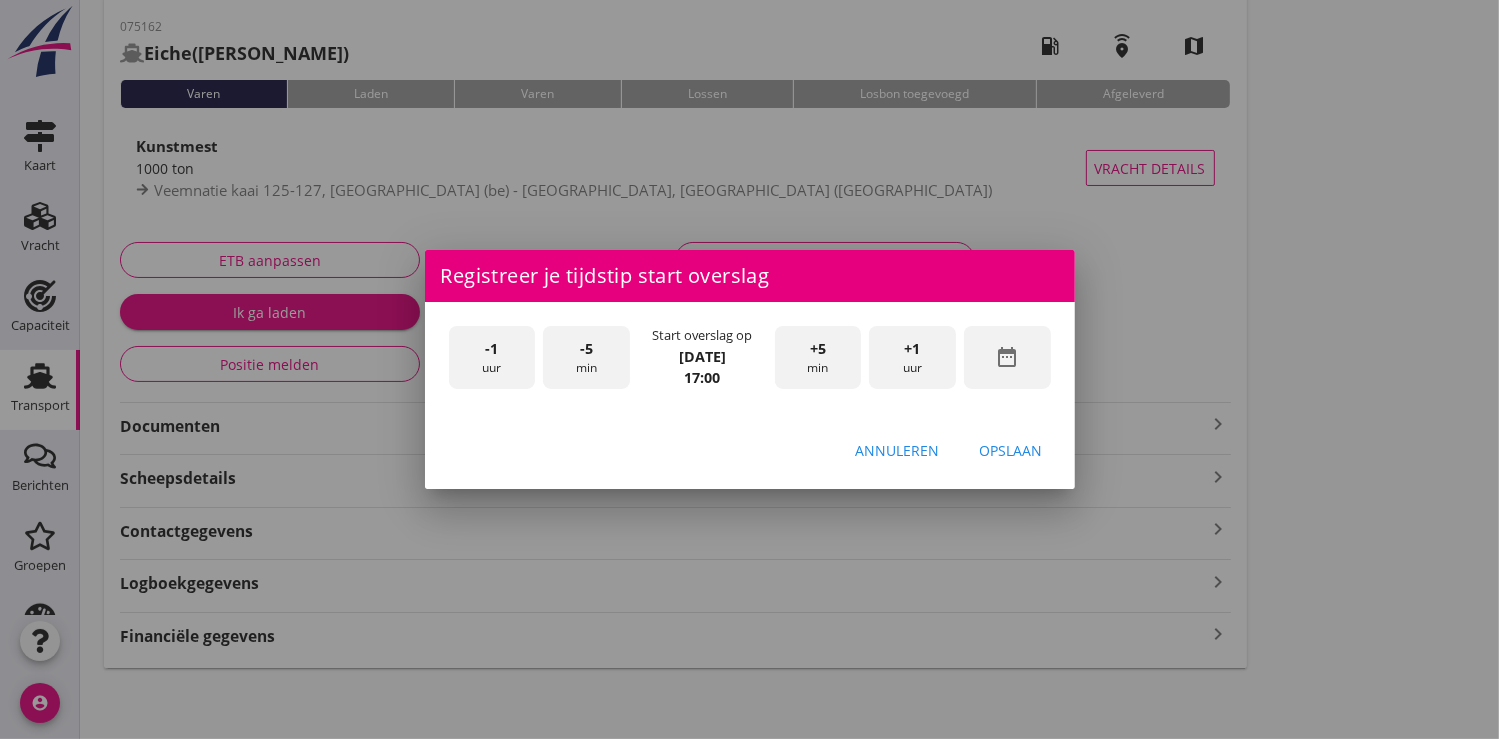 click on "Annuleren   Opslaan" at bounding box center [750, 451] 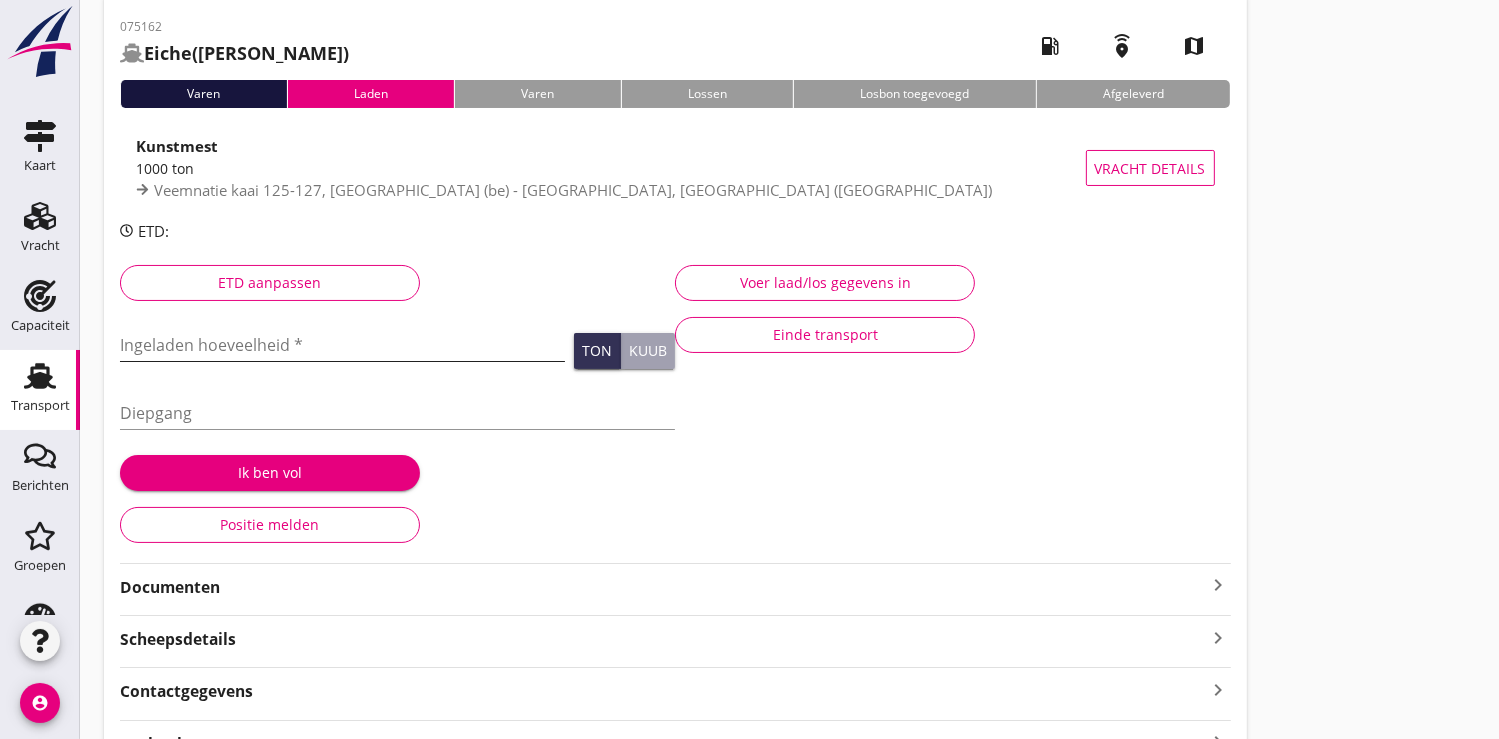 click at bounding box center (342, 345) 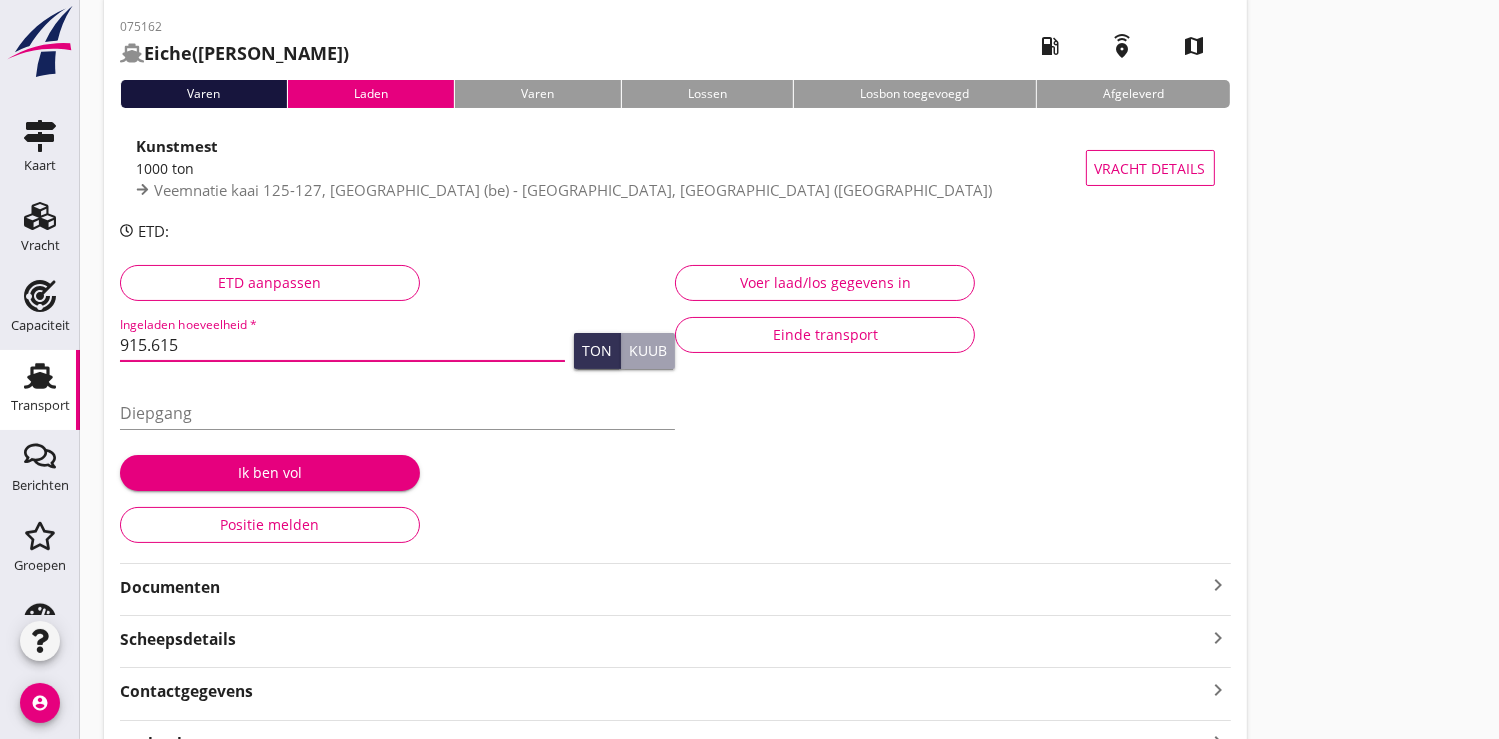 type on "915.615" 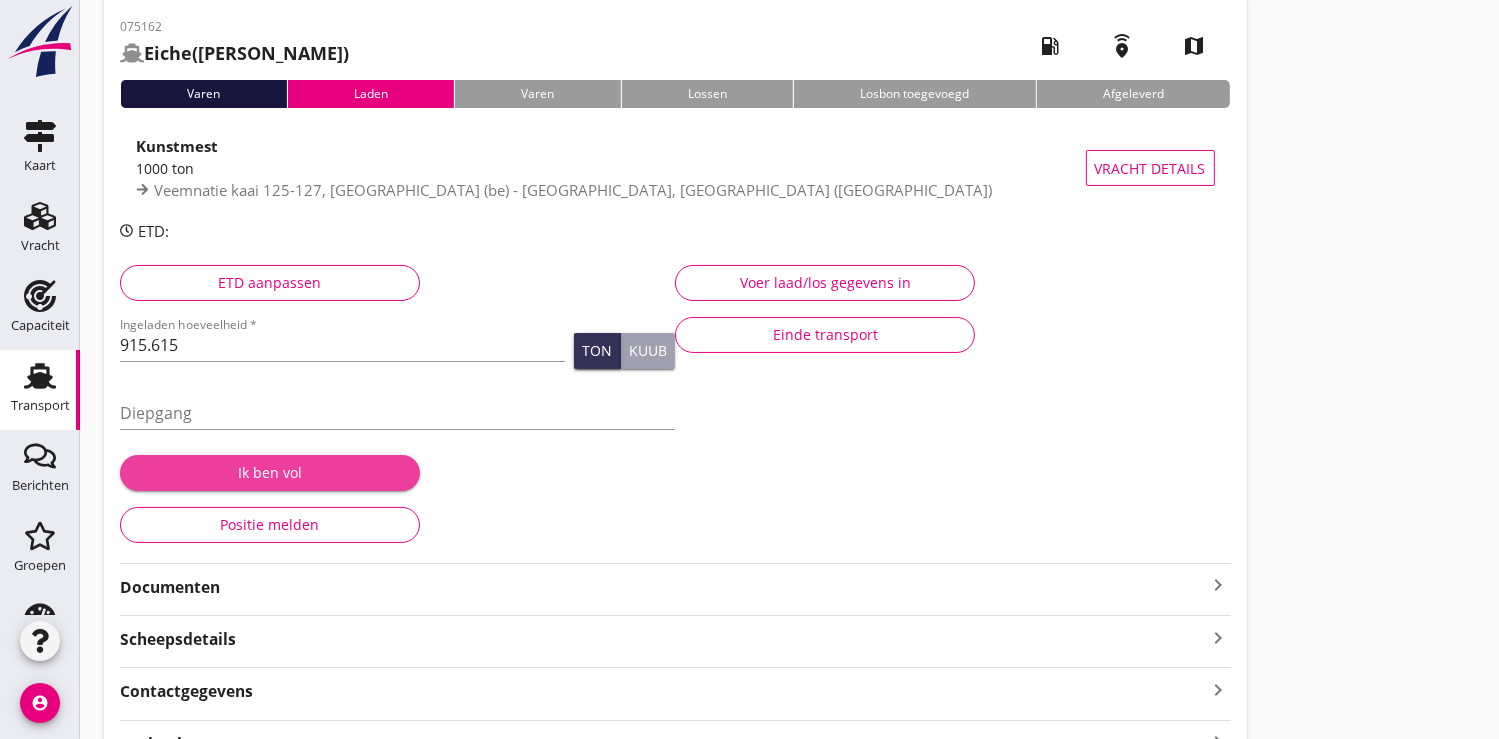 click on "Ik ben vol" at bounding box center [270, 472] 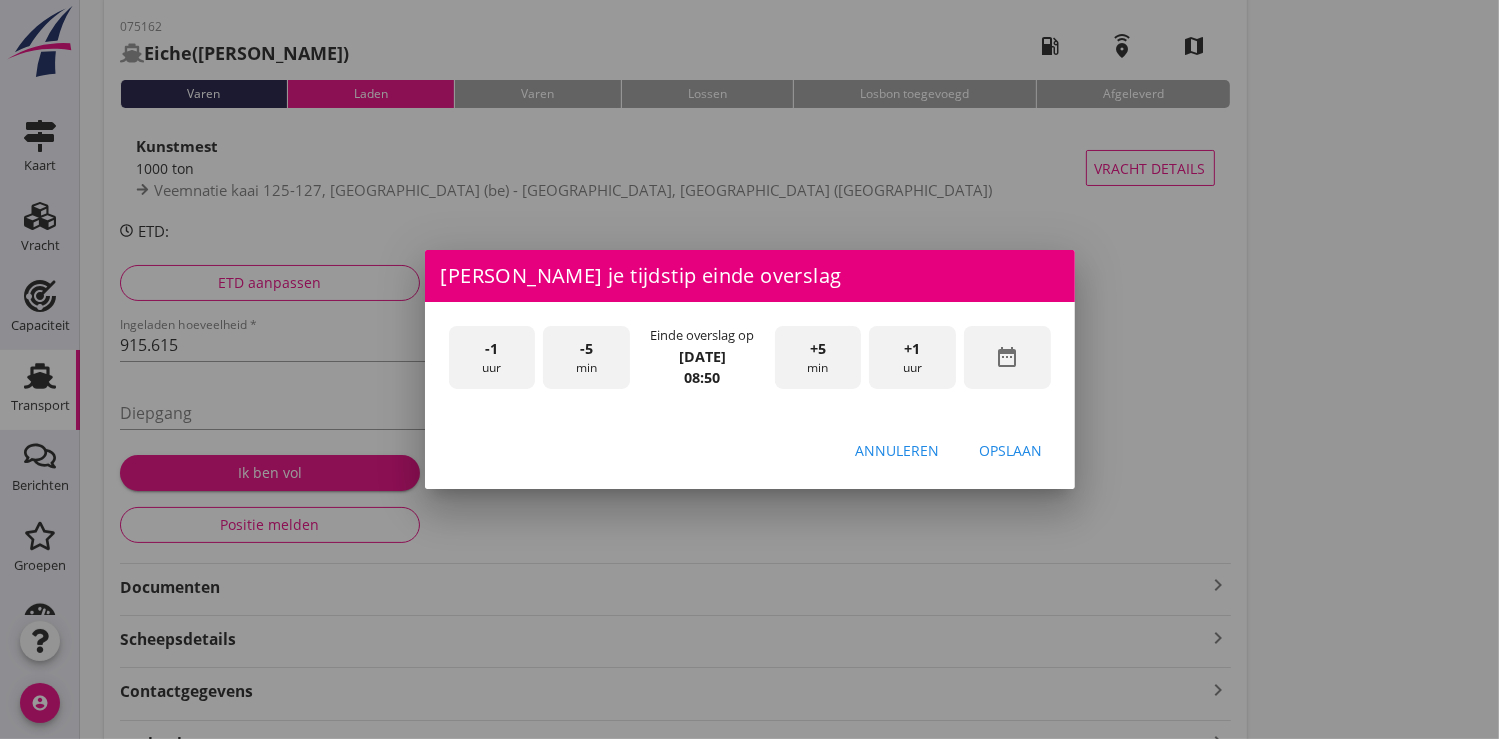 click on "date_range" at bounding box center [1007, 357] 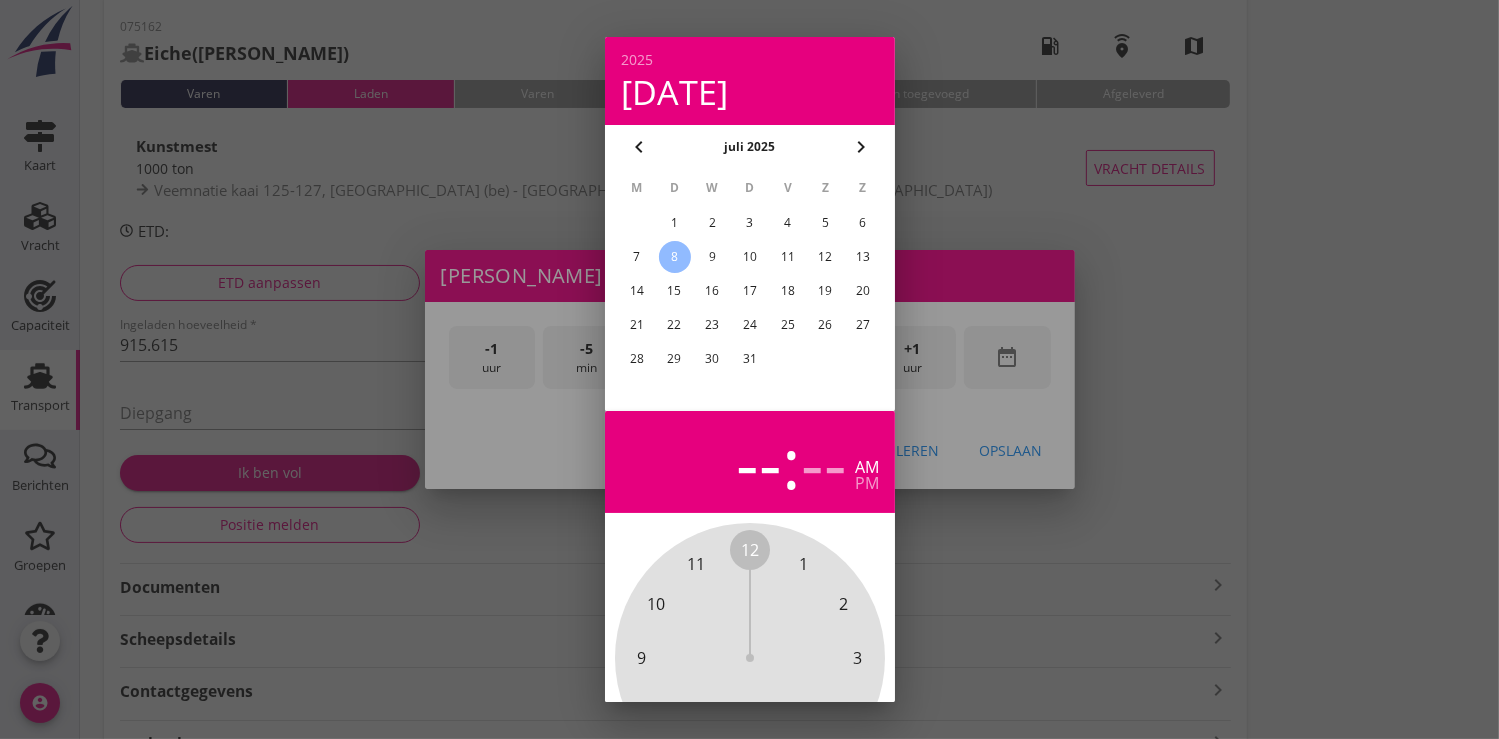 click on "4" at bounding box center [787, 223] 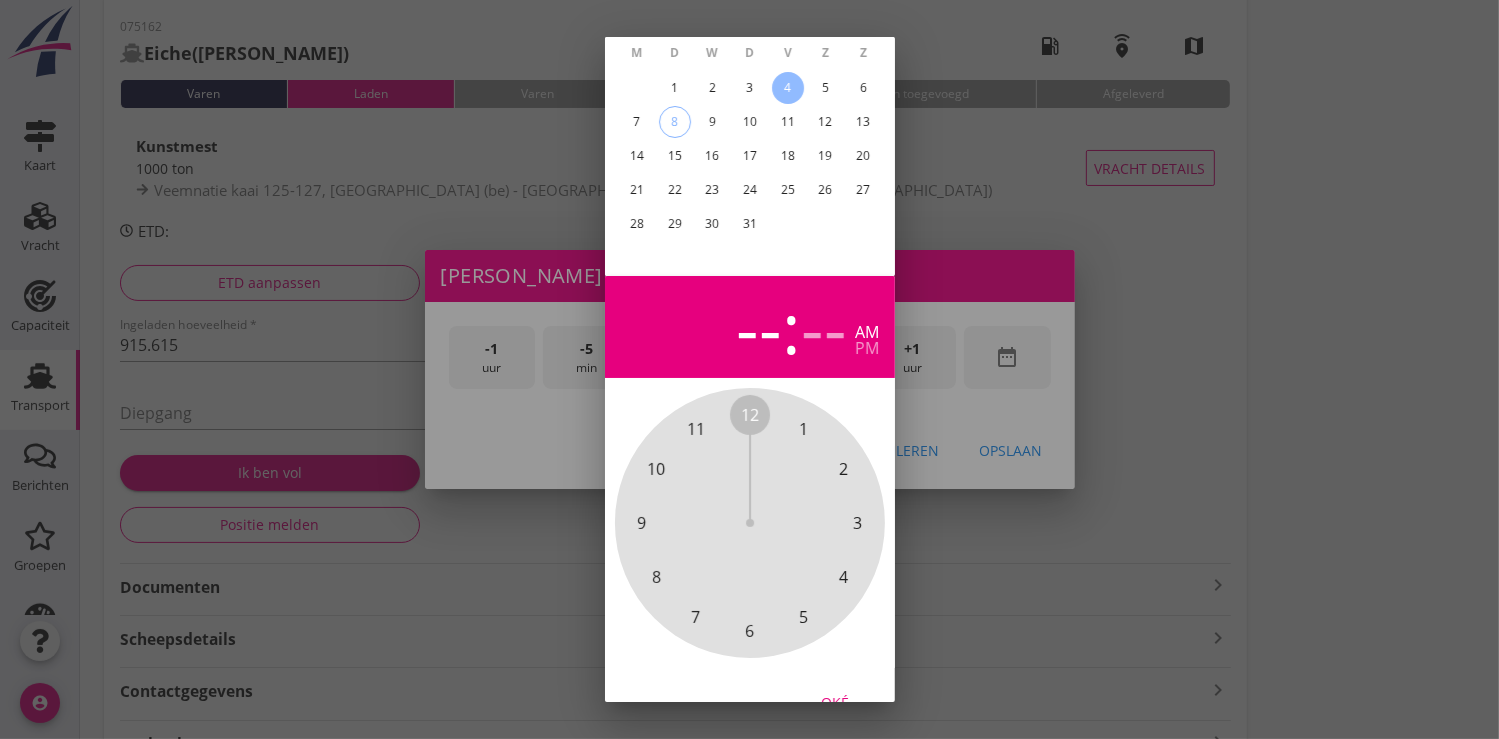 scroll, scrollTop: 185, scrollLeft: 0, axis: vertical 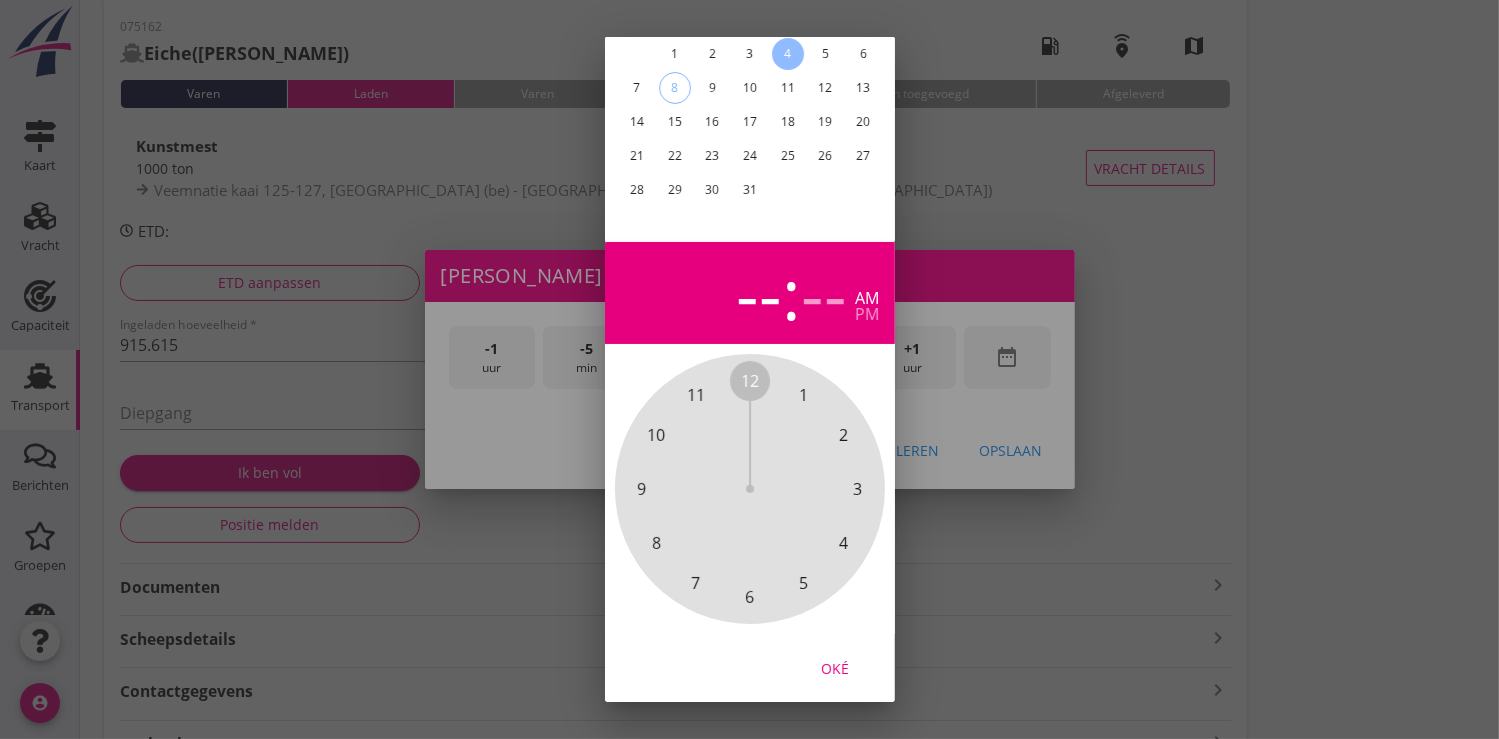 click on "Oké" at bounding box center [835, 667] 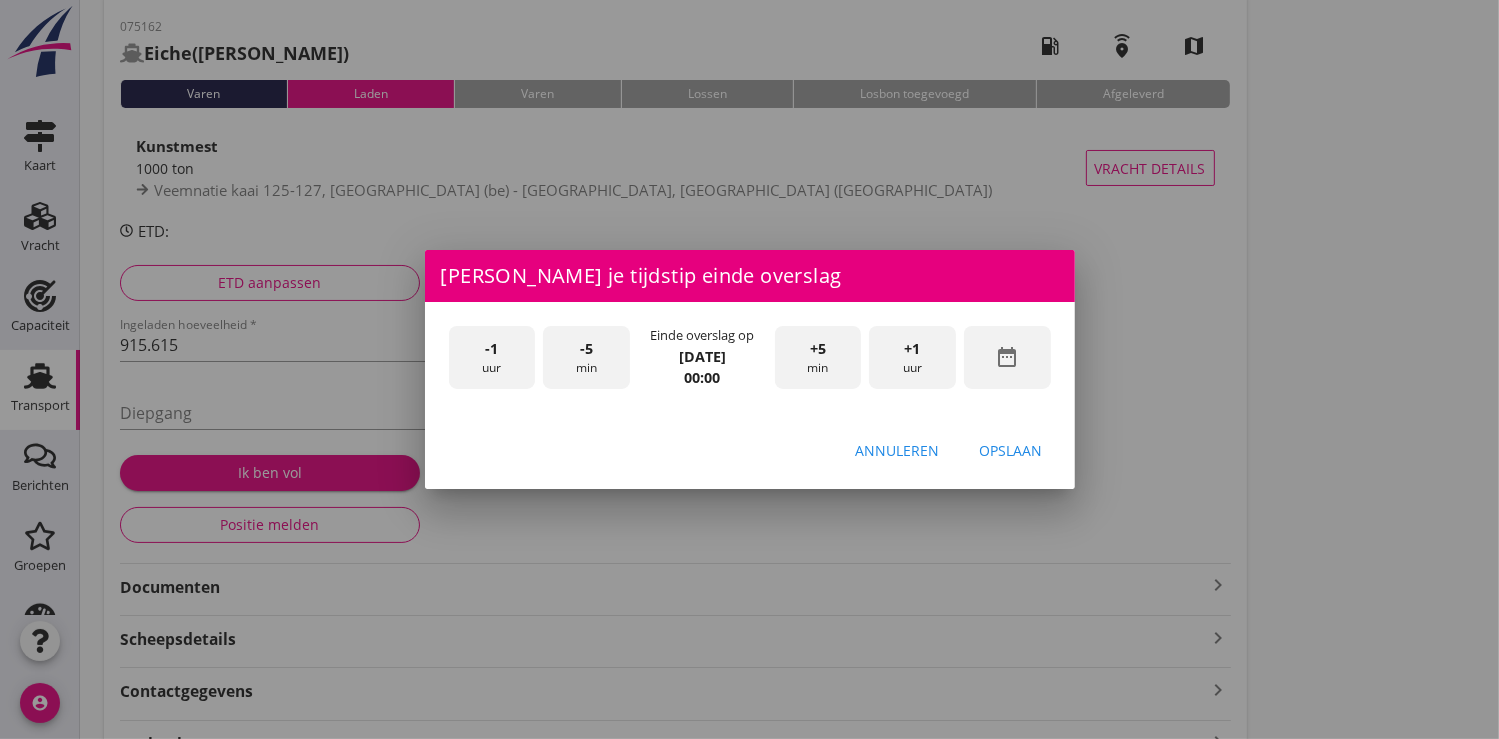 click on "+1  uur" at bounding box center (912, 357) 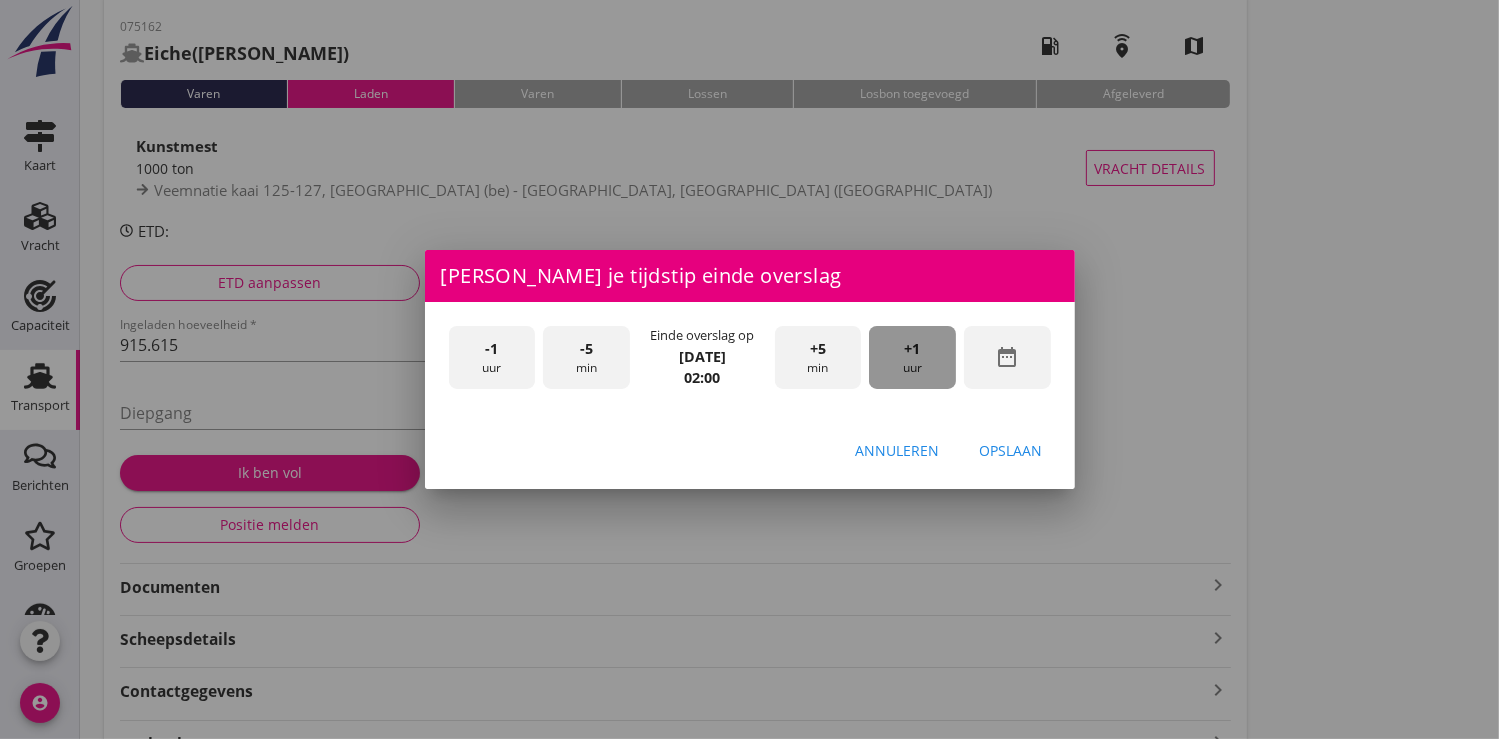 click on "+1  uur" at bounding box center [912, 357] 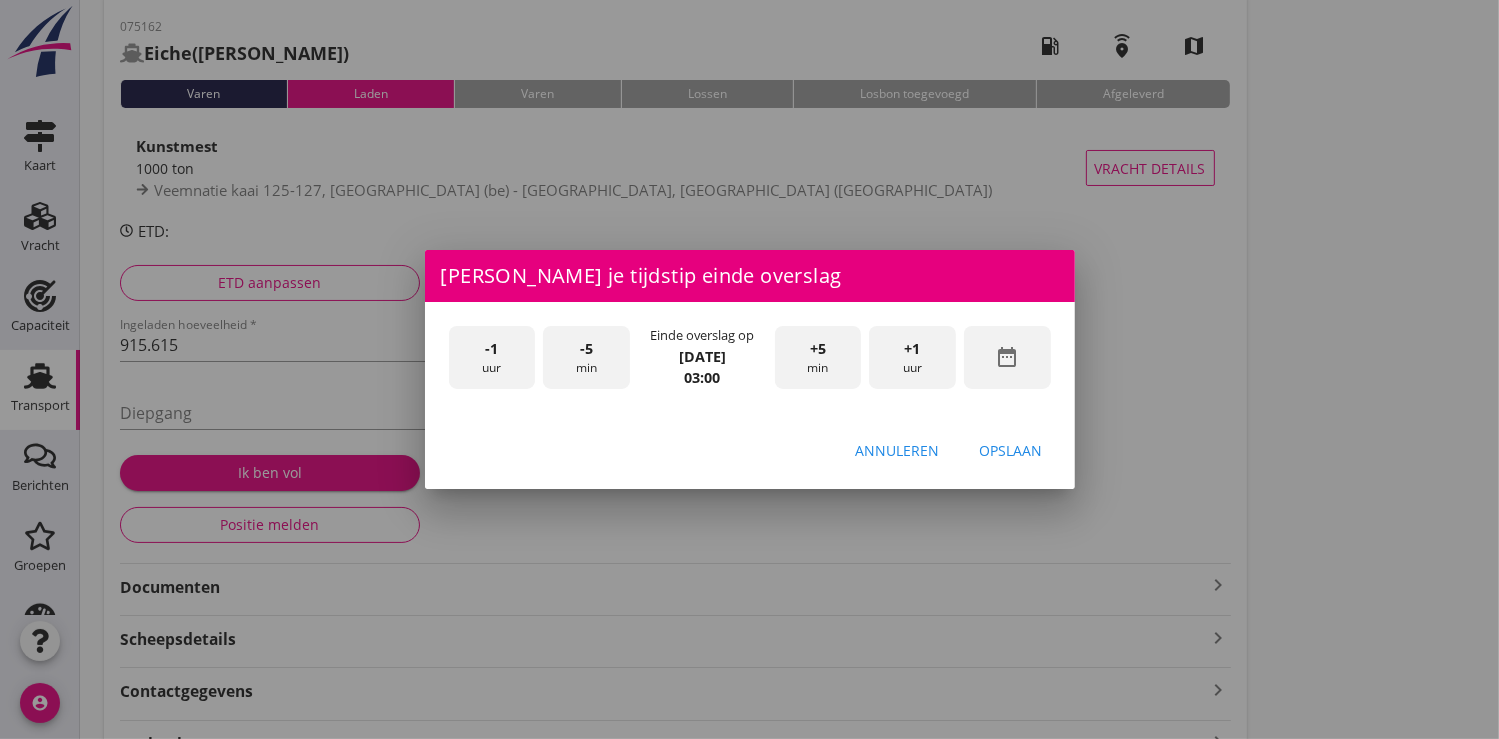 click on "+1  uur" at bounding box center [912, 357] 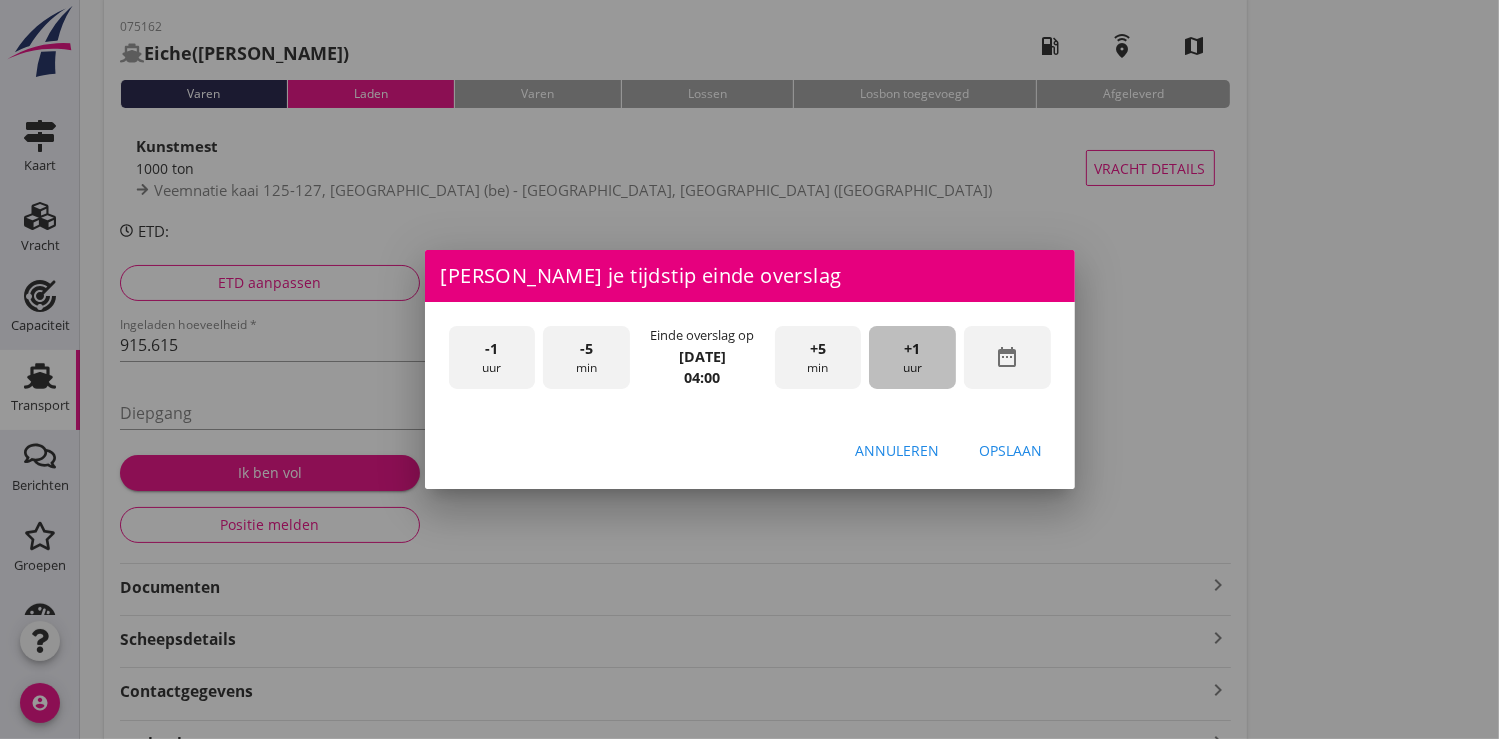 click on "+1  uur" at bounding box center [912, 357] 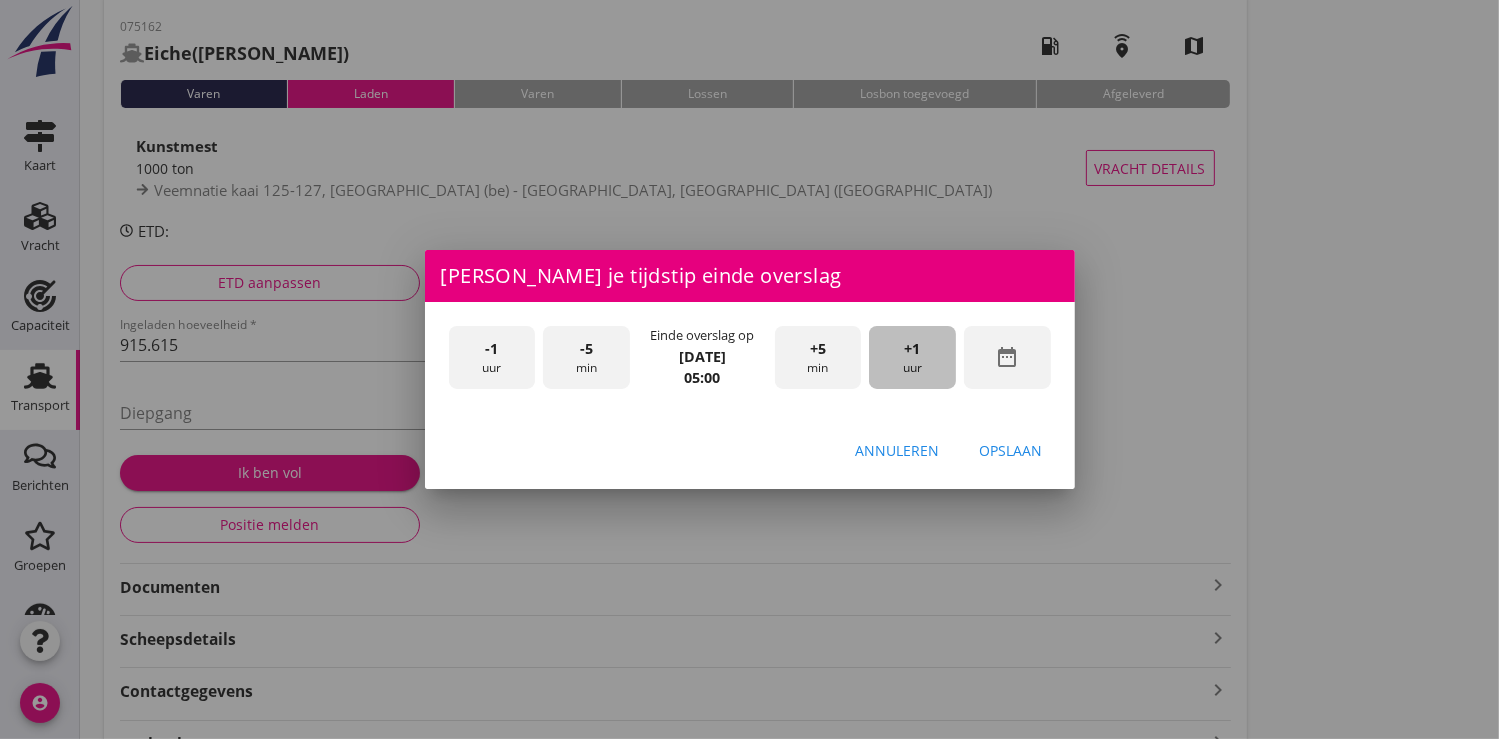 click on "+1  uur" at bounding box center (912, 357) 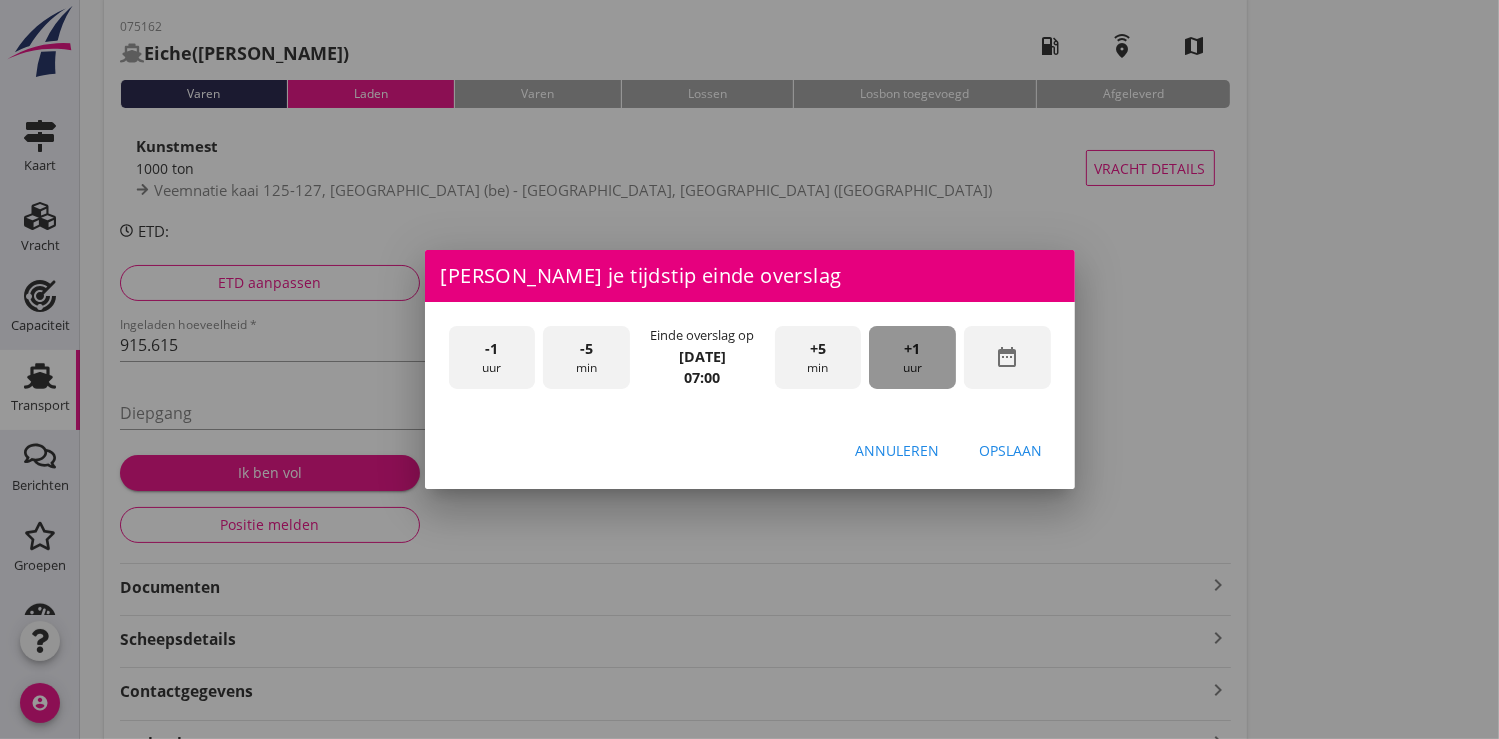 click on "+1  uur" at bounding box center (912, 357) 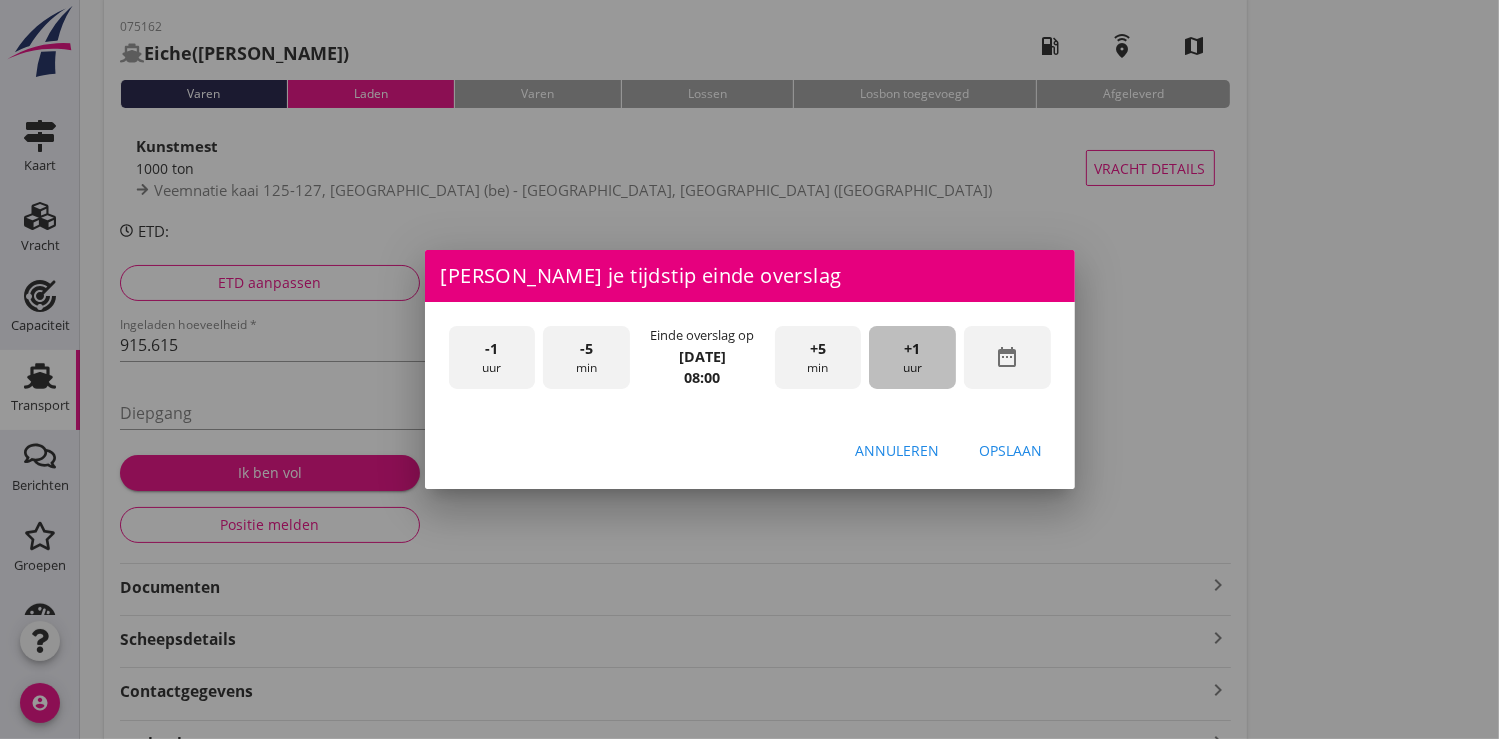 click on "+1  uur" at bounding box center (912, 357) 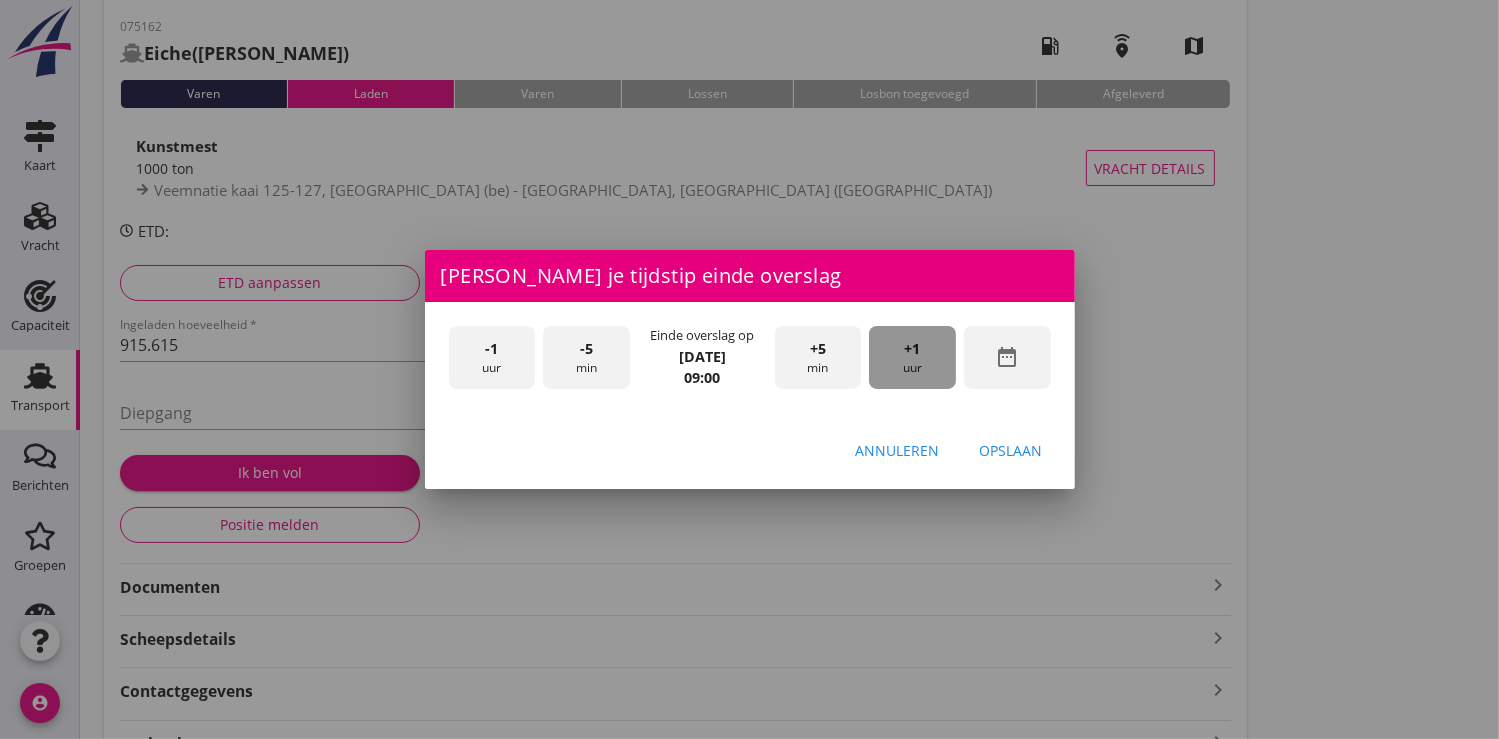 click on "+1  uur" at bounding box center (912, 357) 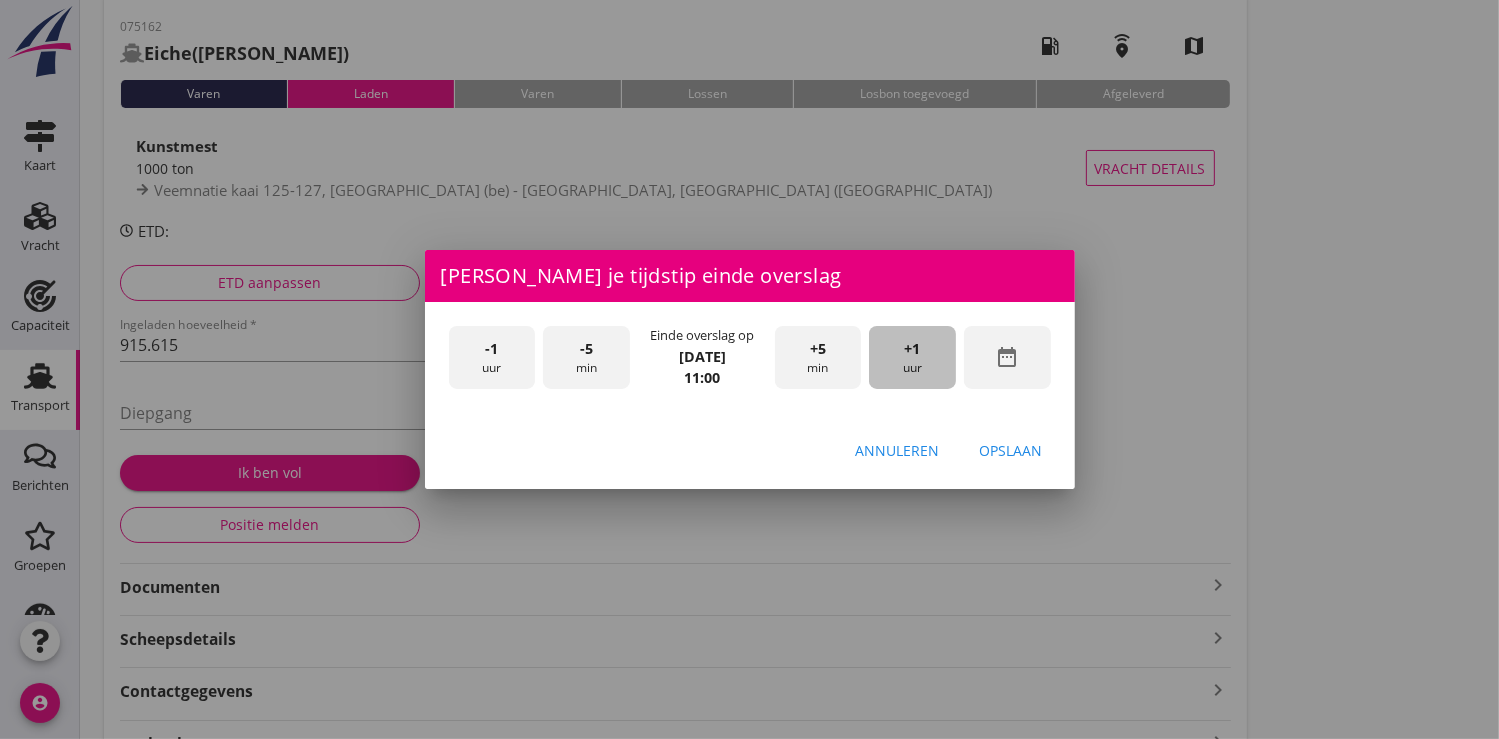 click on "+1  uur" at bounding box center [912, 357] 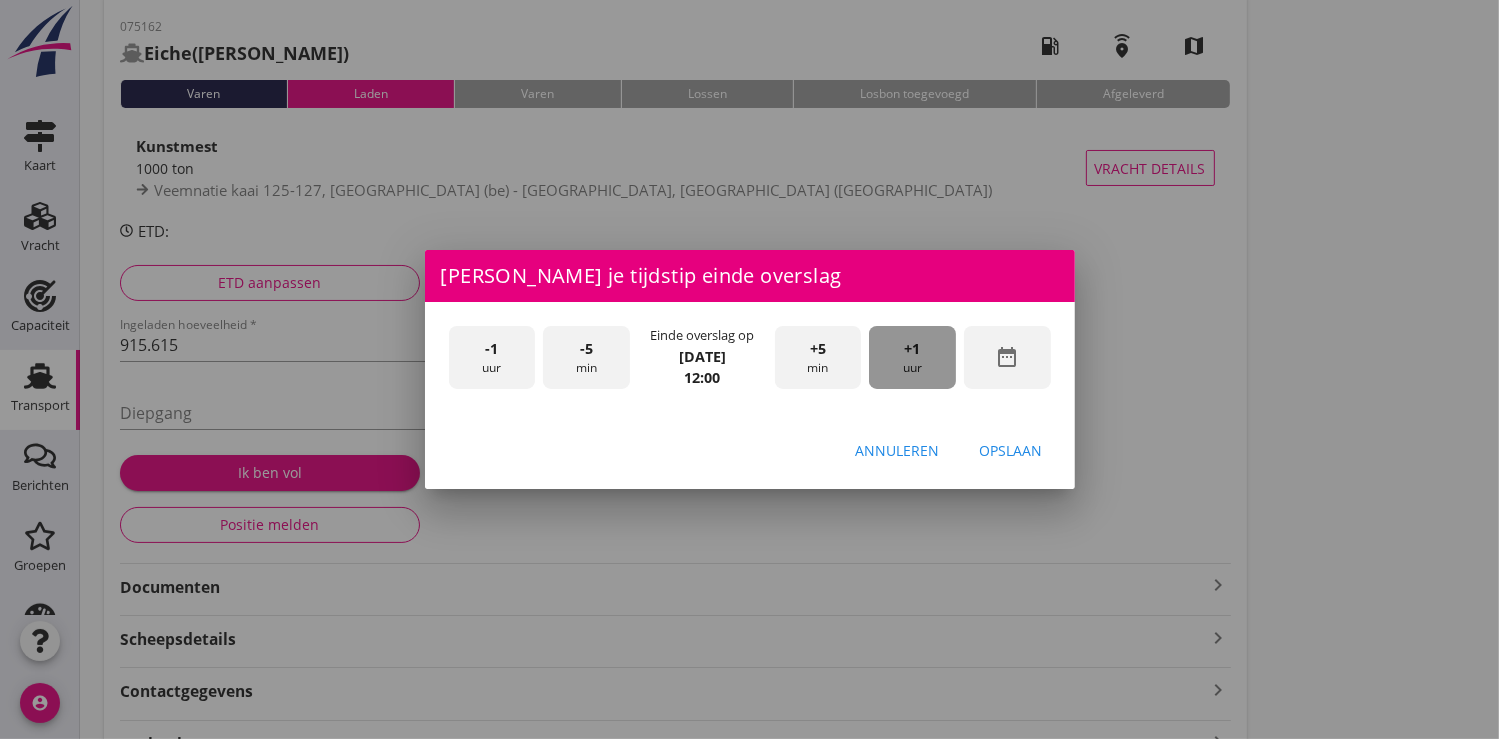 click on "+1  uur" at bounding box center (912, 357) 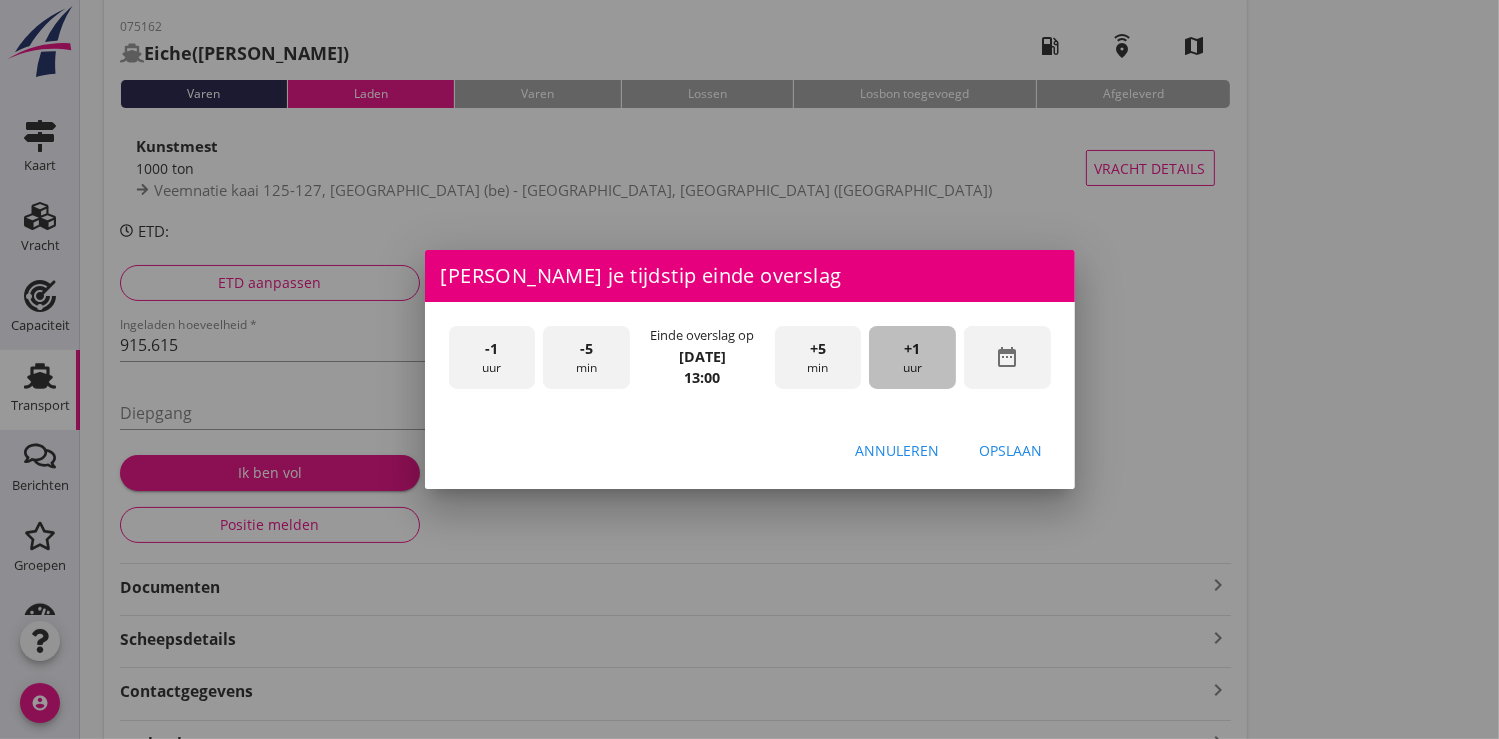 click on "+1  uur" at bounding box center (912, 357) 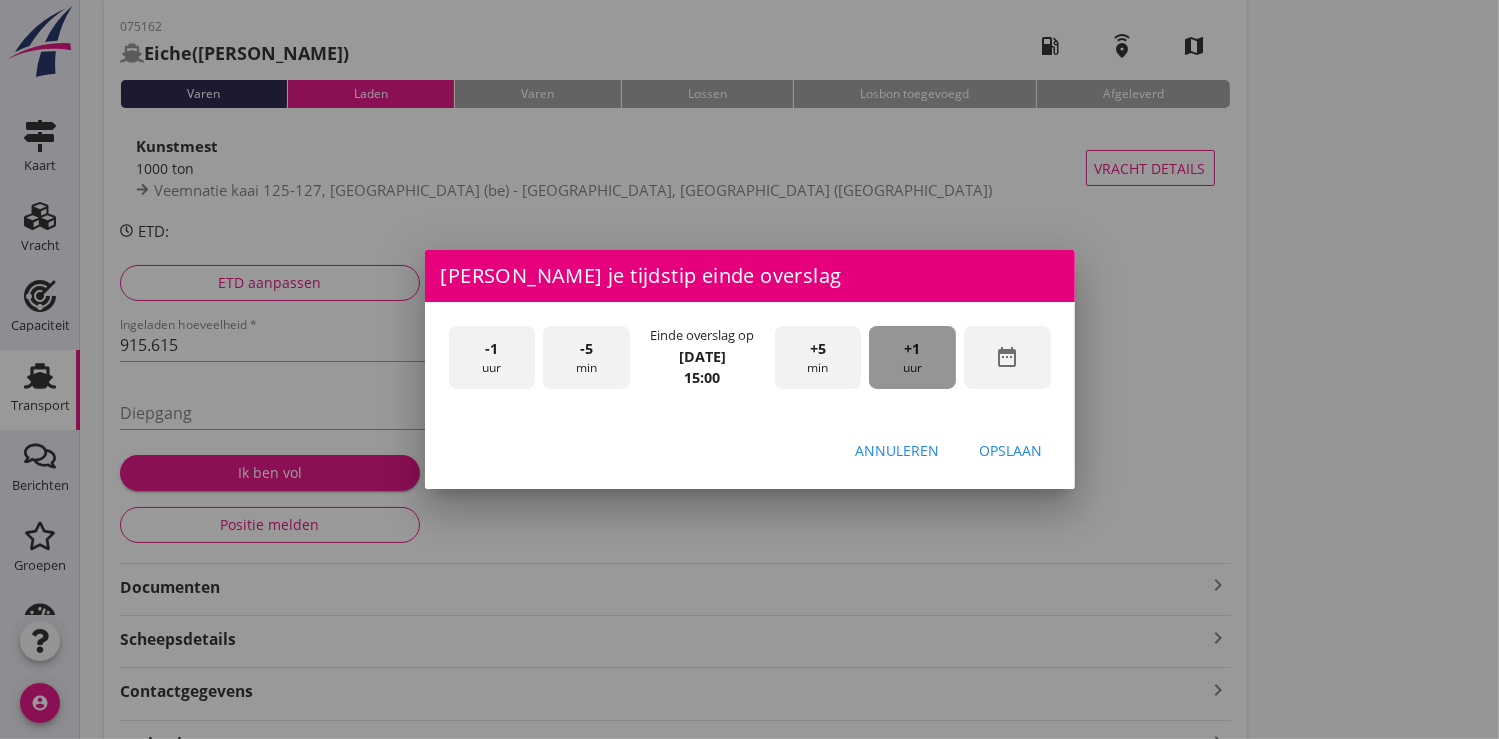 click on "+1  uur" at bounding box center [912, 357] 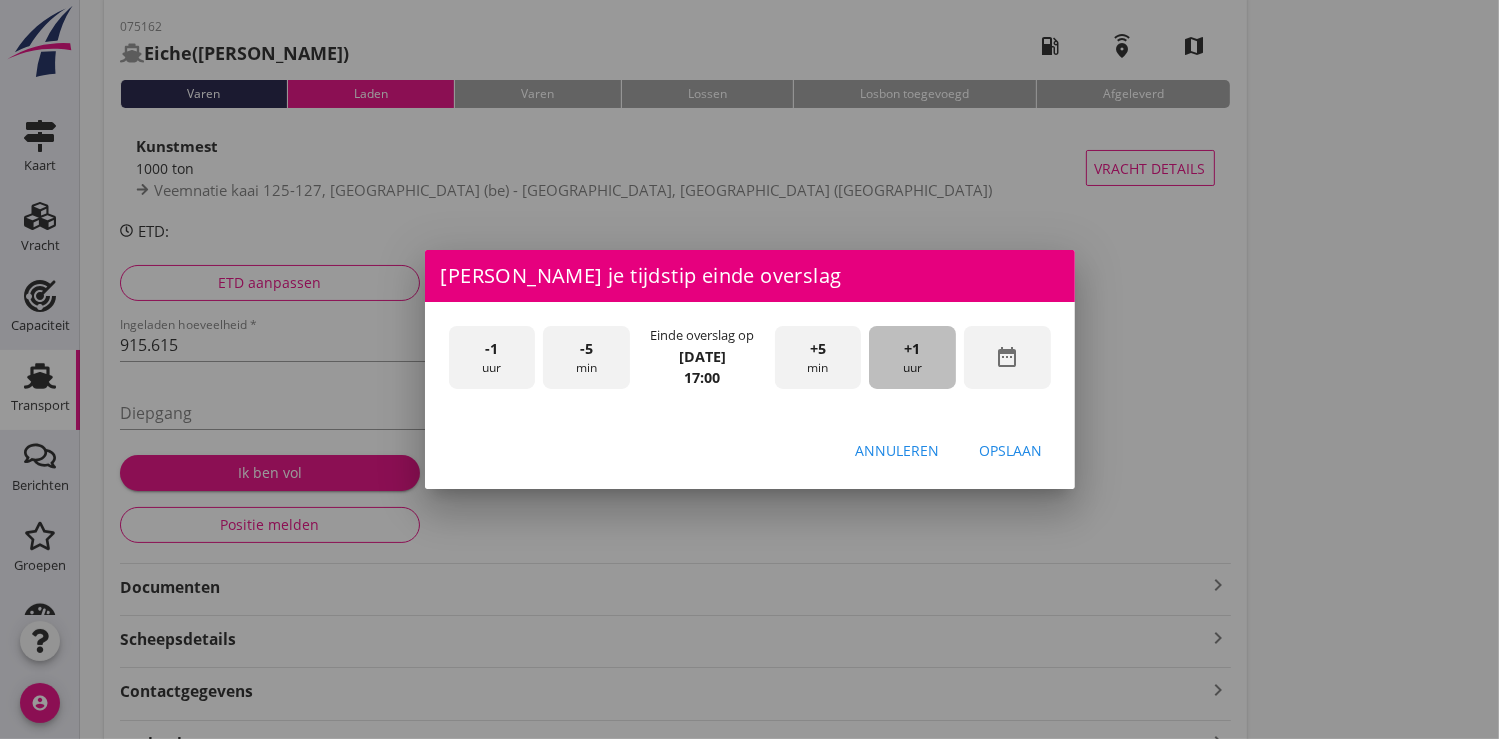 click on "+1  uur" at bounding box center [912, 357] 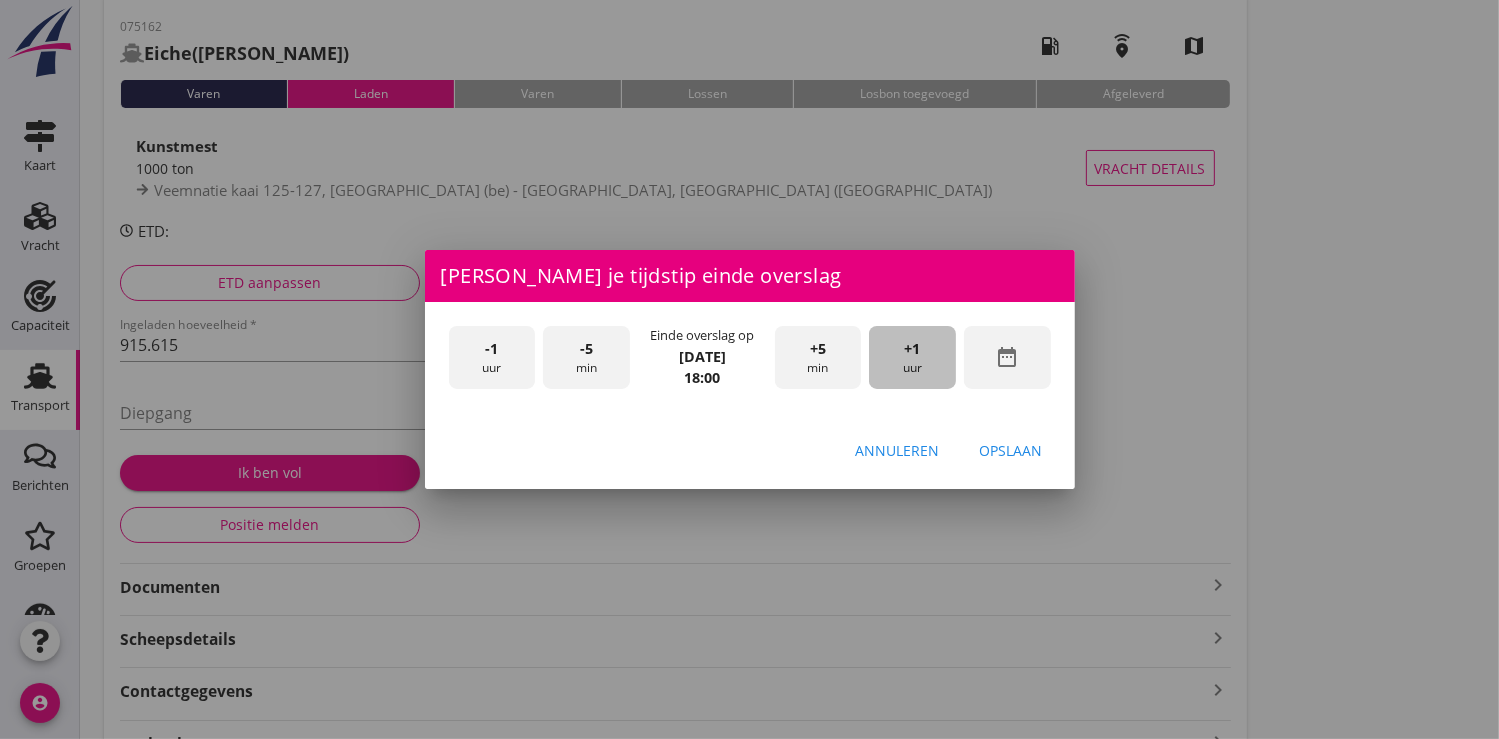 click on "+1  uur" at bounding box center [912, 357] 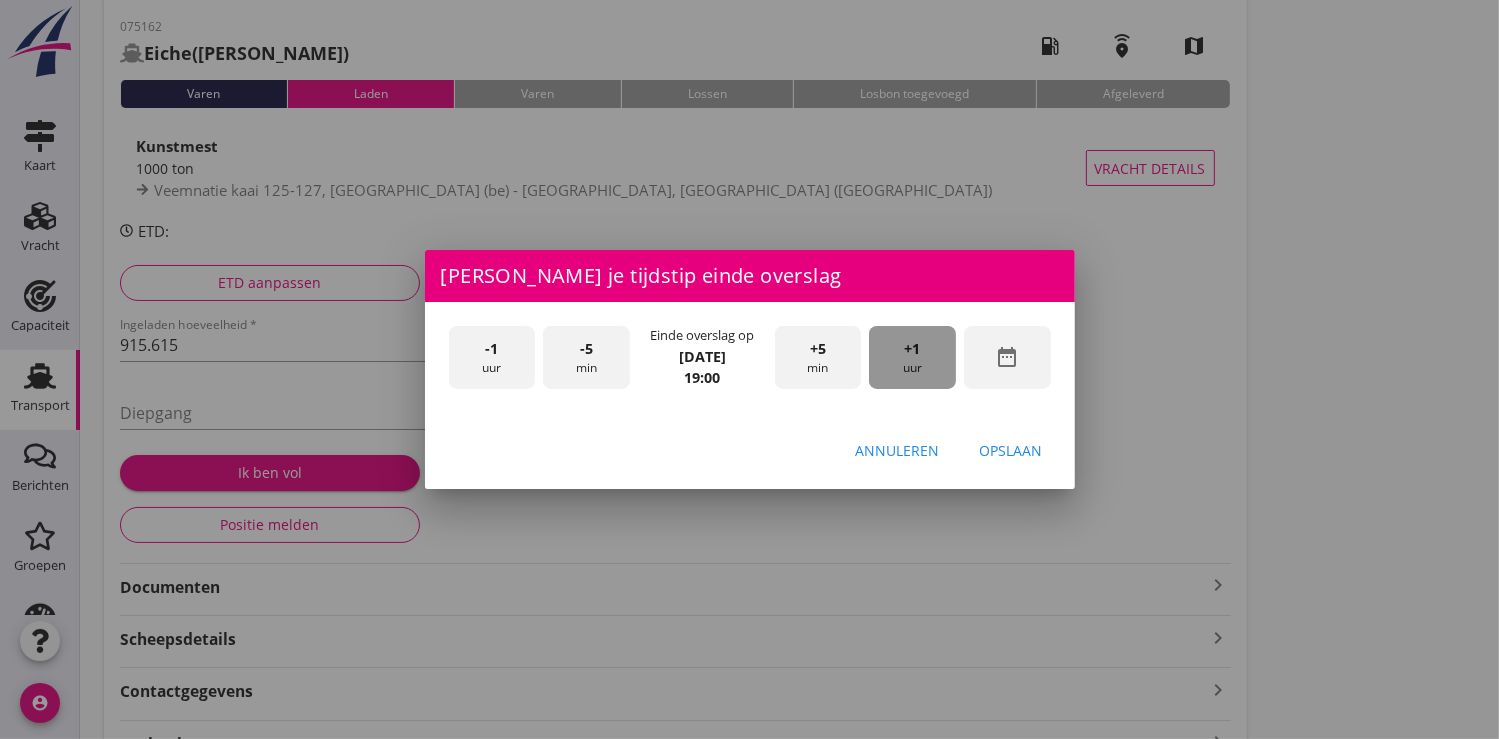 click on "+1  uur" at bounding box center (912, 357) 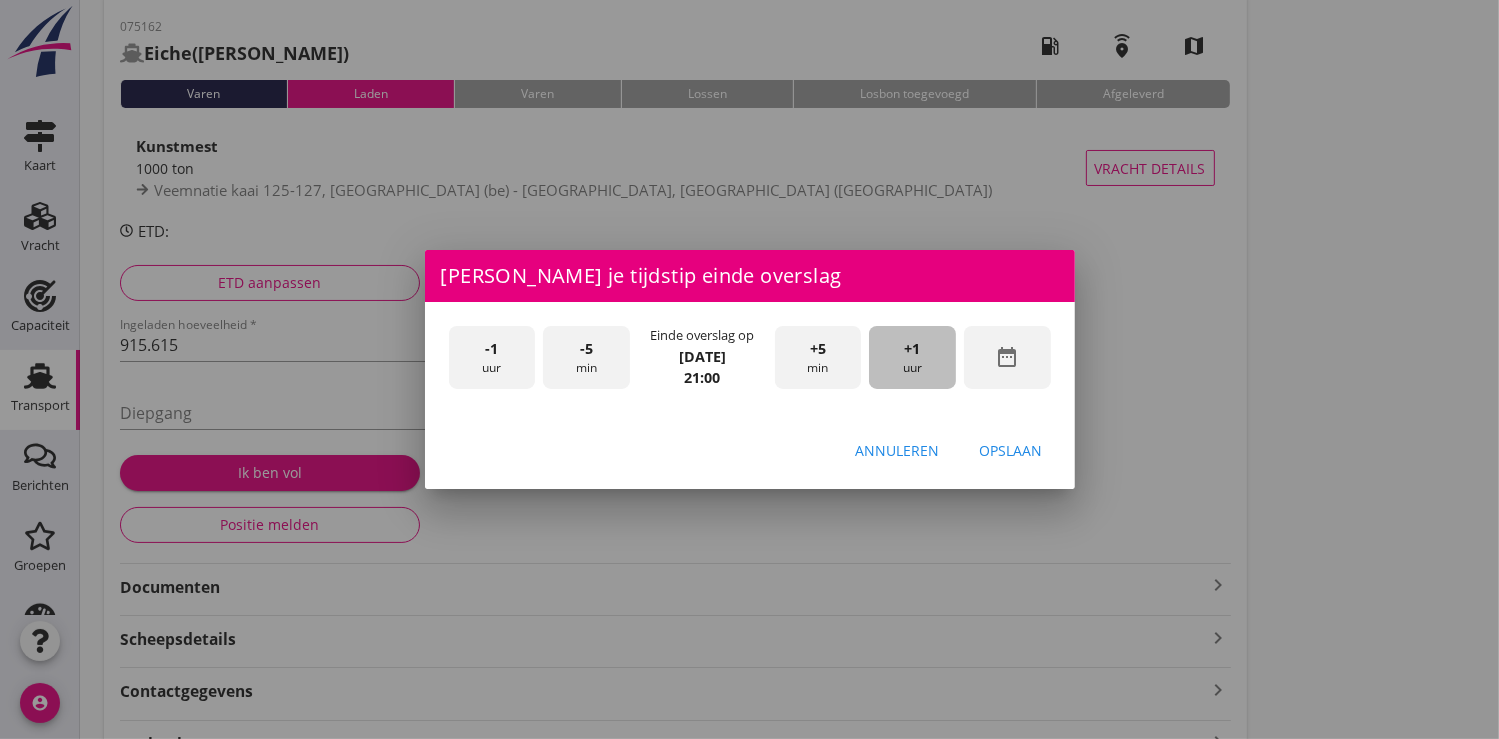 click on "+1  uur" at bounding box center [912, 357] 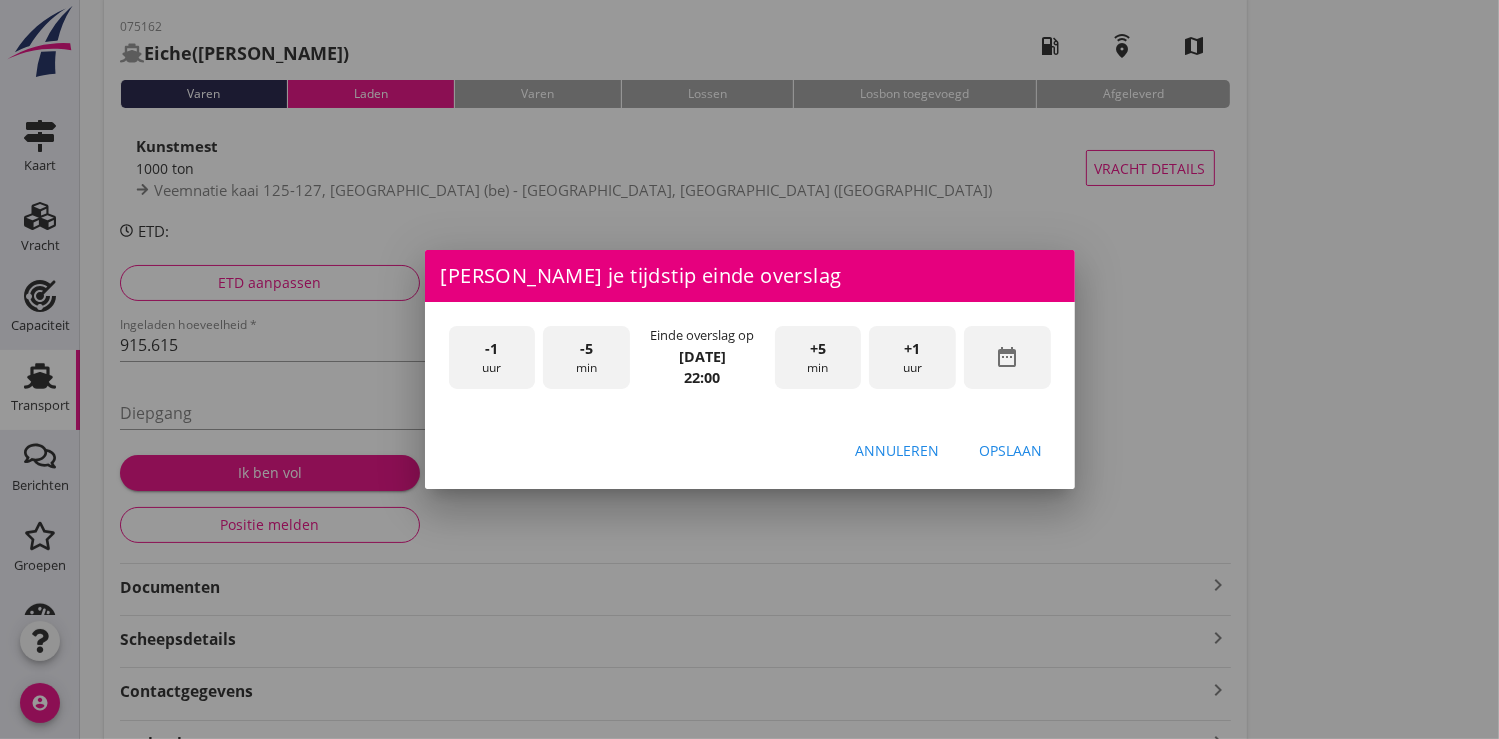 click on "+1  uur" at bounding box center [912, 357] 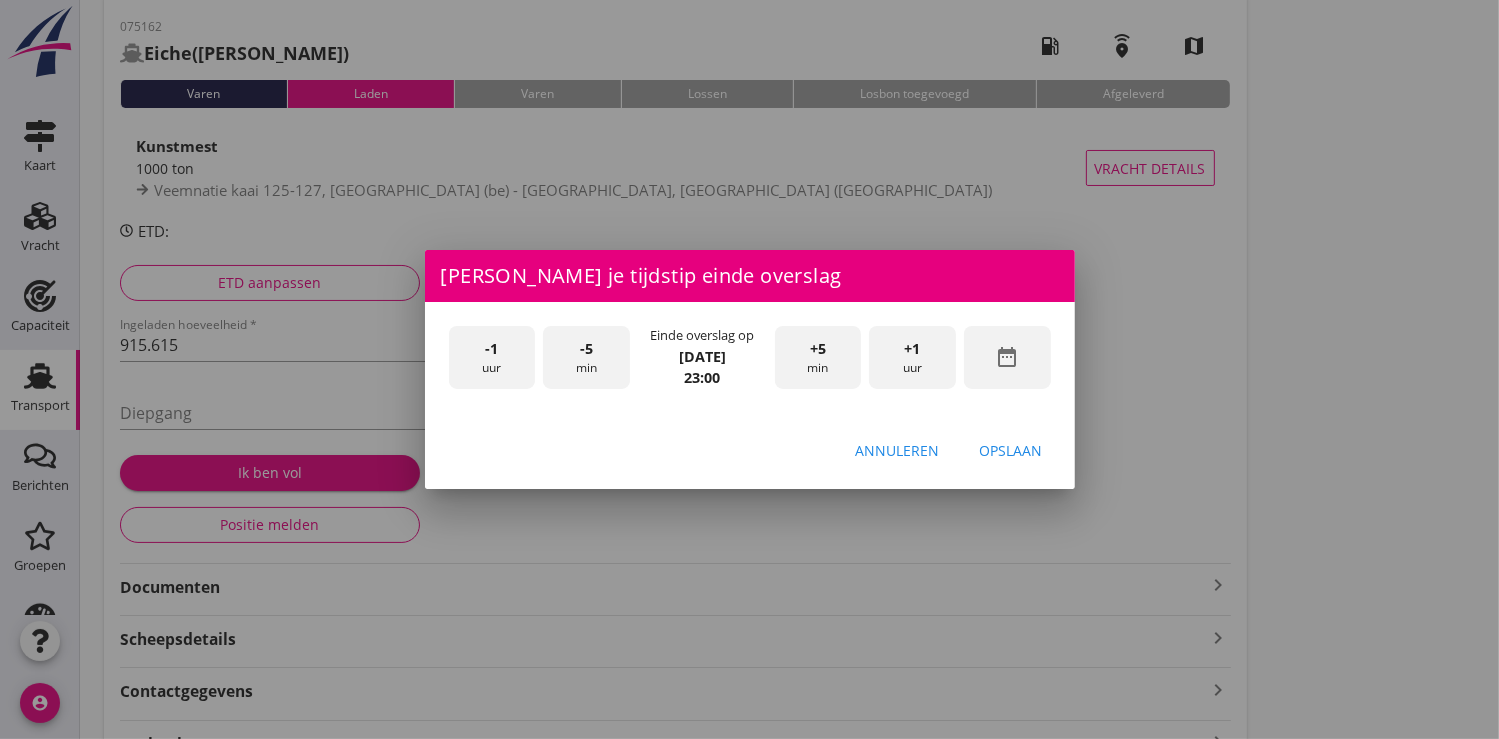 click on "+5" at bounding box center (818, 349) 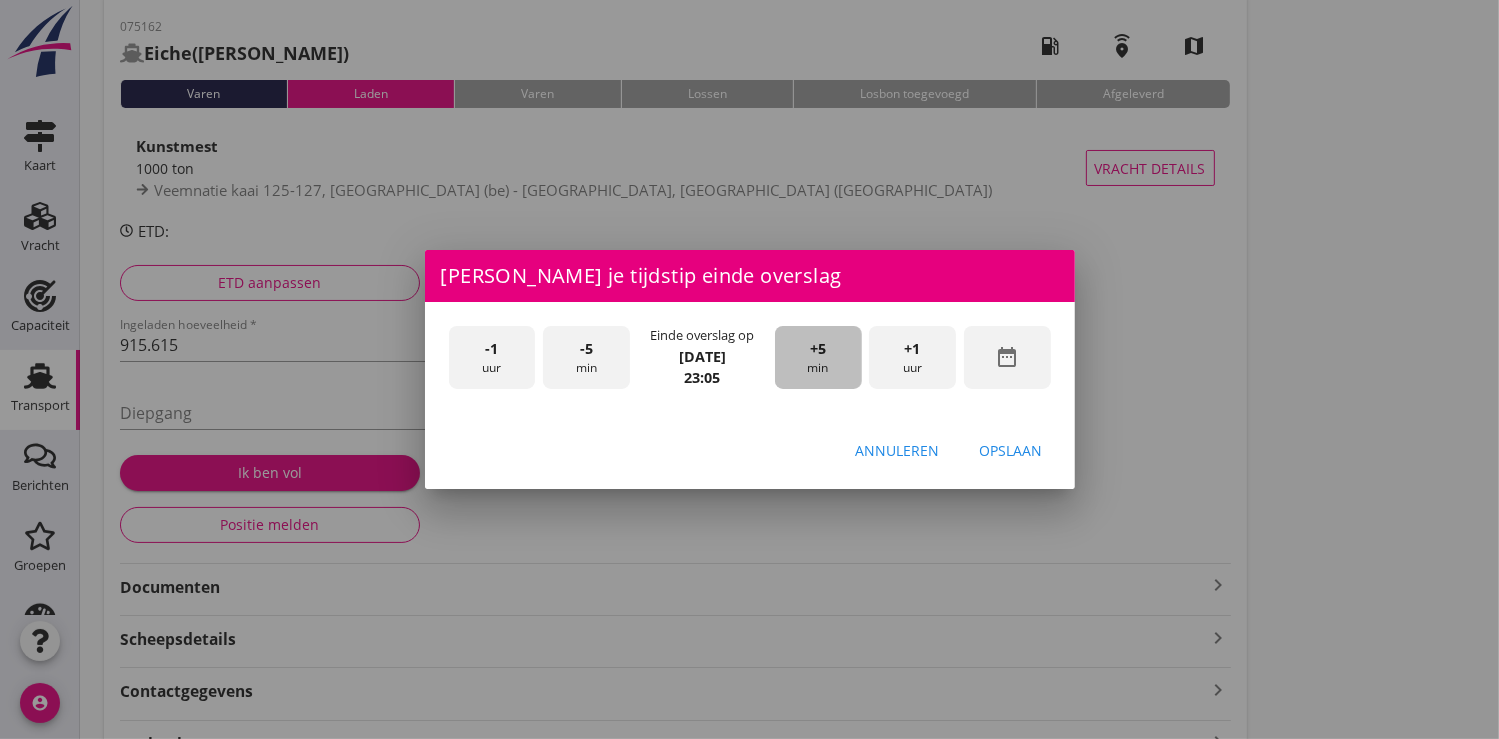 click on "+5" at bounding box center [818, 349] 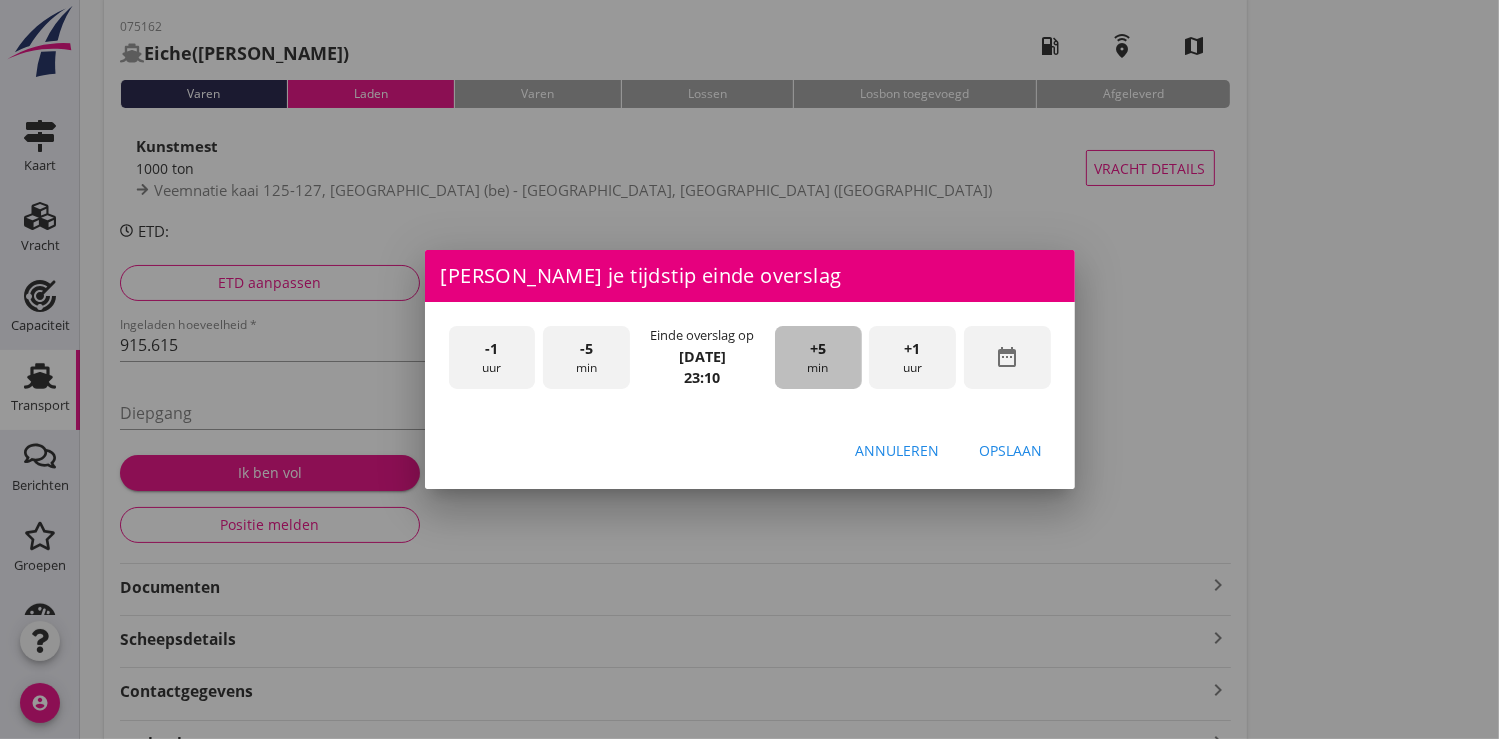 click on "+5" at bounding box center [818, 349] 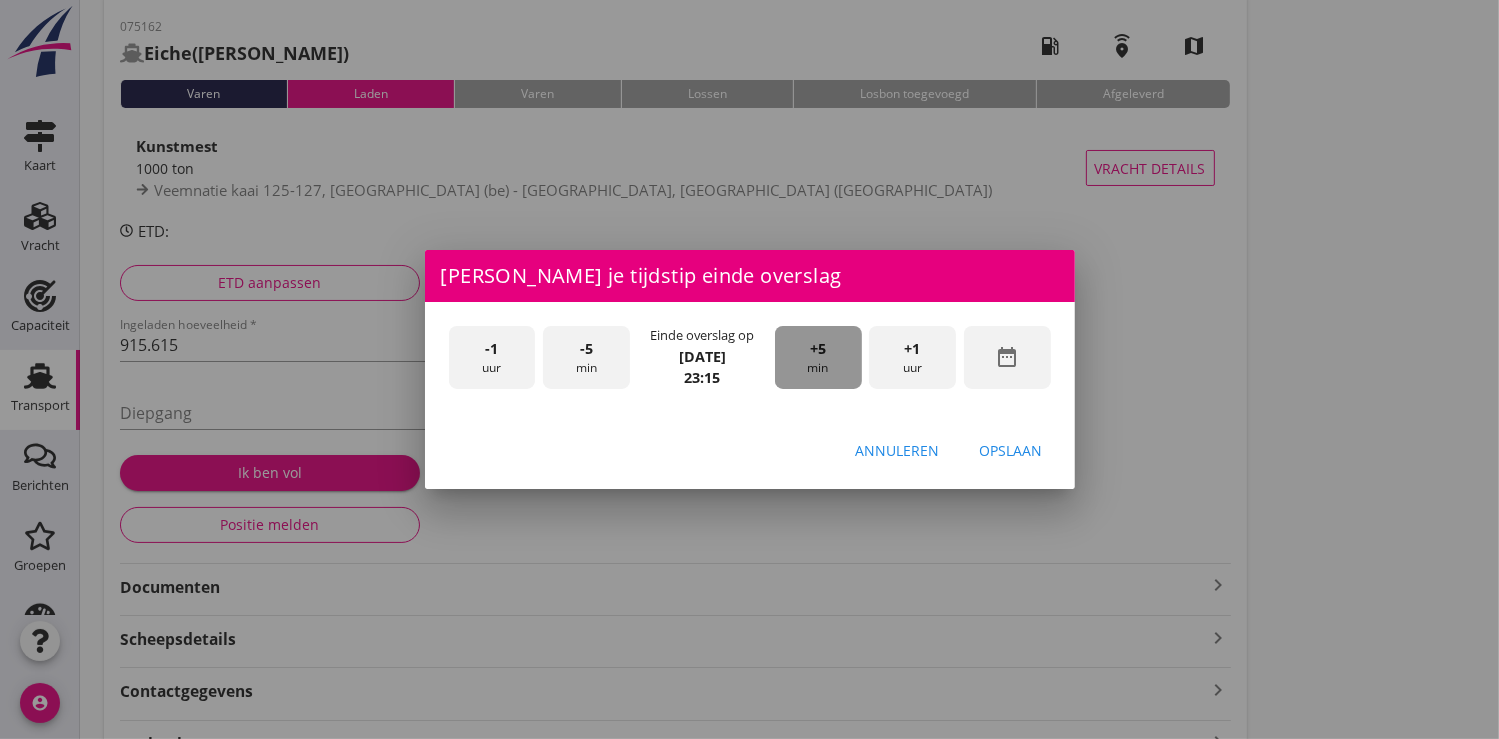 click on "+5" at bounding box center [818, 349] 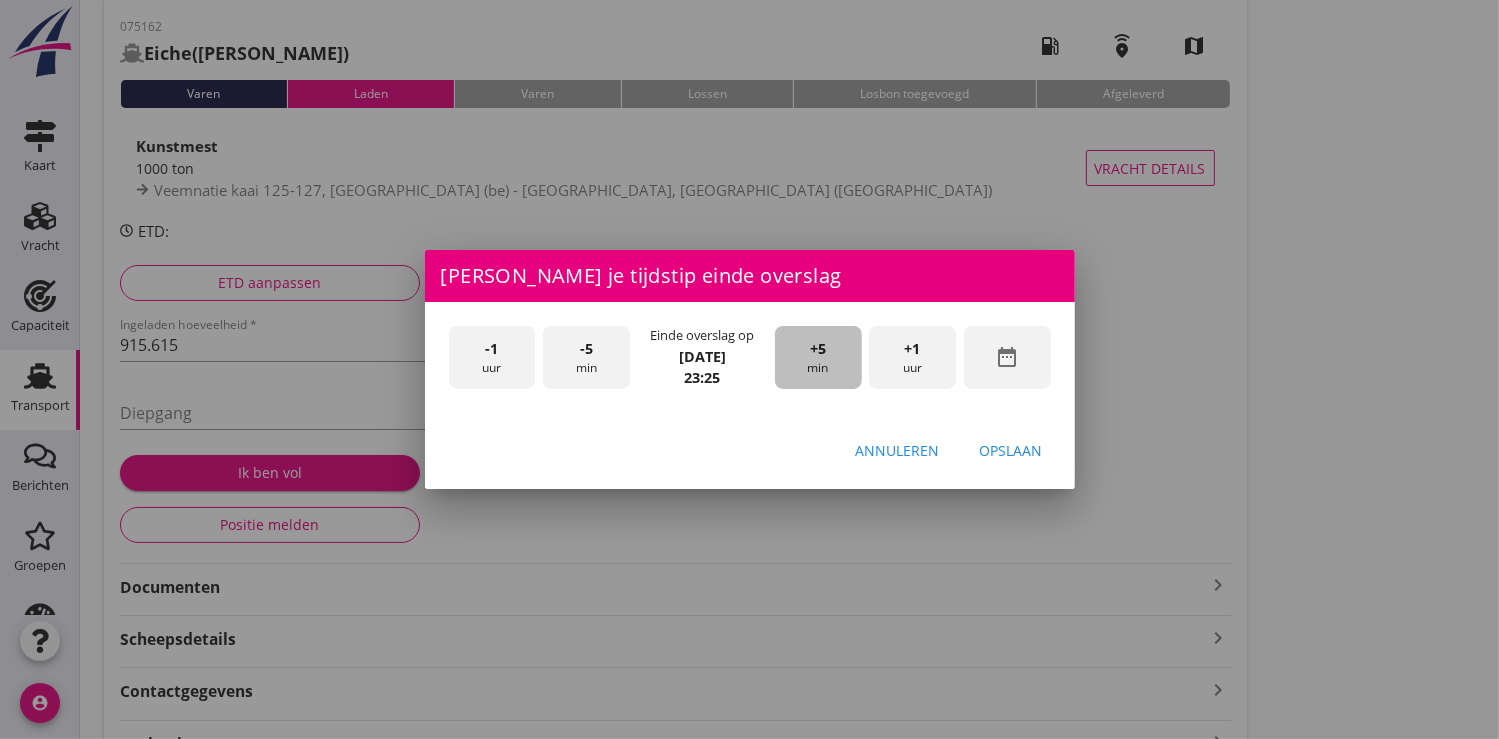 click on "+5" at bounding box center [818, 349] 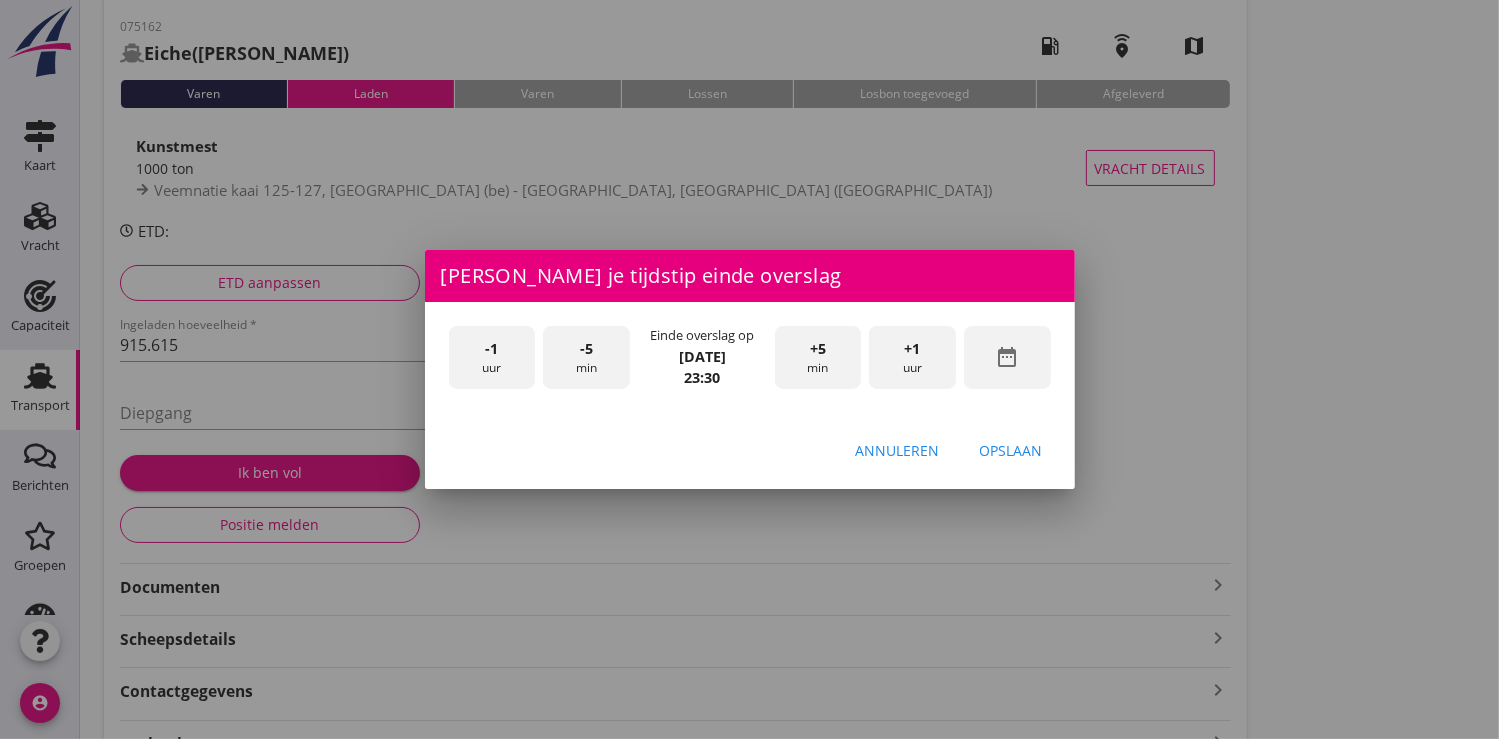click on "Opslaan" at bounding box center [1011, 450] 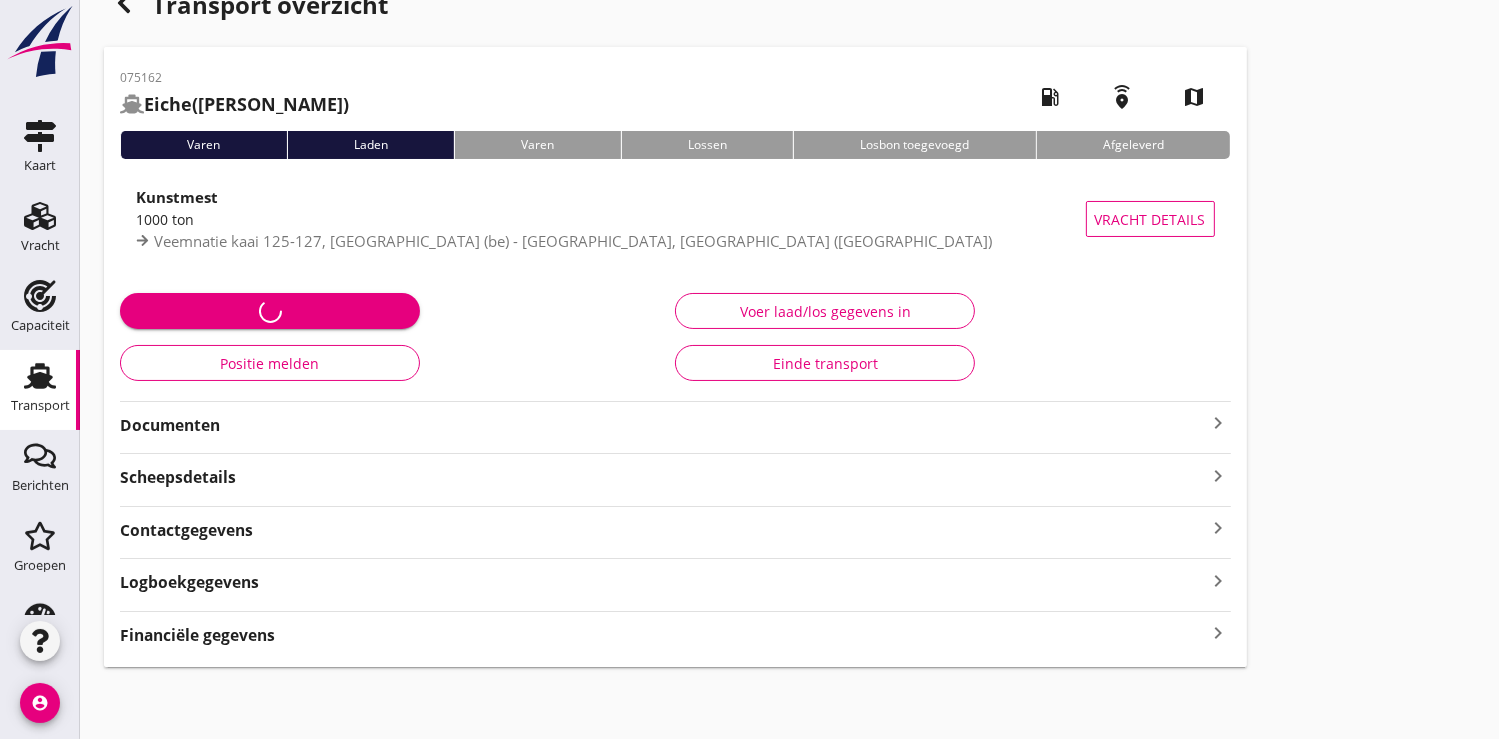 scroll, scrollTop: 39, scrollLeft: 0, axis: vertical 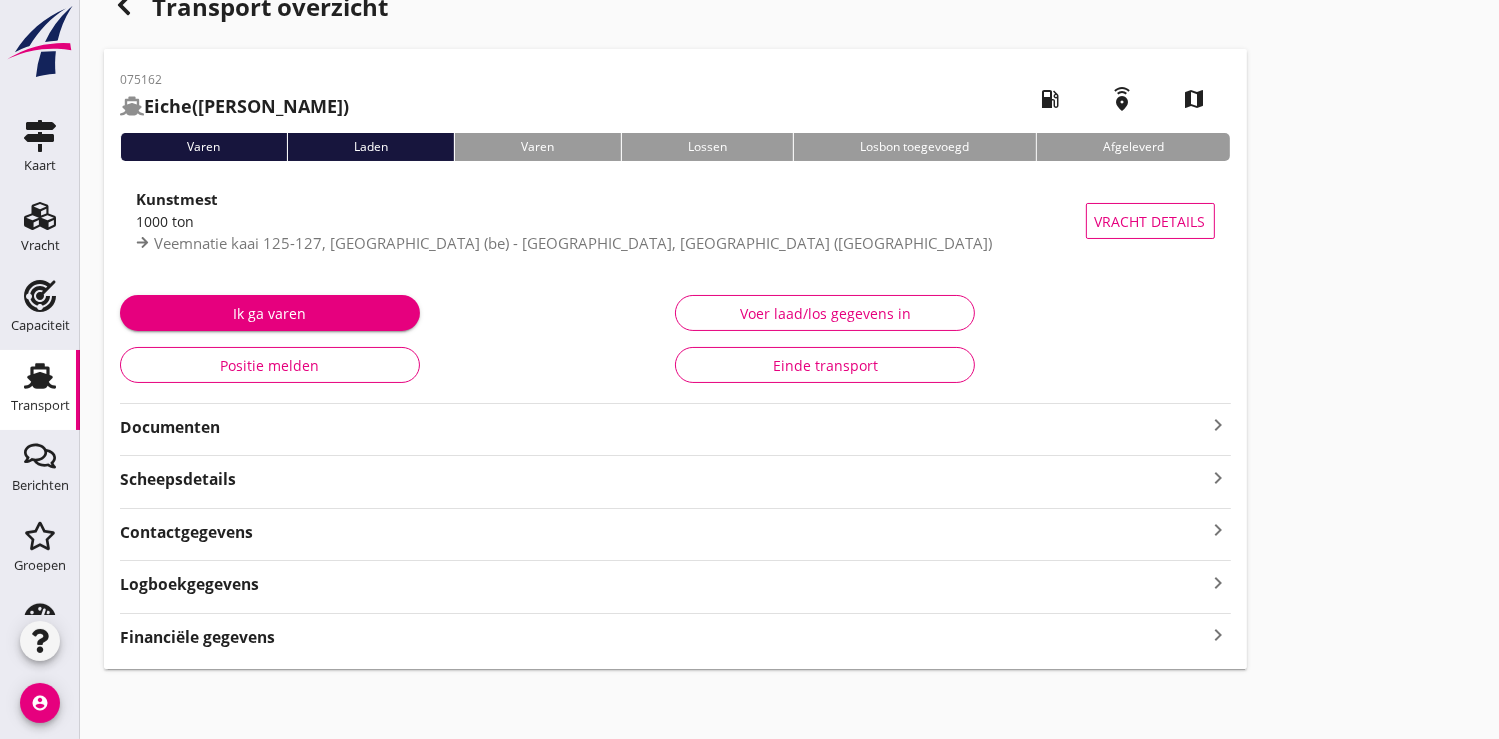 click on "Ik ga varen" at bounding box center (270, 313) 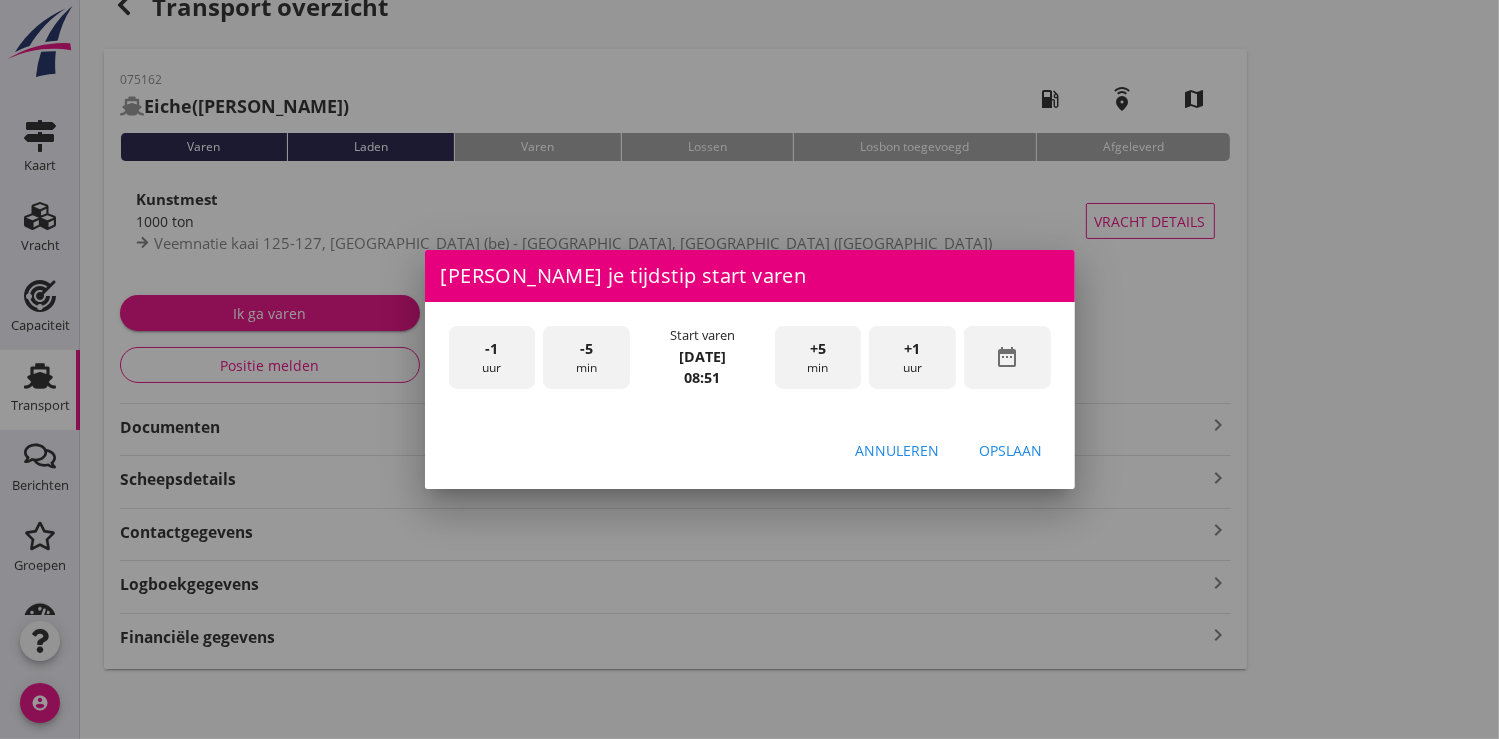 click on "date_range" at bounding box center (1007, 357) 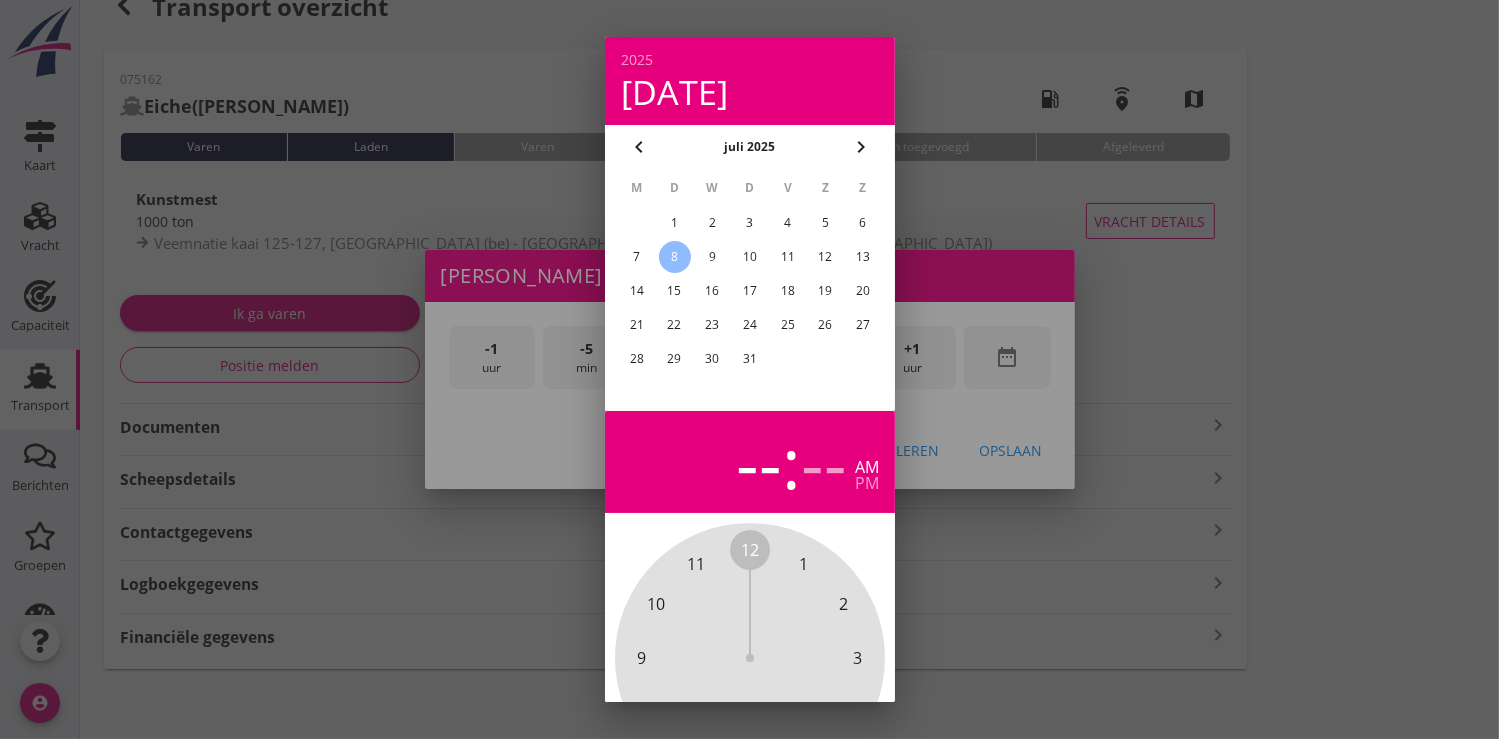 click on "5" at bounding box center [825, 223] 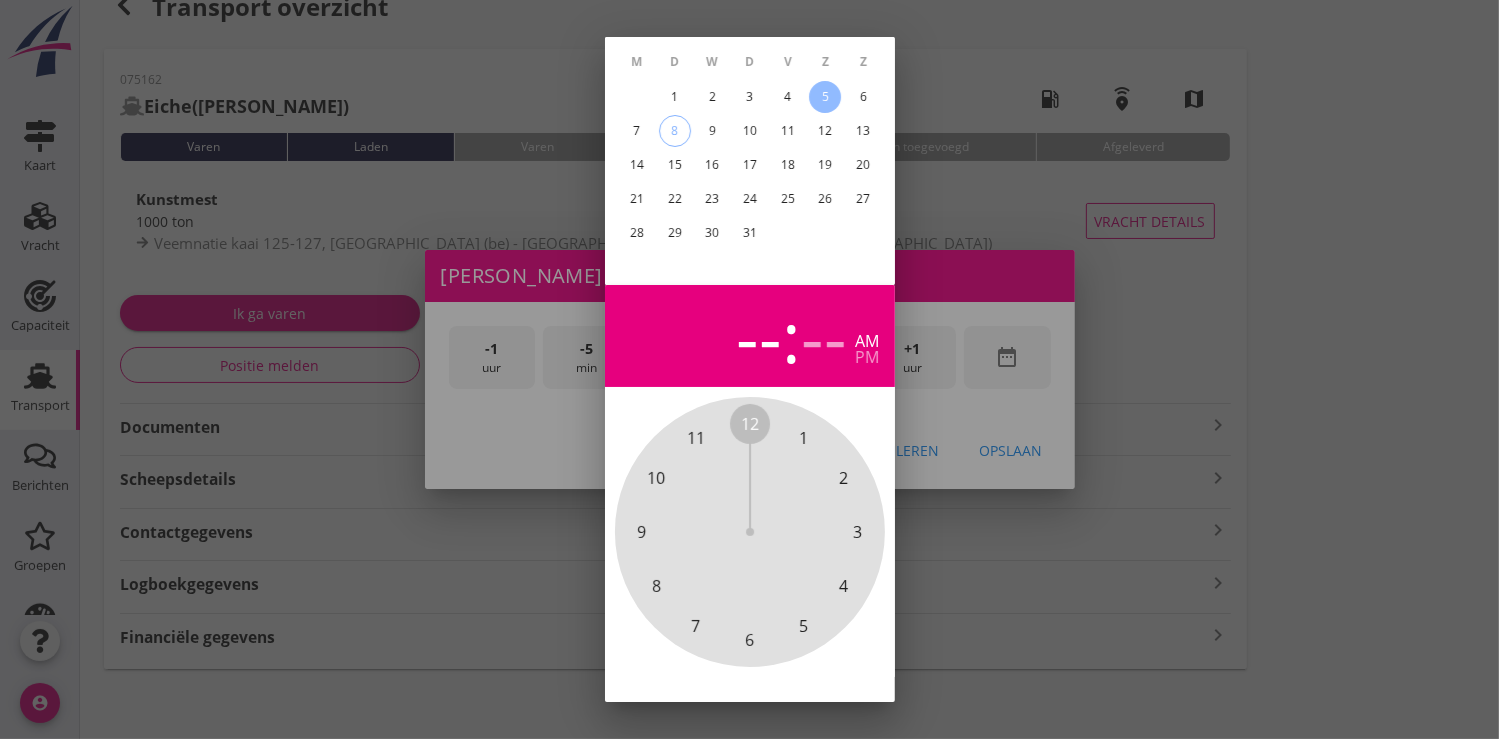 scroll, scrollTop: 185, scrollLeft: 0, axis: vertical 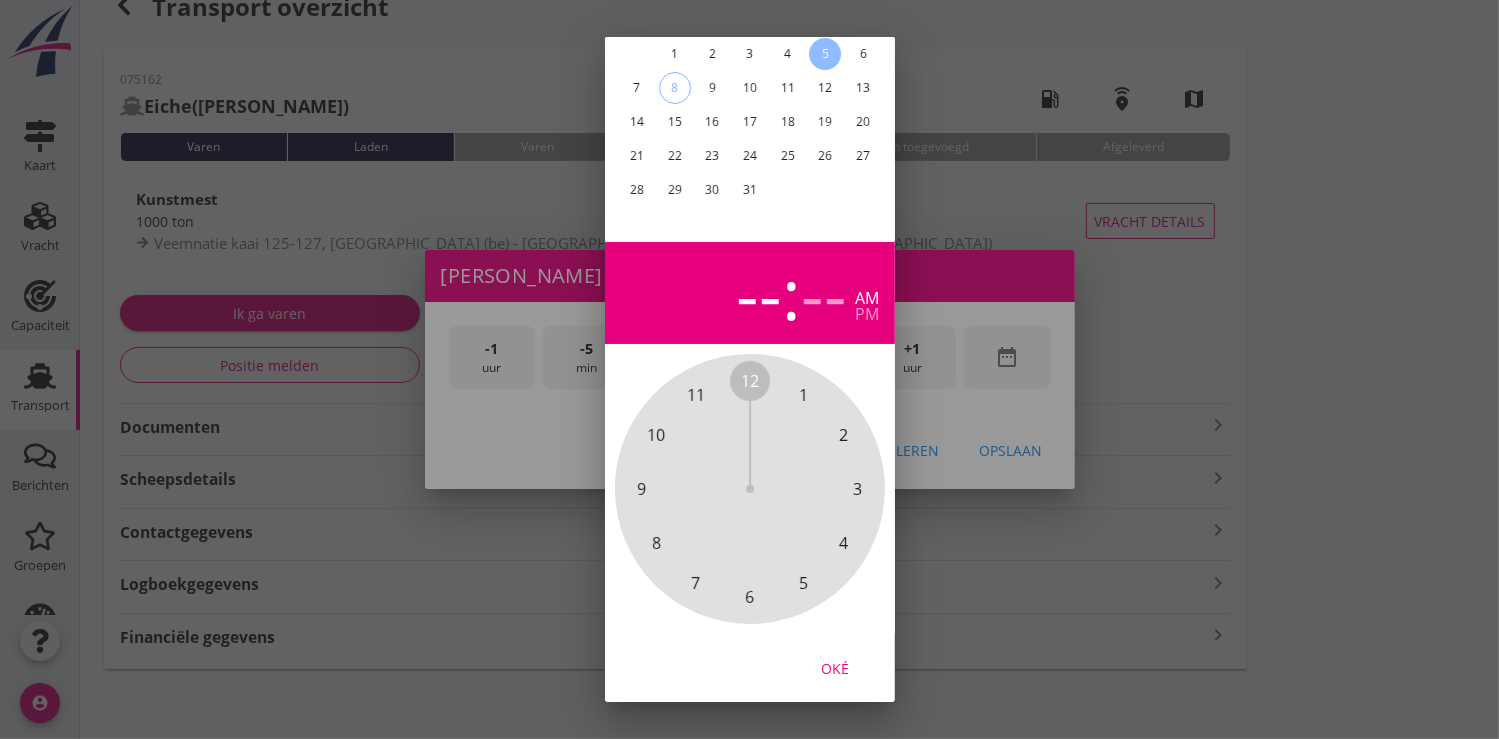 click on "Oké" at bounding box center [835, 667] 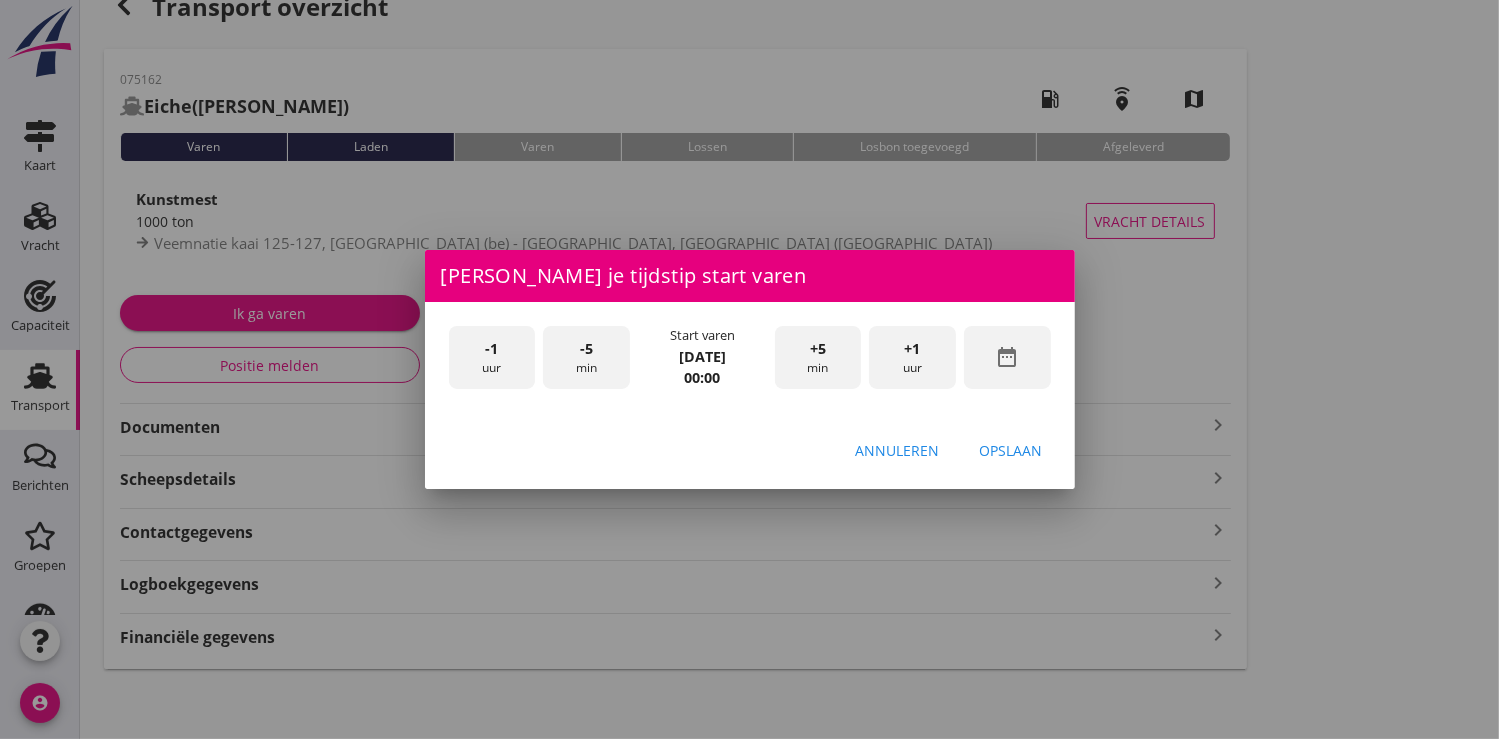 click on "+1  uur" at bounding box center [912, 357] 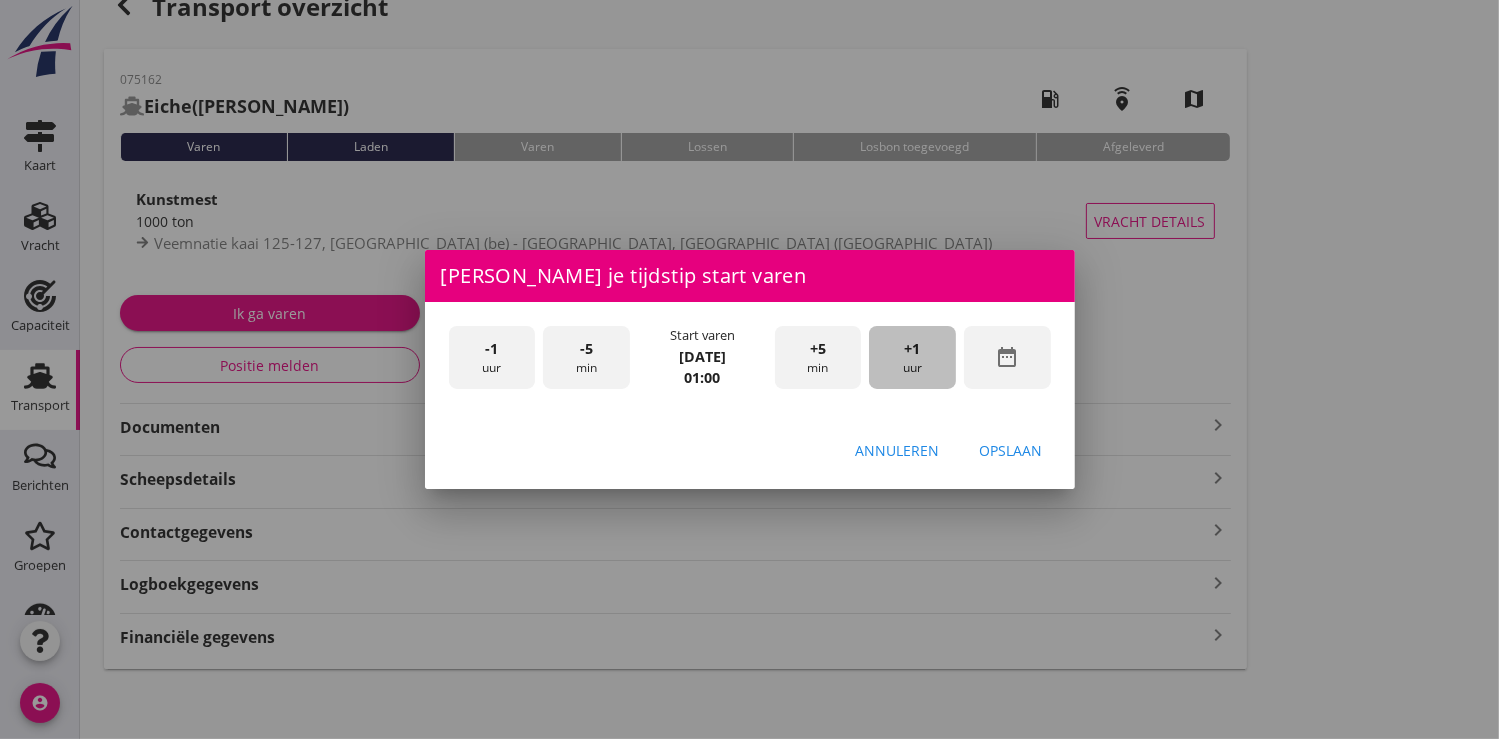 click on "+1  uur" at bounding box center (912, 357) 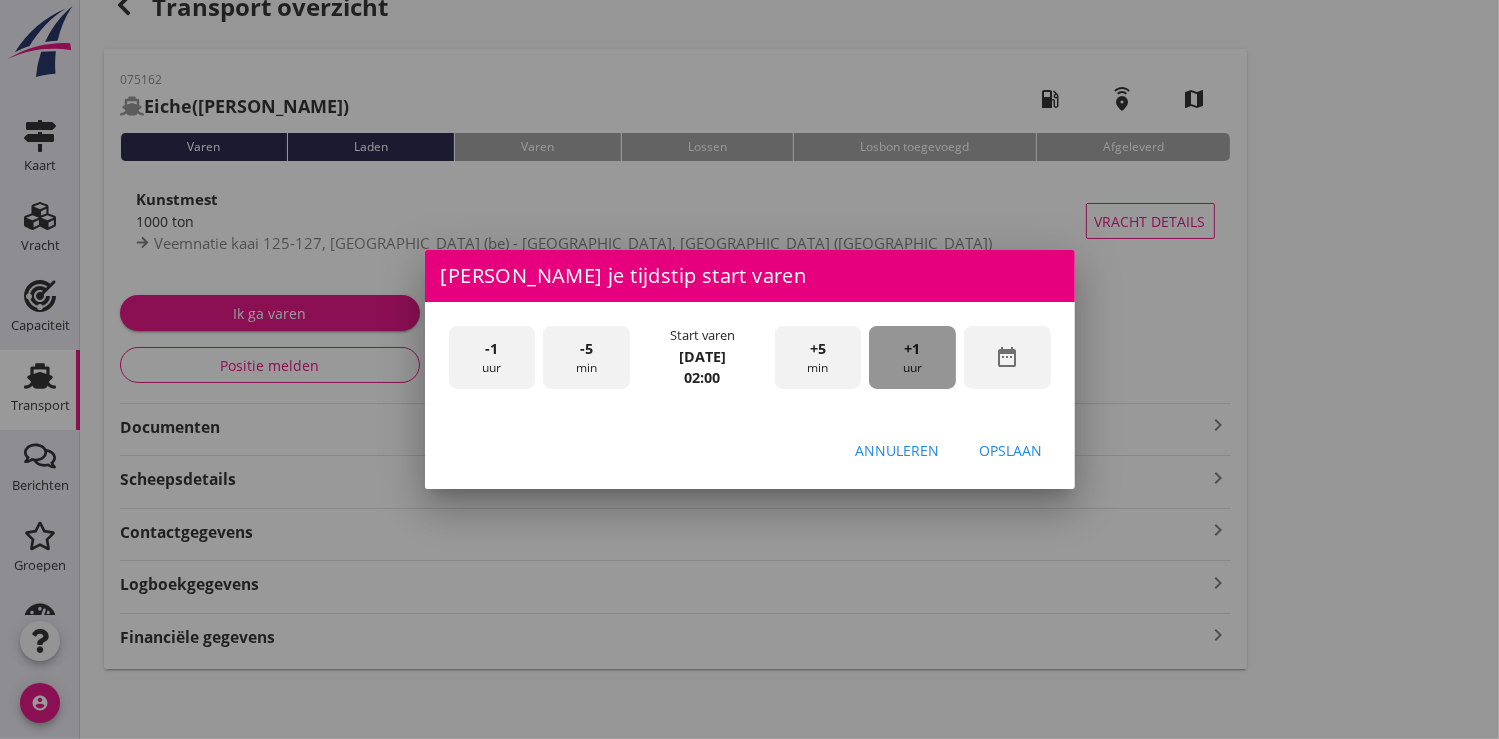 click on "+1  uur" at bounding box center (912, 357) 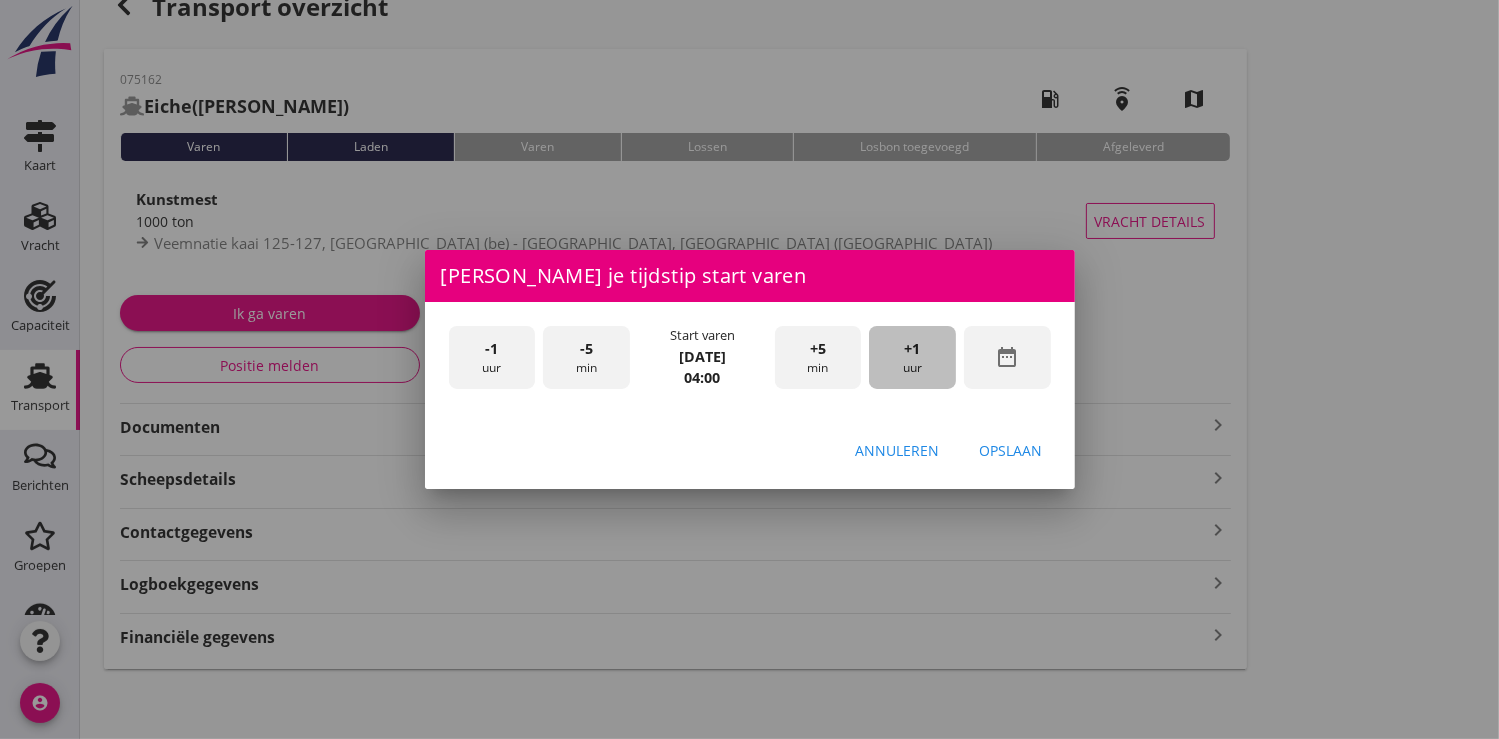 click on "+1  uur" at bounding box center (912, 357) 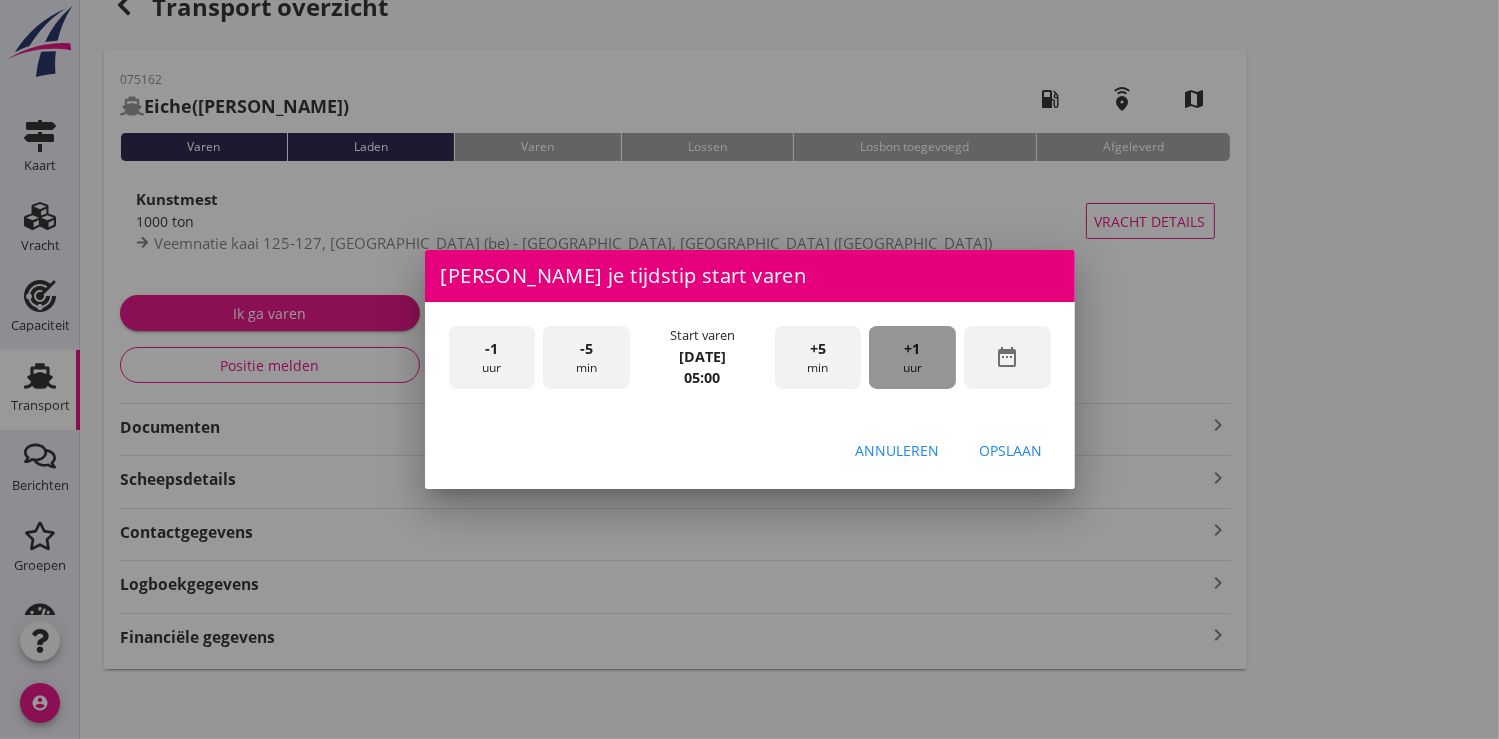 click on "+1  uur" at bounding box center [912, 357] 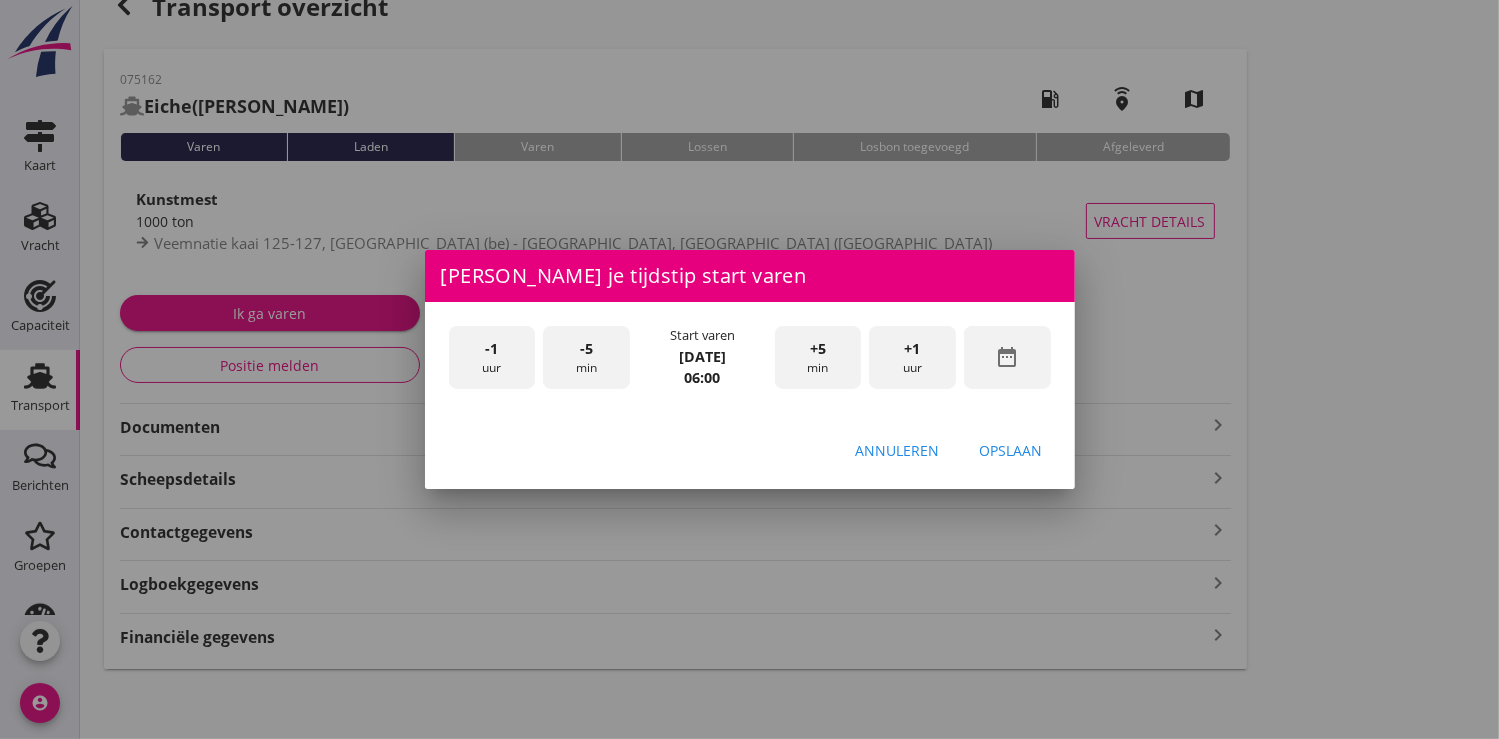 click on "Opslaan" at bounding box center [1011, 450] 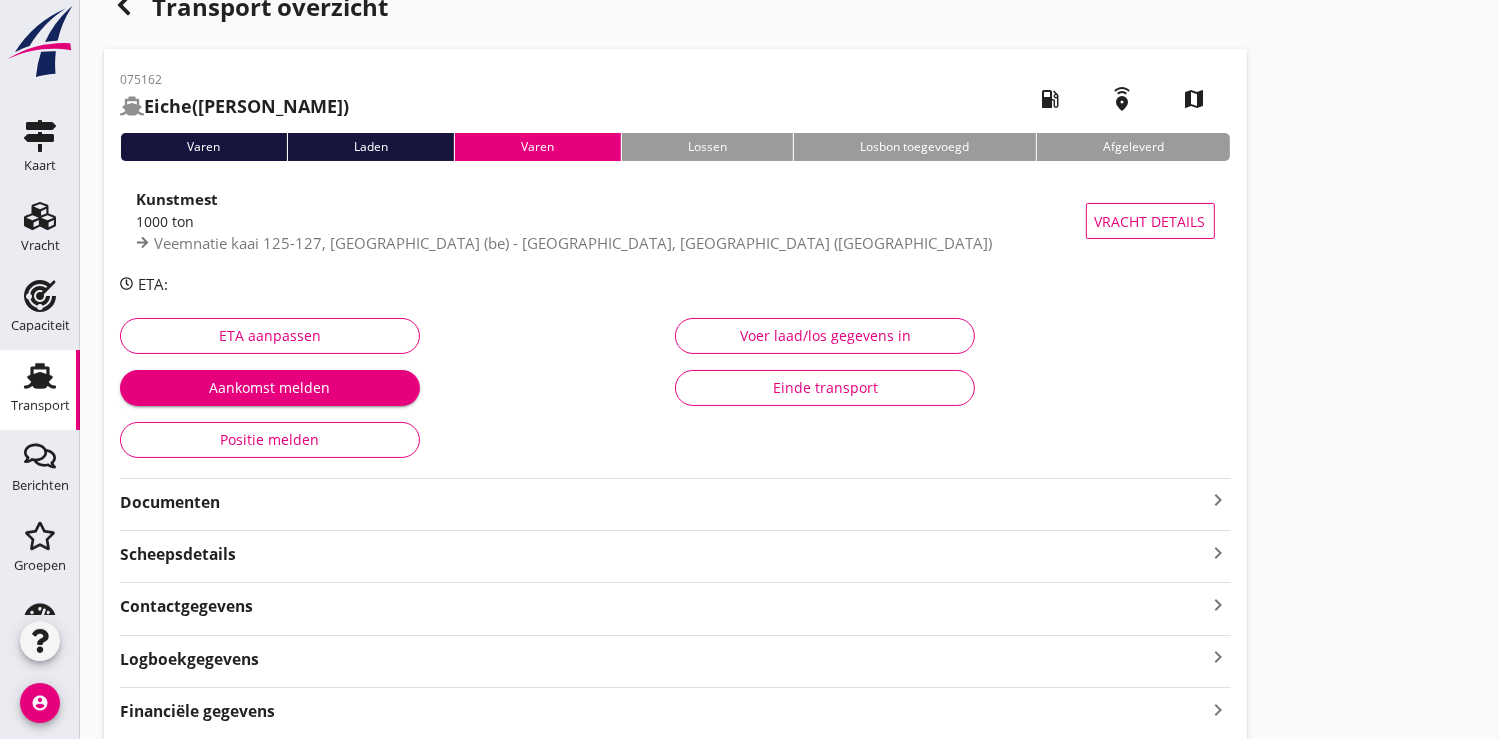 click on "Documenten" at bounding box center [663, 502] 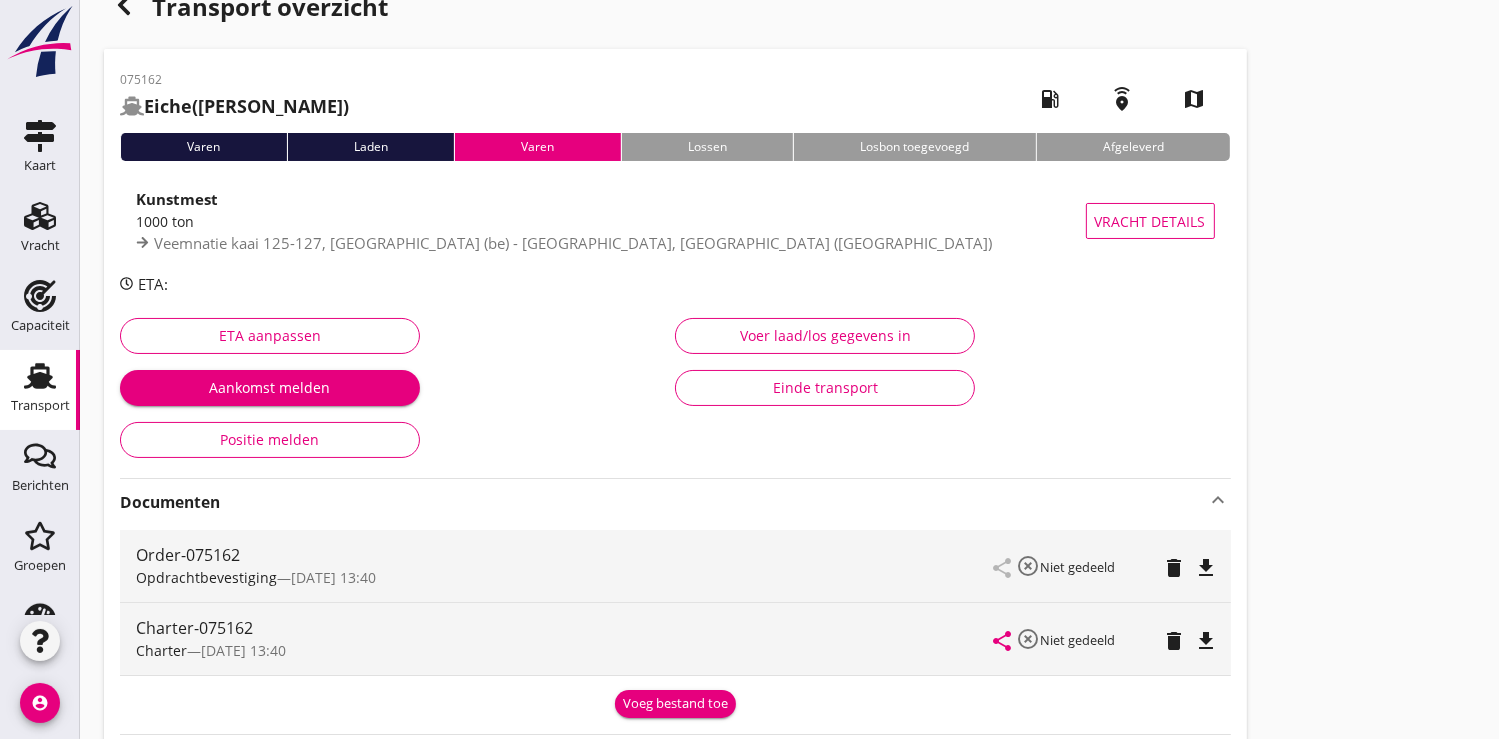 click on "Voeg bestand toe" at bounding box center [675, 704] 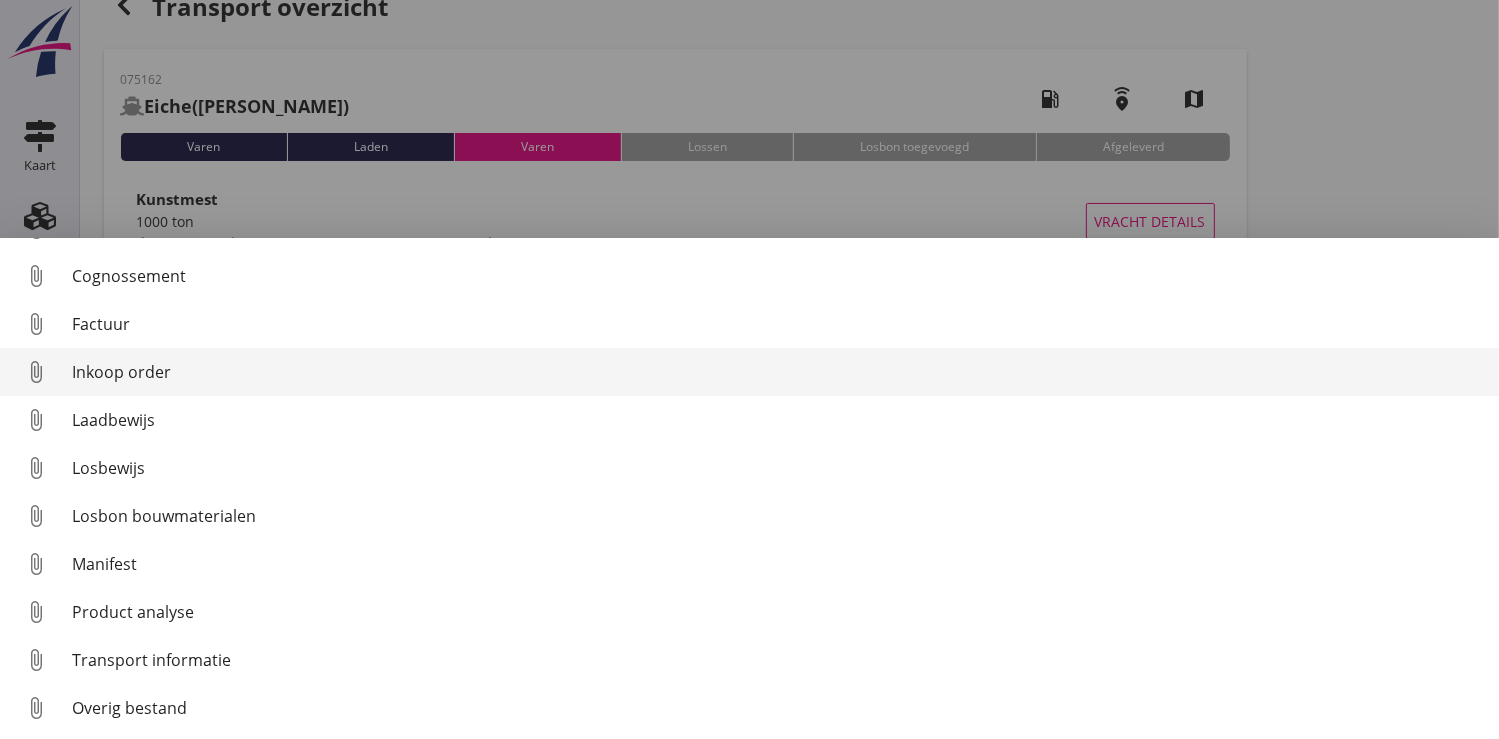 scroll, scrollTop: 92, scrollLeft: 0, axis: vertical 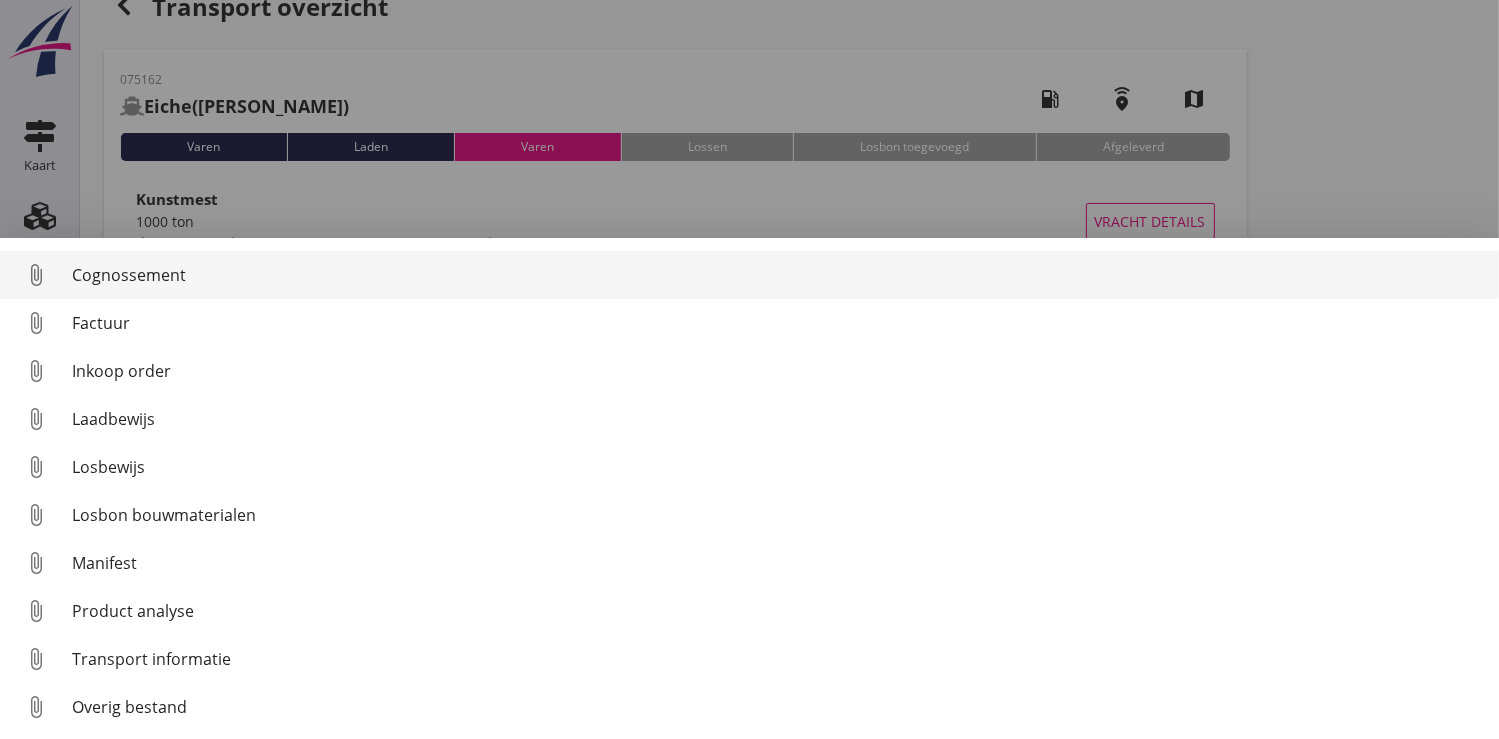click on "Cognossement" at bounding box center (777, 275) 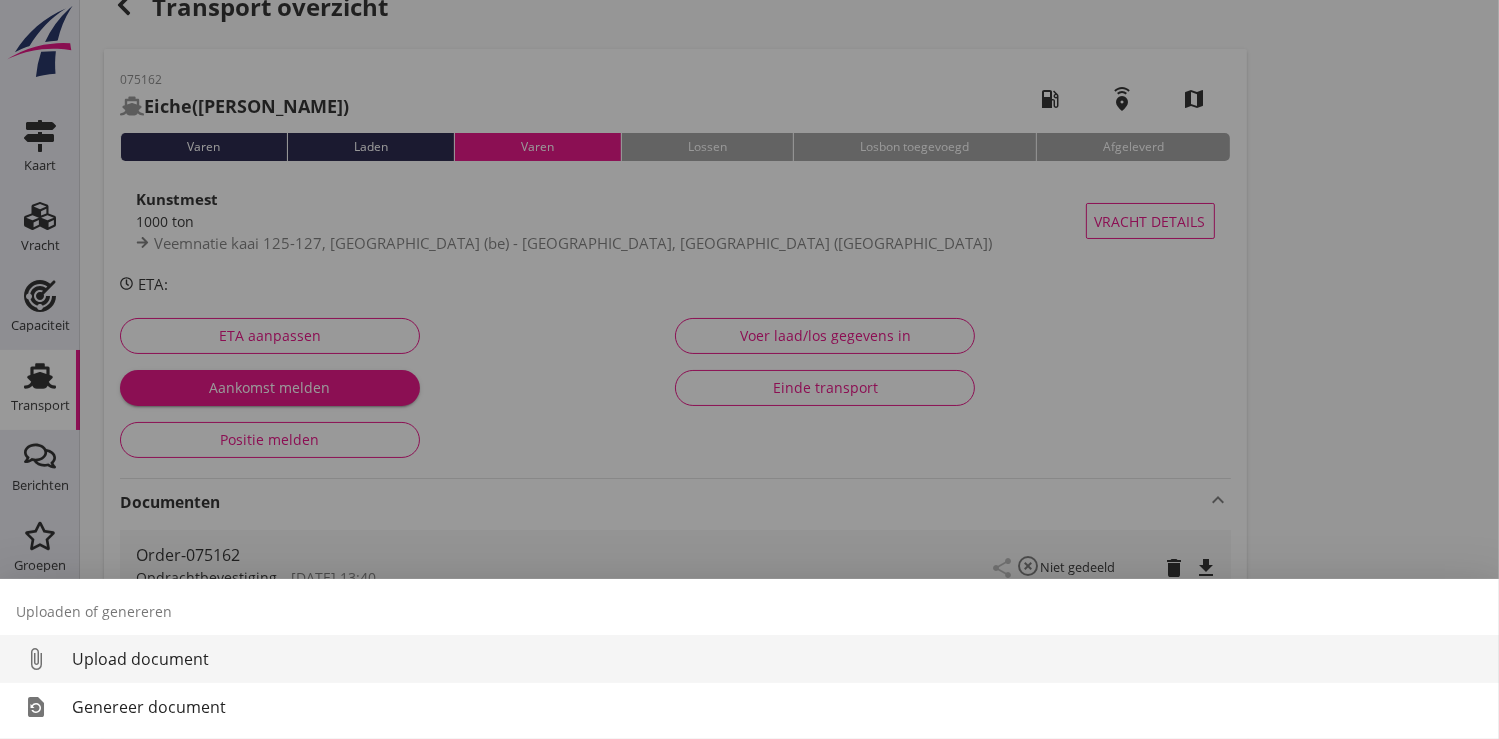 click on "Upload document" at bounding box center [777, 659] 